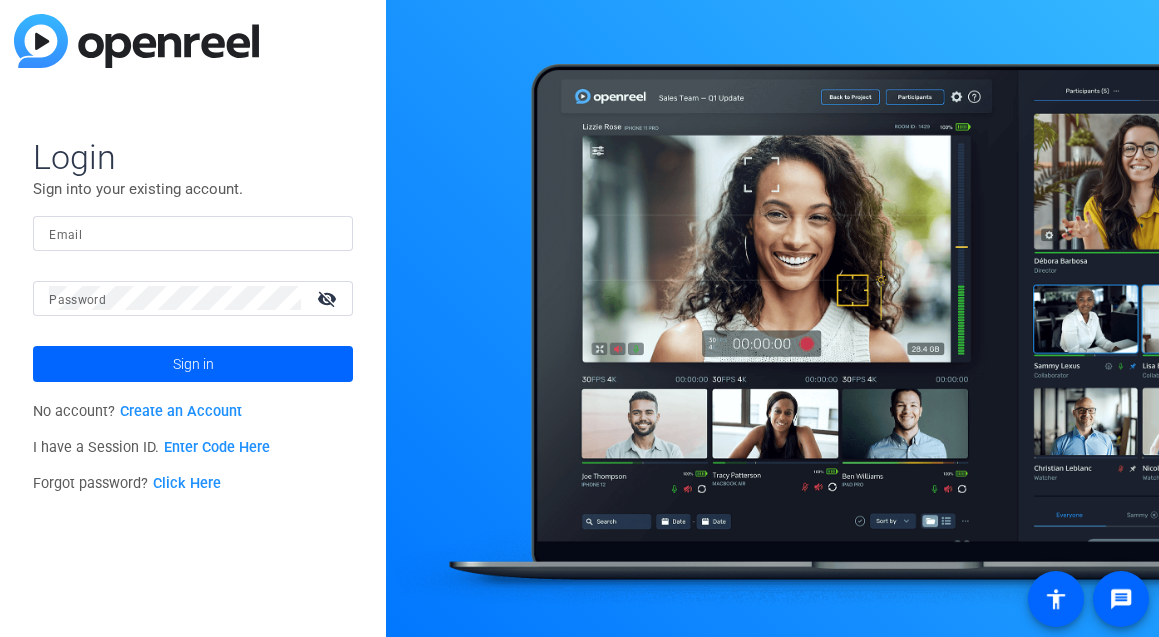 scroll, scrollTop: 0, scrollLeft: 0, axis: both 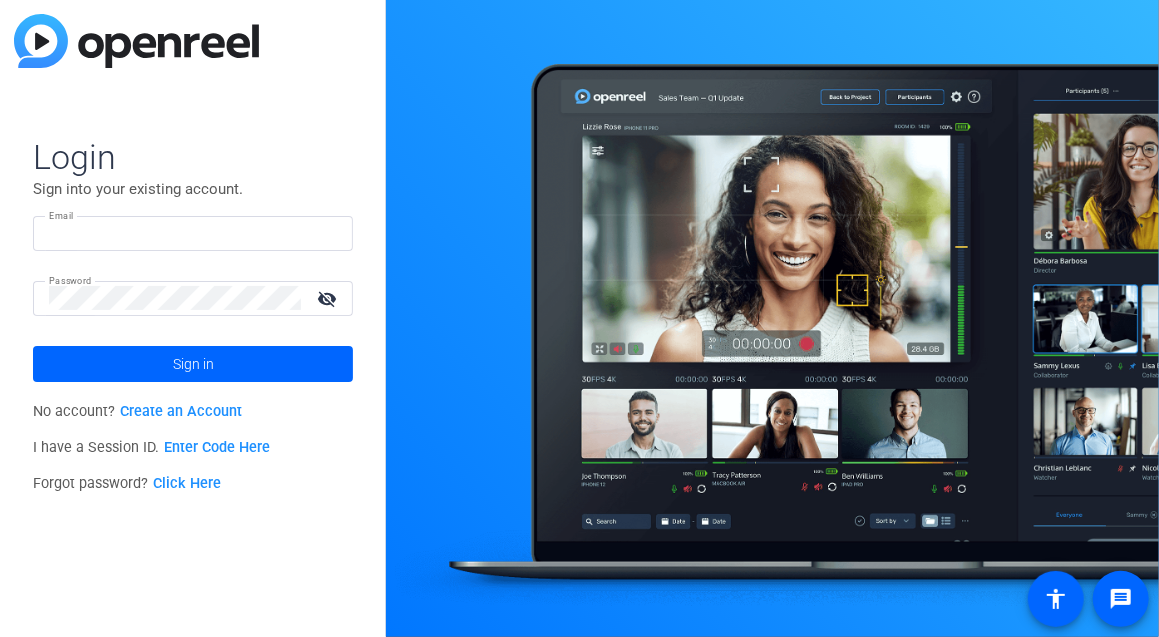 type on "marketing@aarete.com" 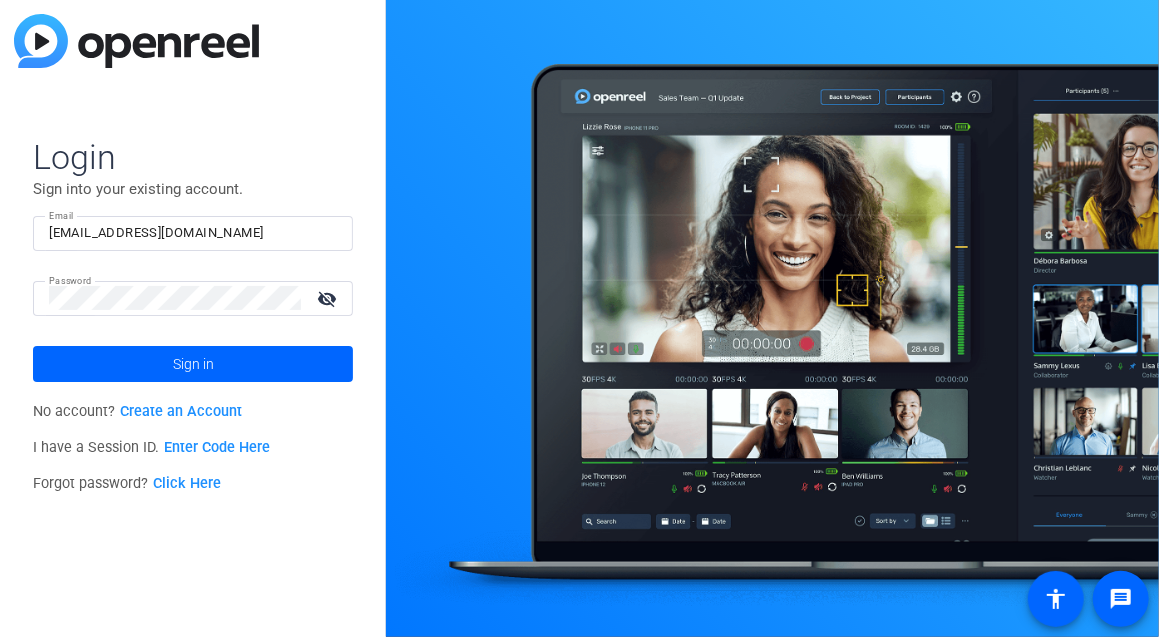 click on "Login Sign into your existing account. Email marketing@aarete.com Password visibility_off Sign in No account?  Create an Account I have a Session ID.  Enter Code Here Forgot password?  Click Here" 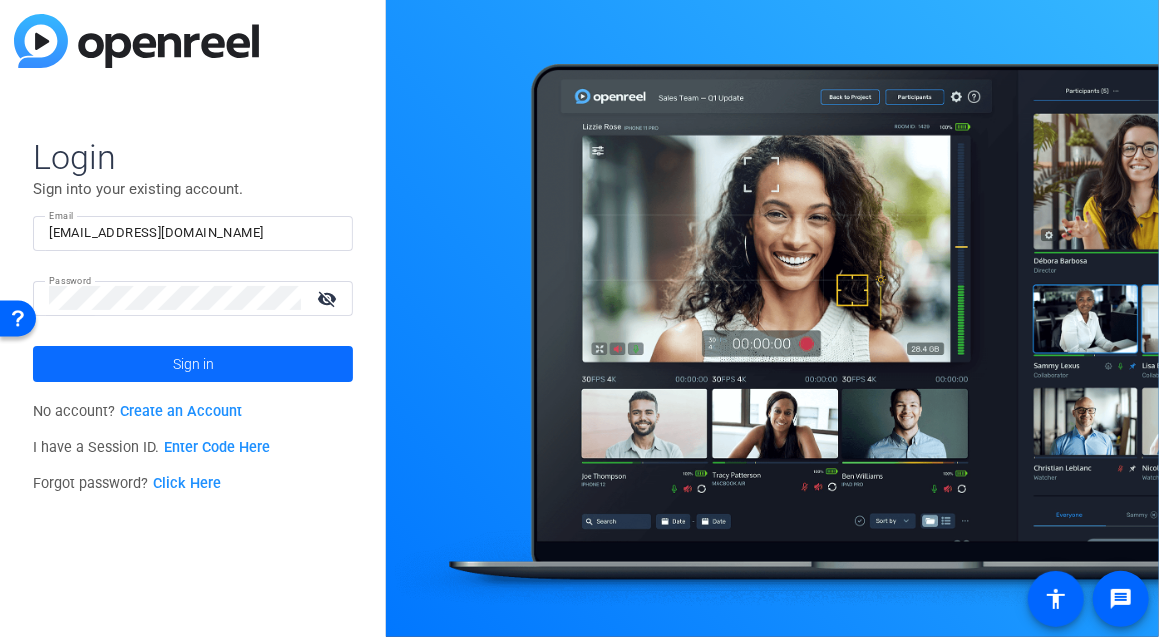 click on "Sign in" 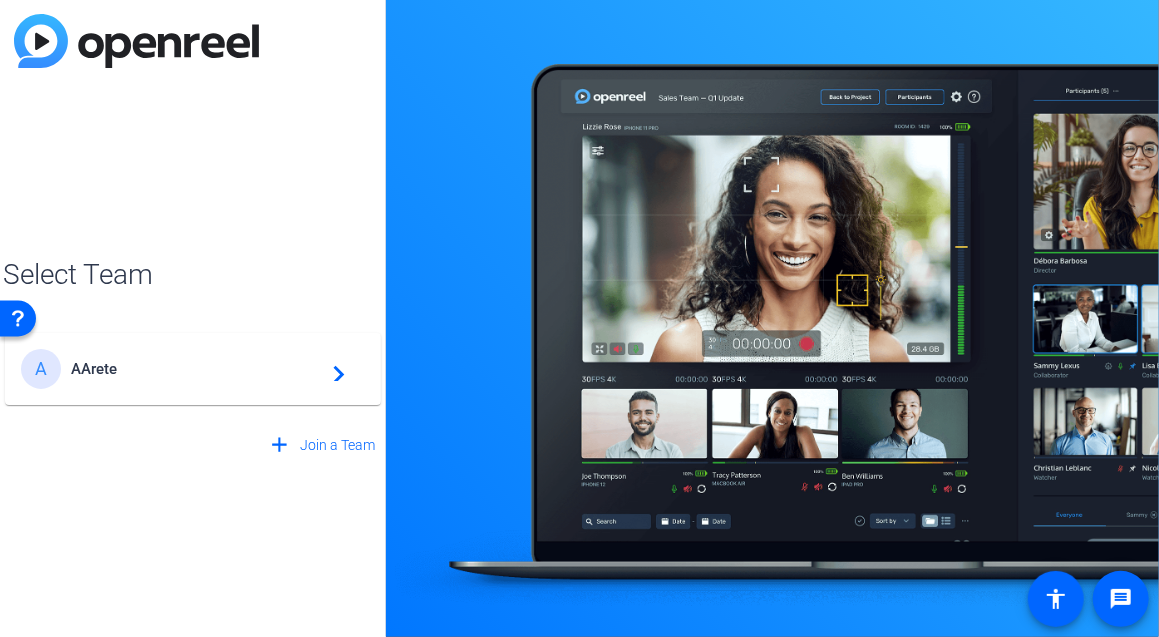 click on "A AArete  navigate_next" 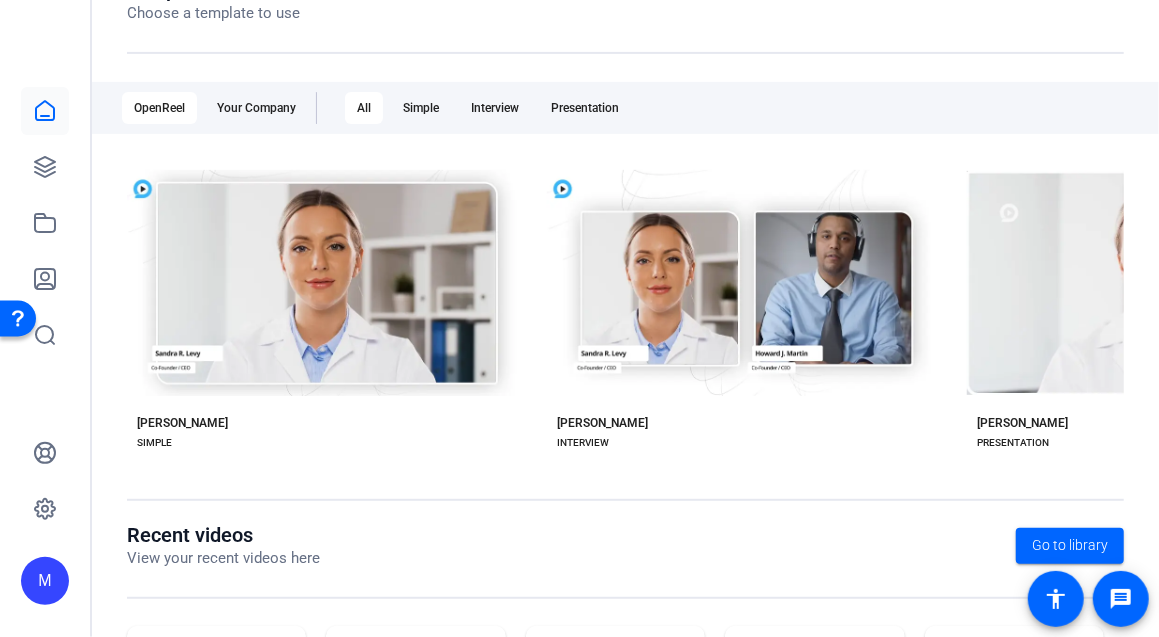 scroll, scrollTop: 264, scrollLeft: 0, axis: vertical 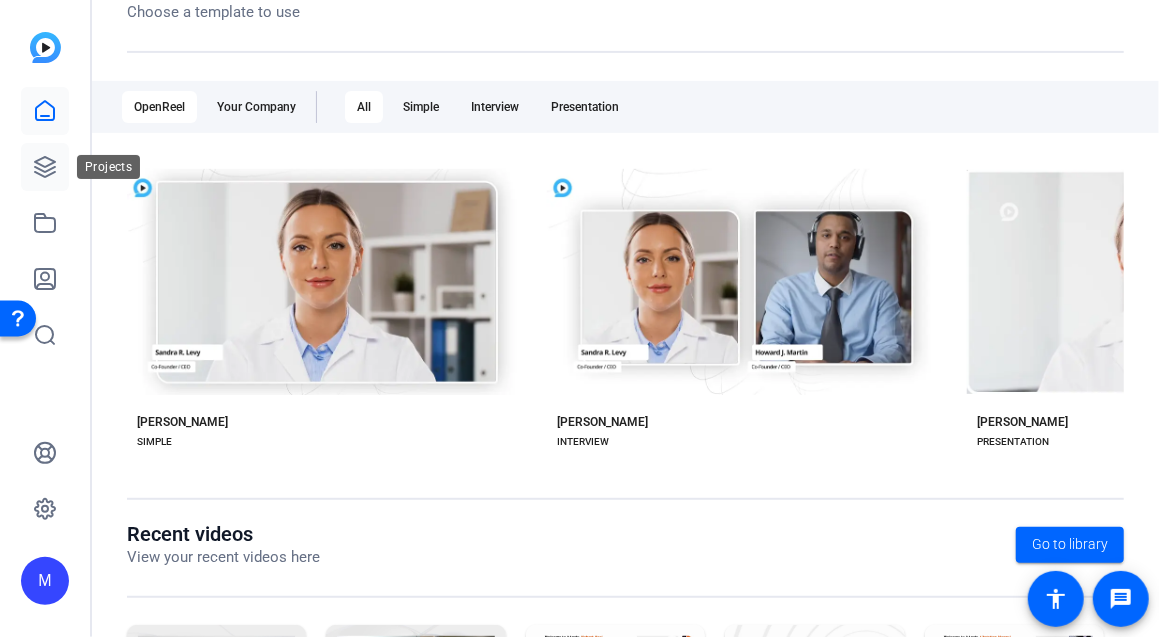 click 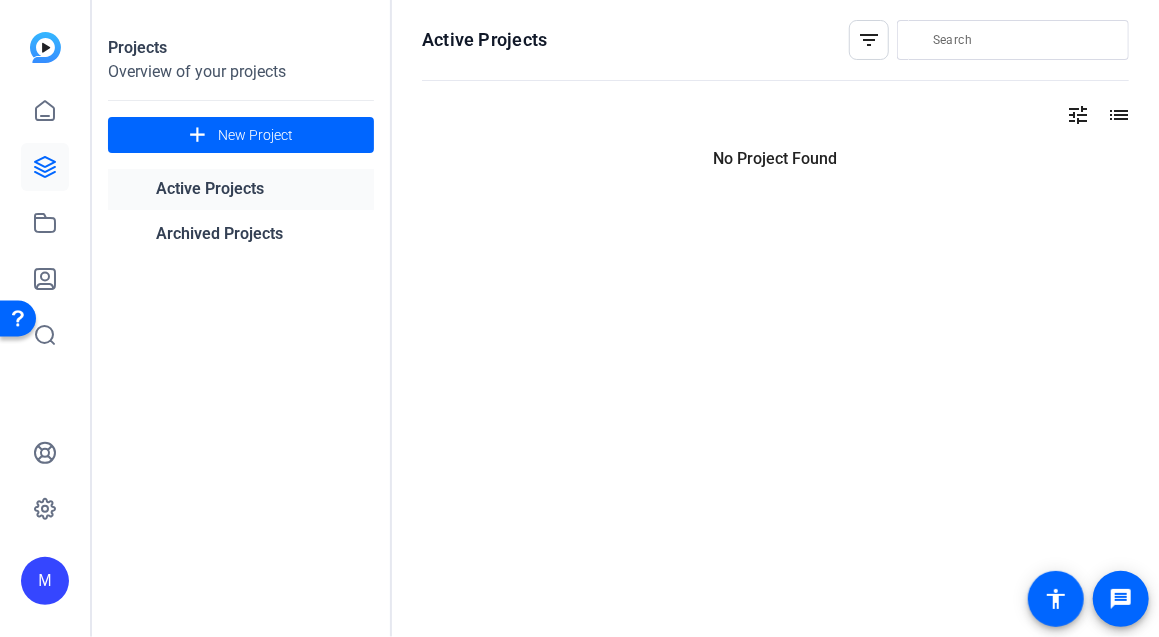 scroll, scrollTop: 0, scrollLeft: 0, axis: both 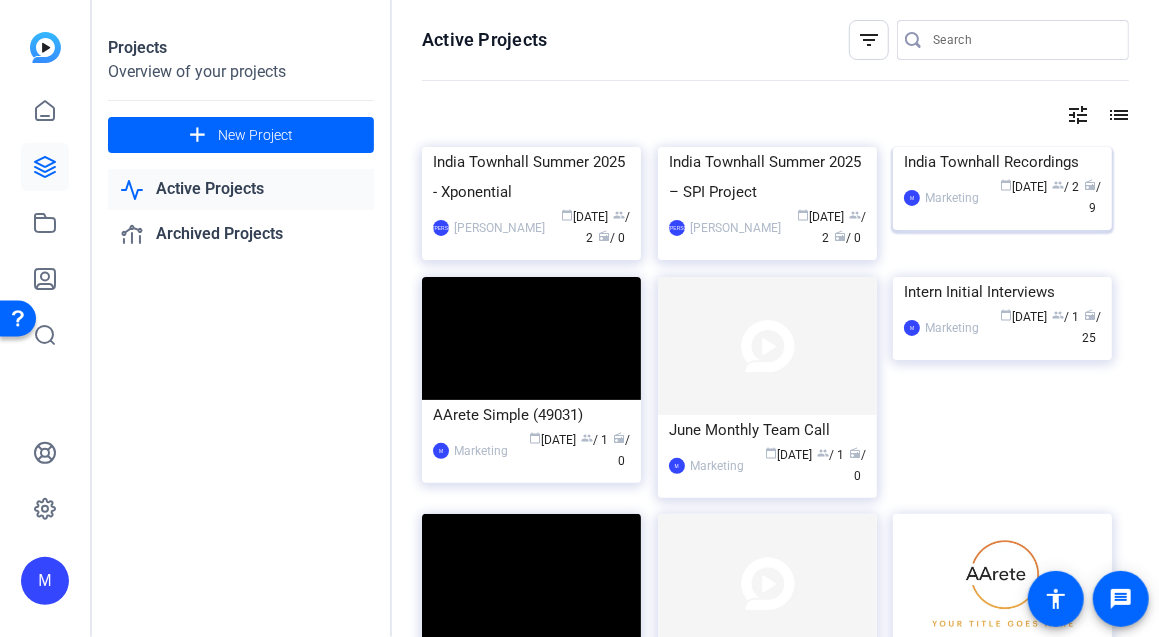 click on "India Townhall Recordings" 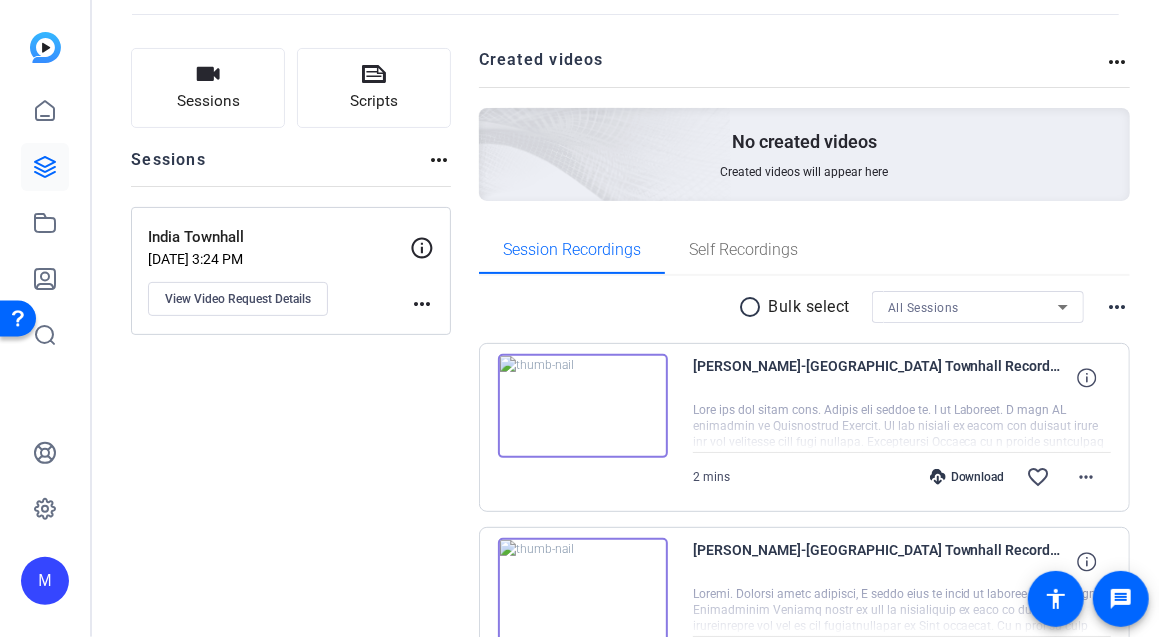 scroll, scrollTop: 87, scrollLeft: 0, axis: vertical 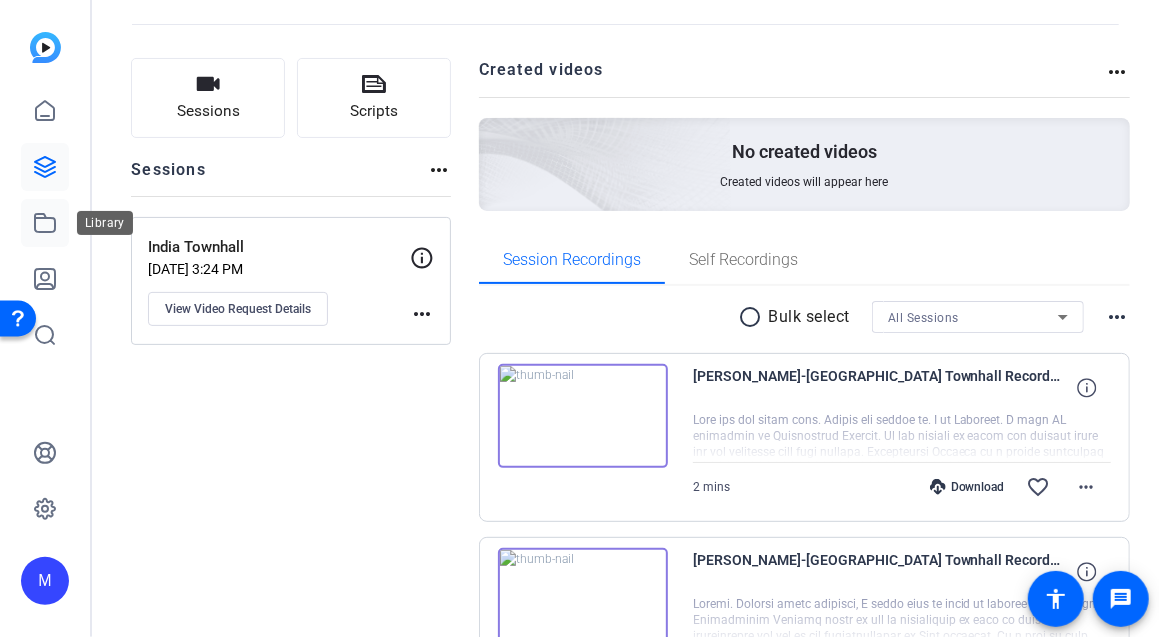 click 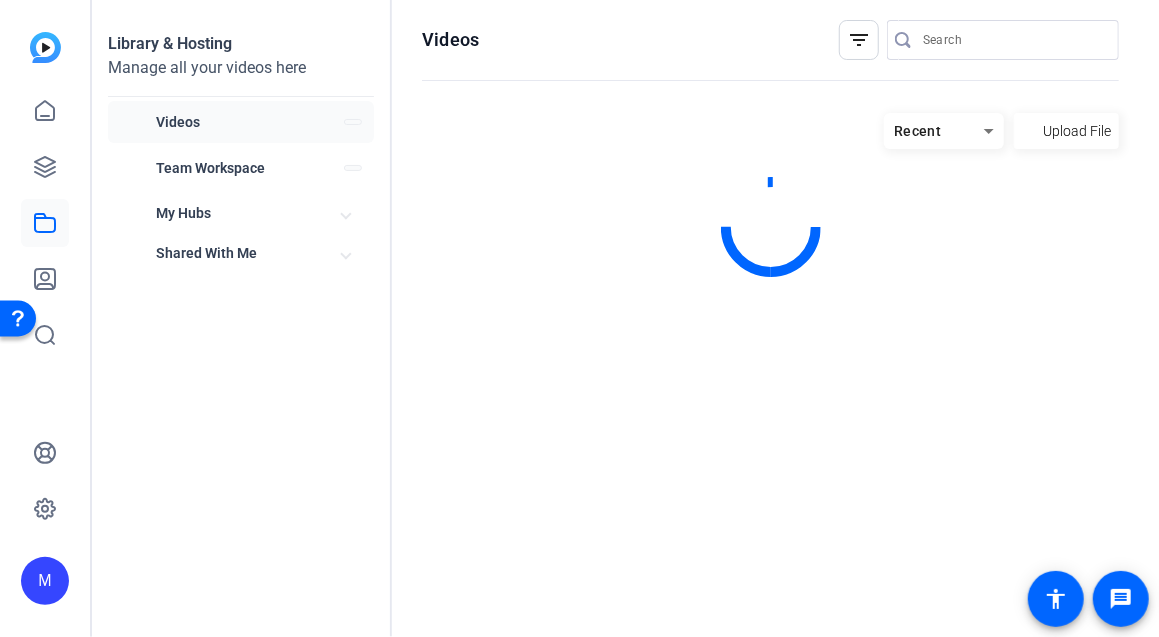 scroll, scrollTop: 0, scrollLeft: 0, axis: both 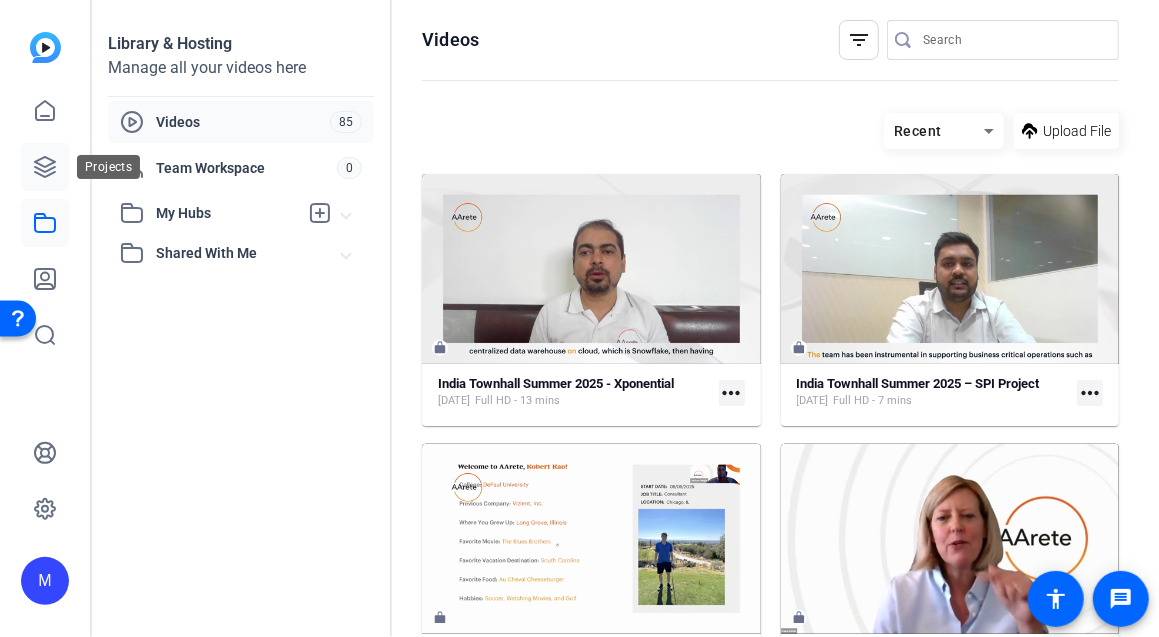 click 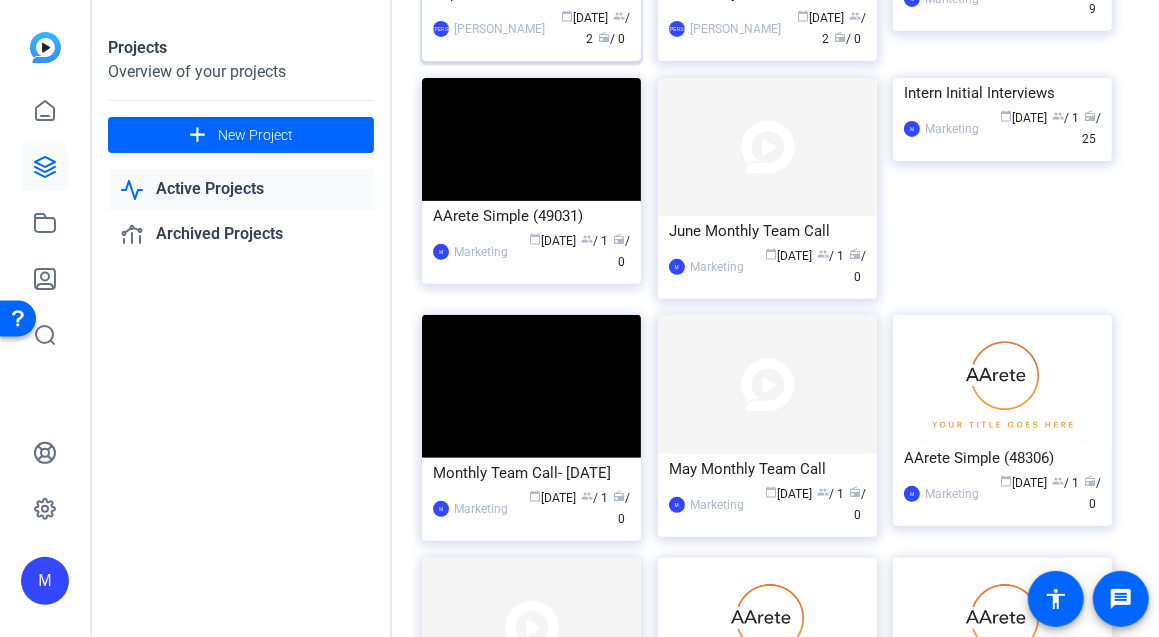 scroll, scrollTop: 8, scrollLeft: 0, axis: vertical 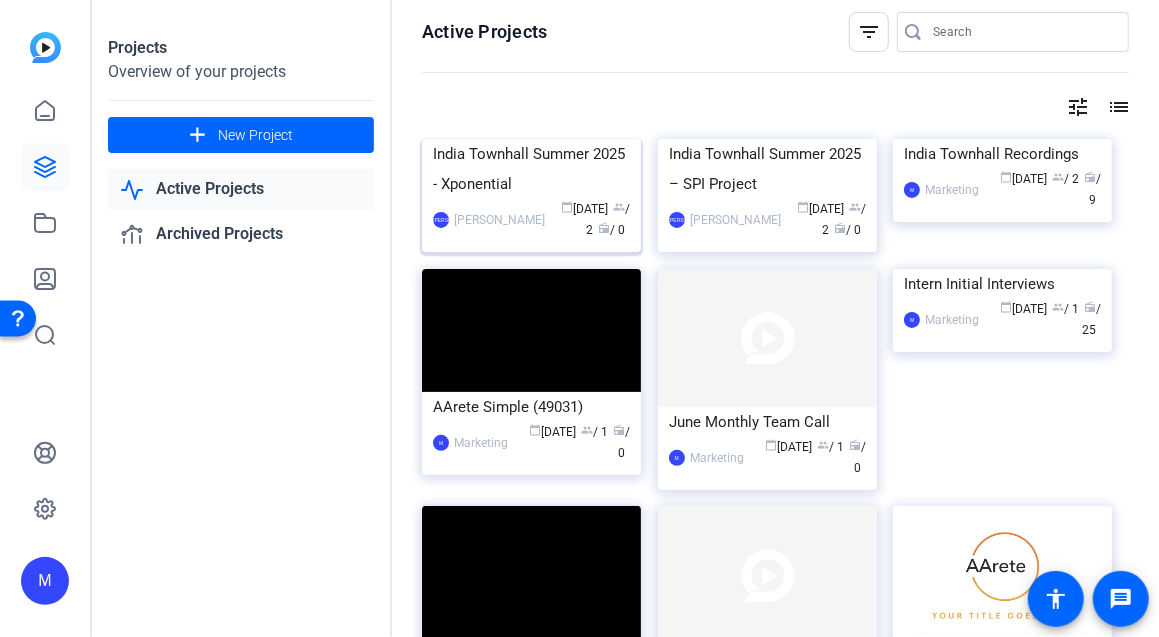 click on "India Townhall Summer 2025 - Xponential" 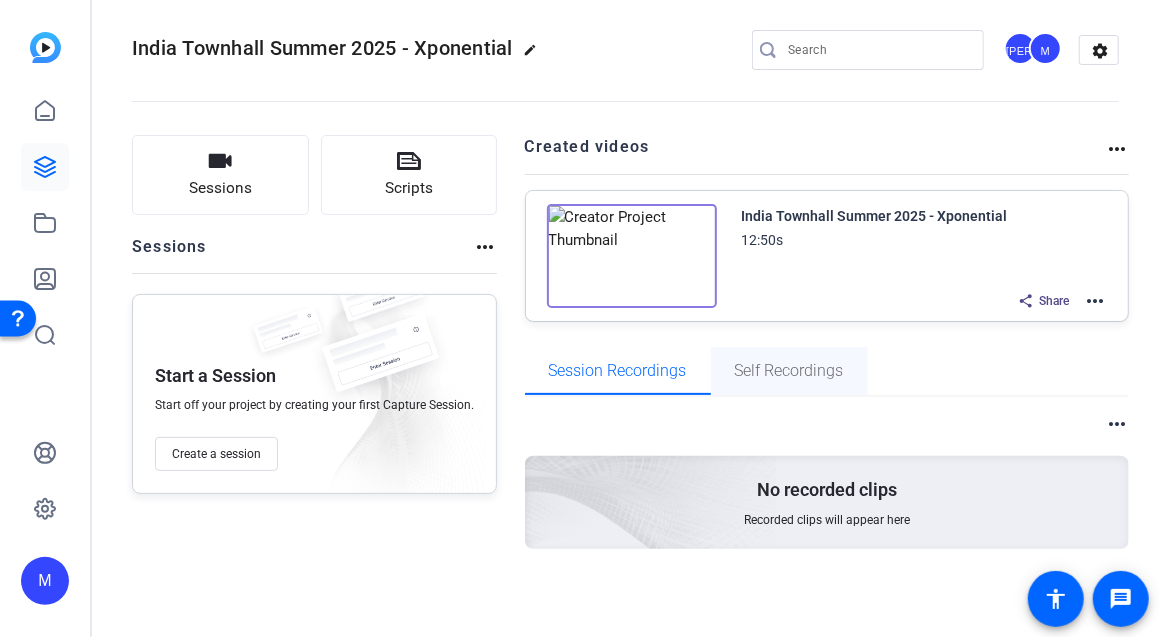 scroll, scrollTop: 9, scrollLeft: 0, axis: vertical 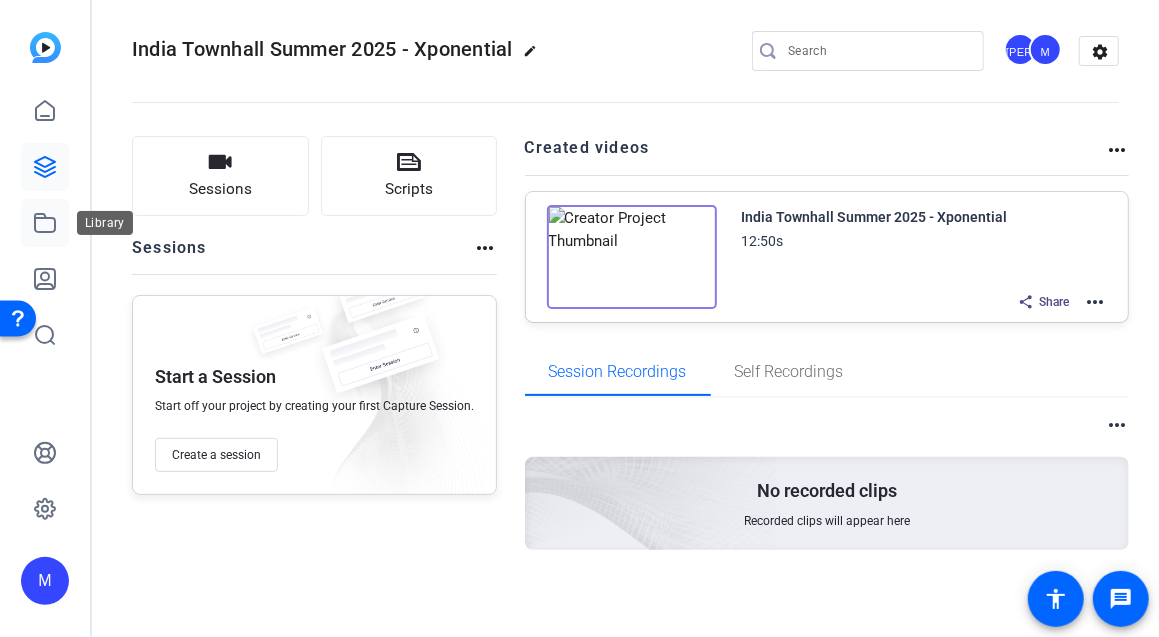 click 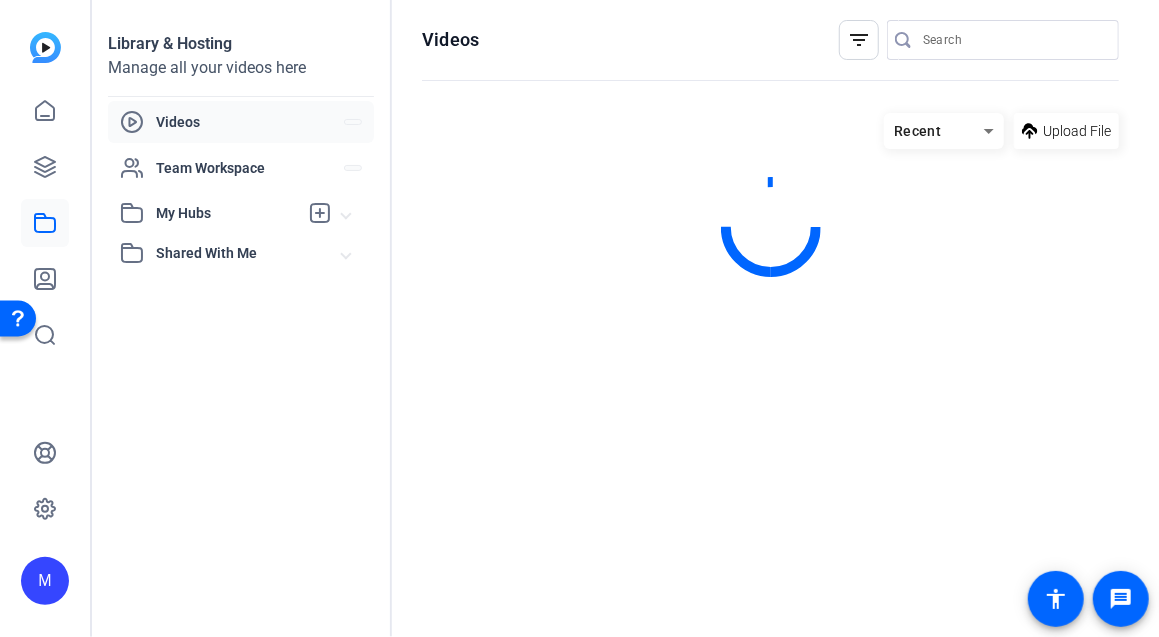scroll, scrollTop: 0, scrollLeft: 0, axis: both 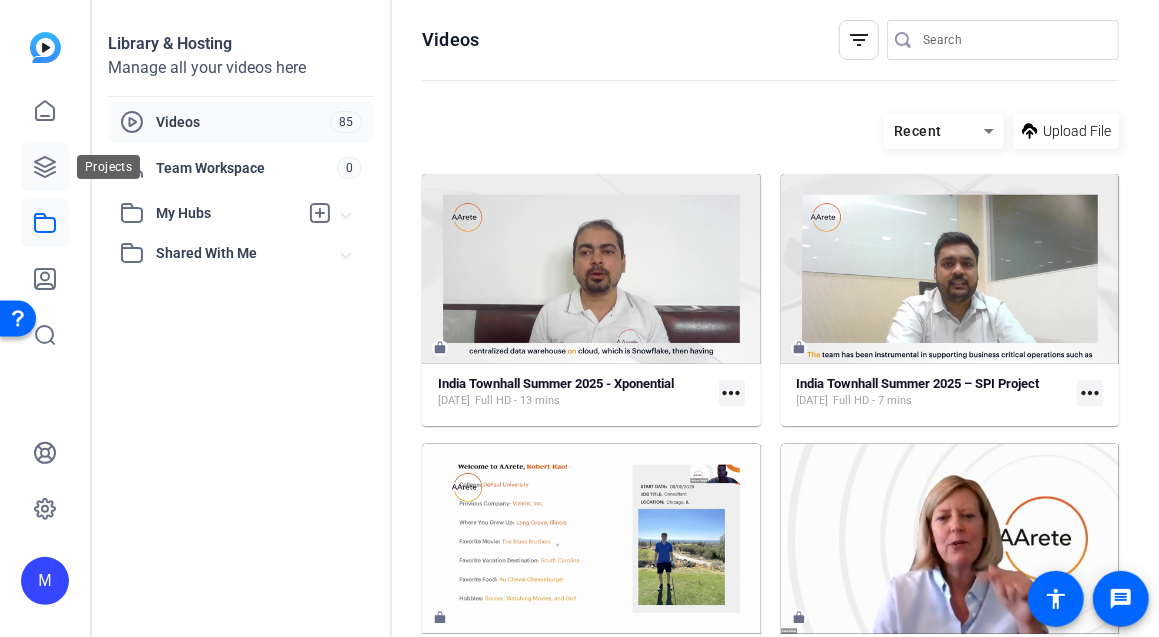 click 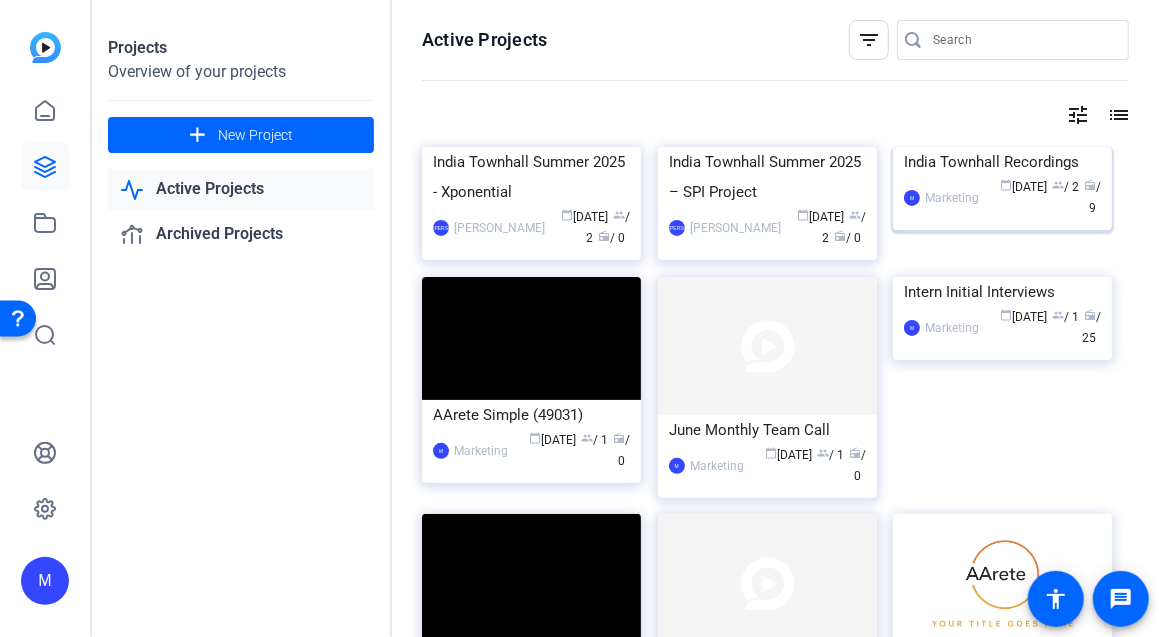 click on "India Townhall Recordings" 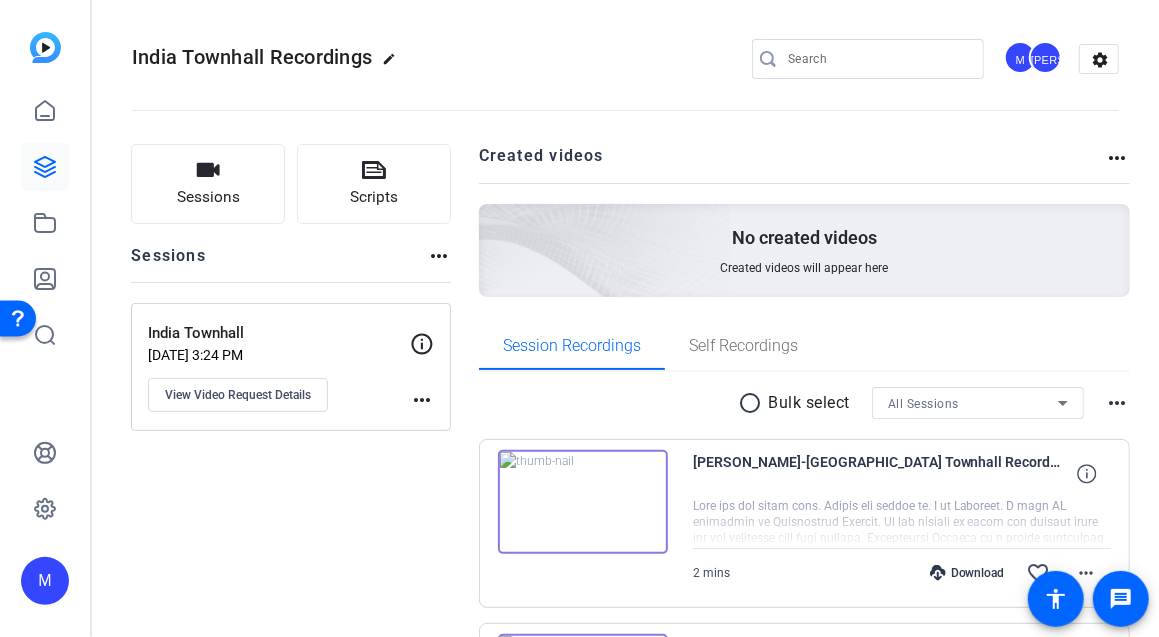 scroll, scrollTop: 187, scrollLeft: 0, axis: vertical 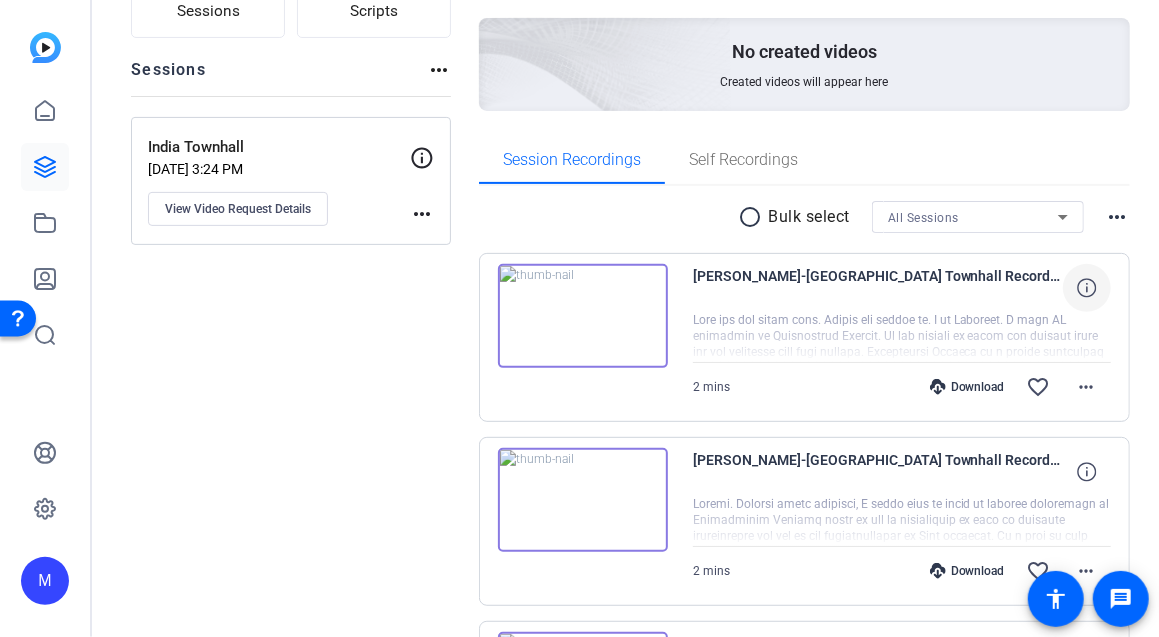 click at bounding box center [1087, 288] 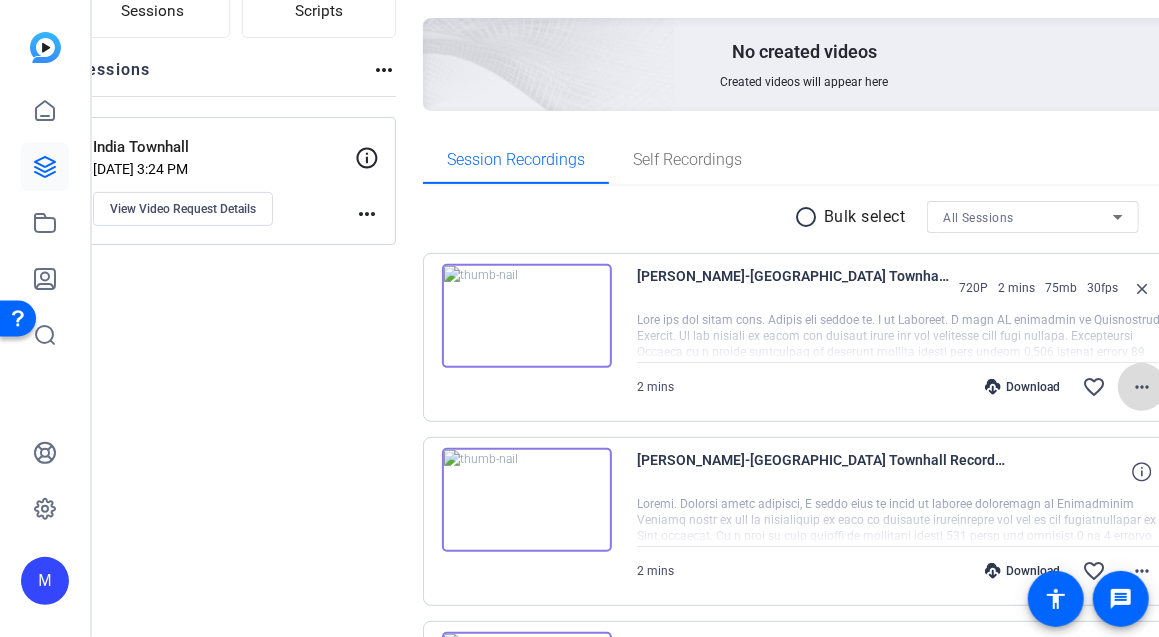 click on "more_horiz" at bounding box center (1142, 387) 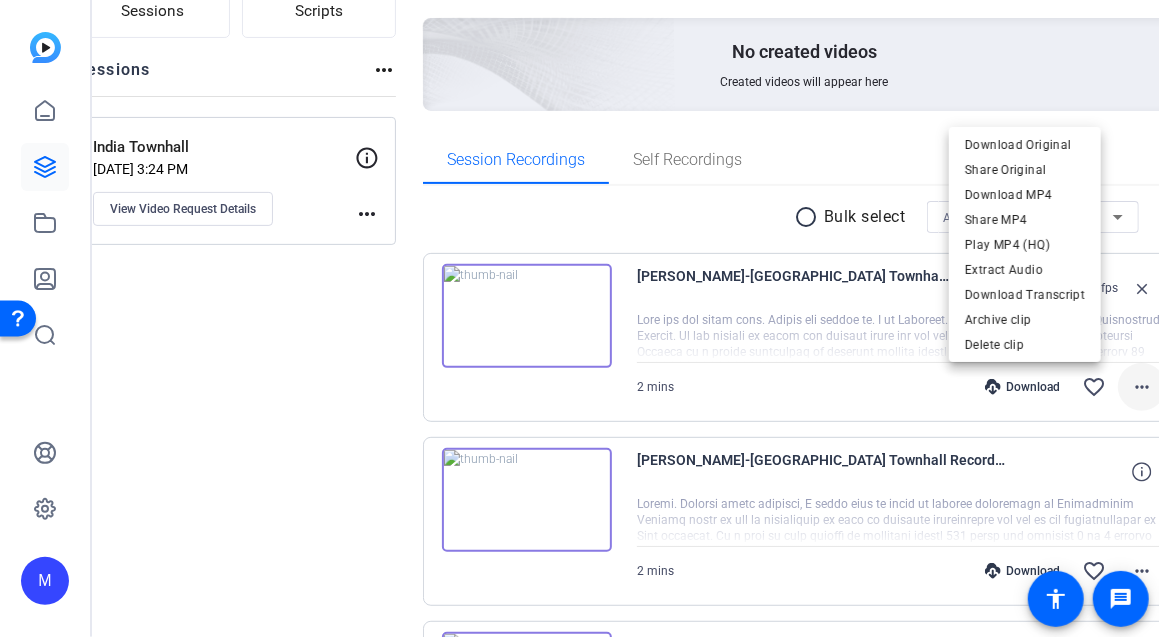 click at bounding box center (579, 318) 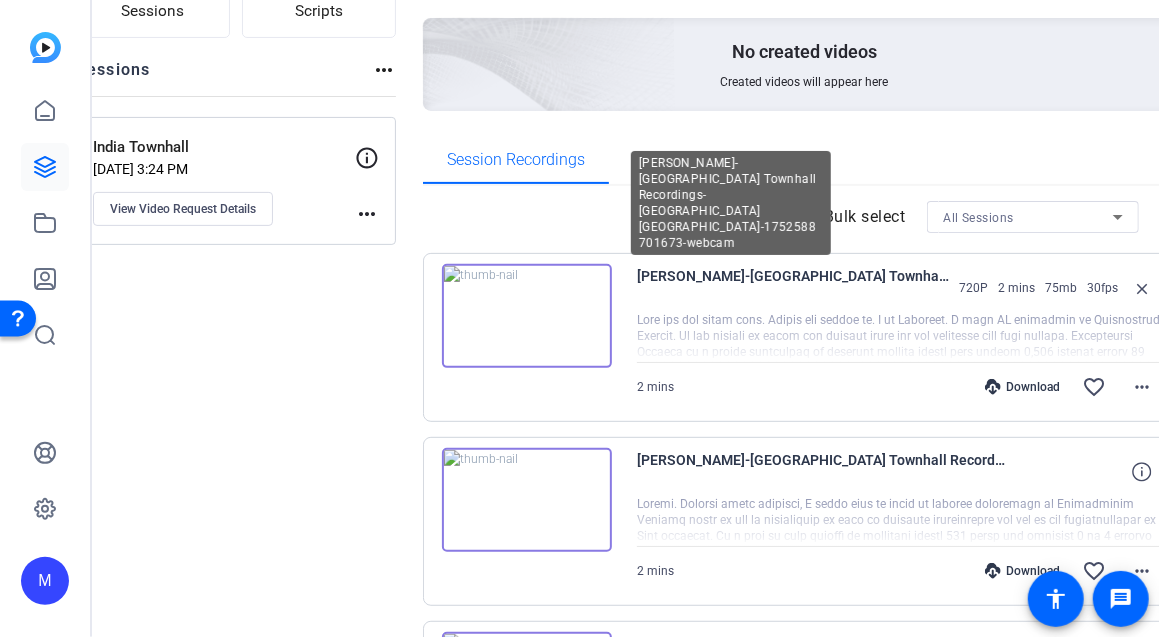 click on "Swapnali-India Townhall Recordings-India Townhall-1752588701673-webcam" at bounding box center [793, 288] 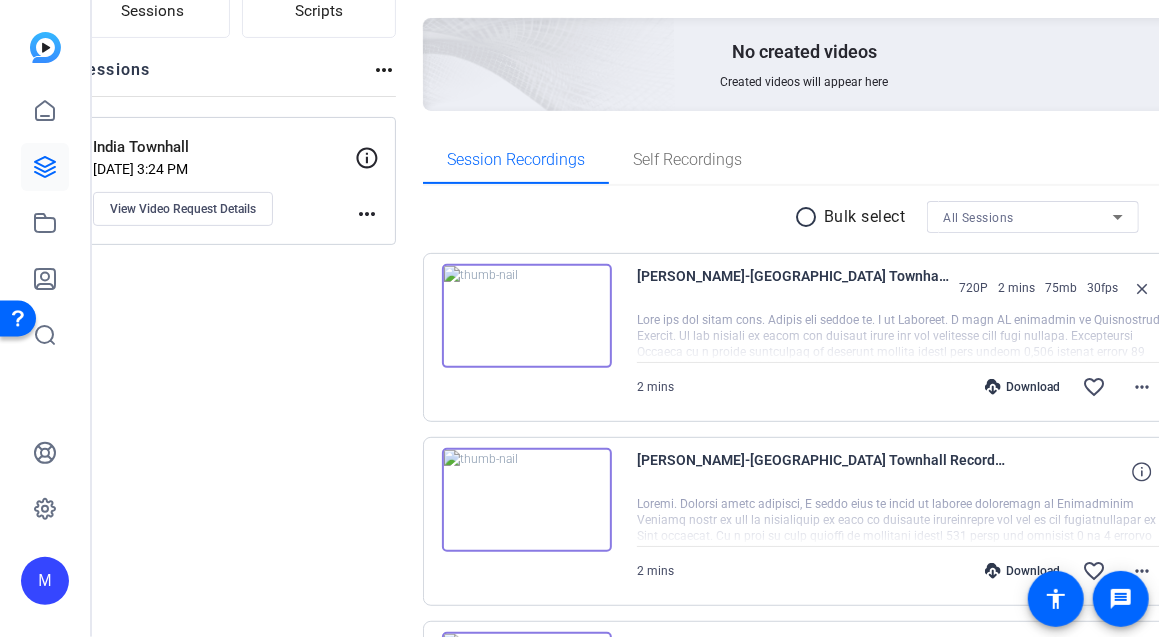 click on "Swapnali-India Townhall Recordings-India Townhall-1752588701673-webcam" at bounding box center (793, 288) 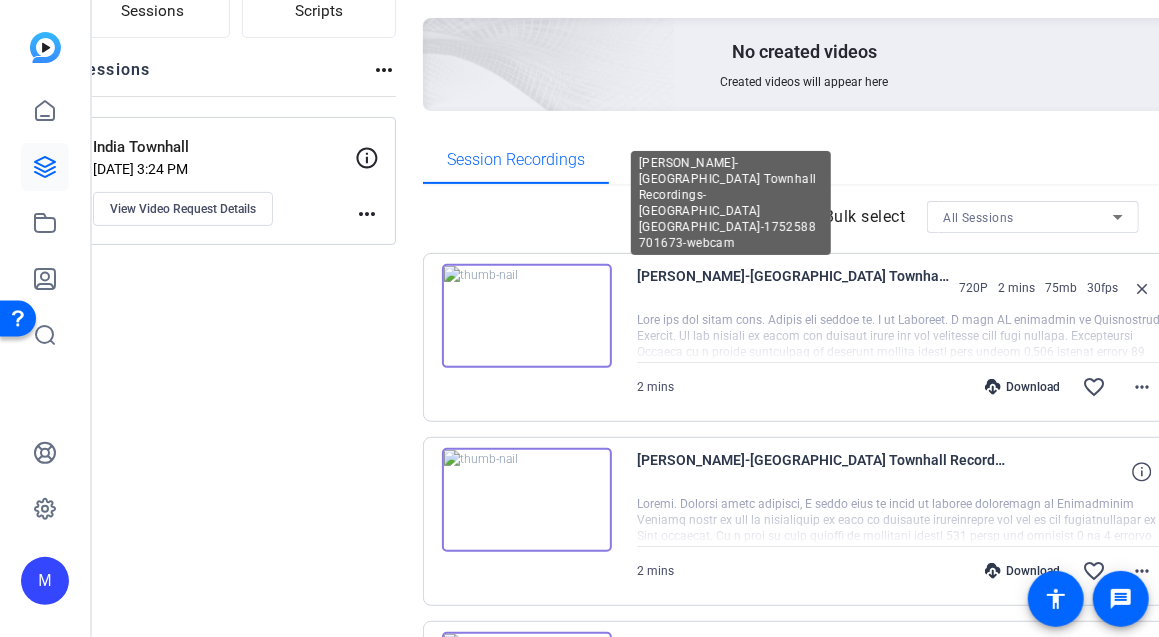 click on "Swapnali-India Townhall Recordings-India Townhall-1752588701673-webcam" at bounding box center [793, 288] 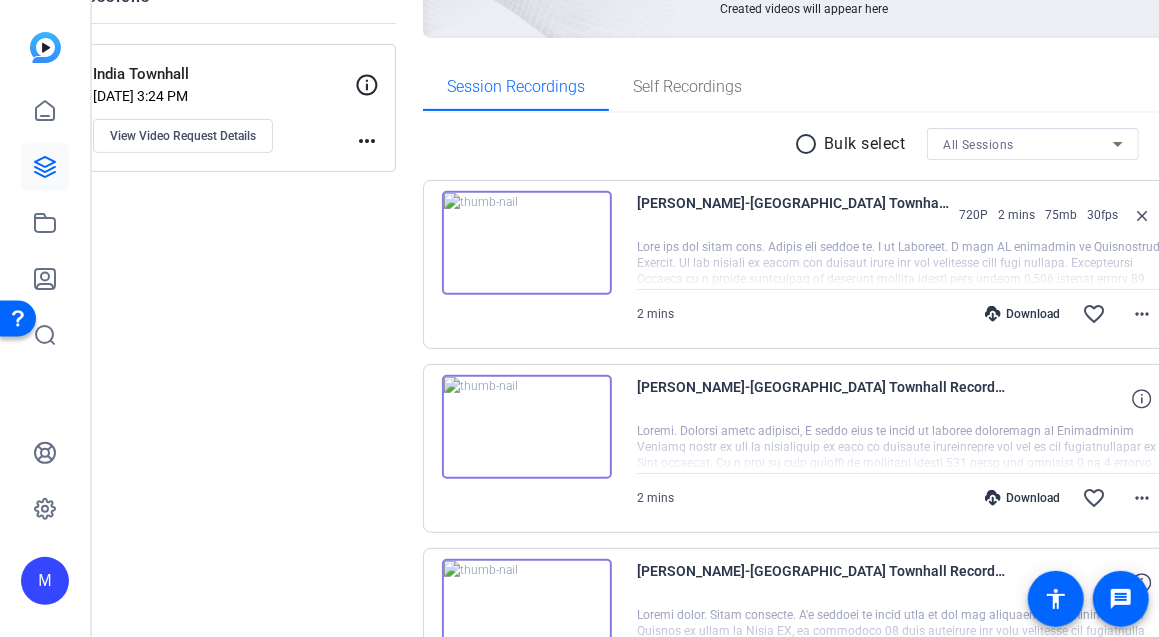 scroll, scrollTop: 261, scrollLeft: 0, axis: vertical 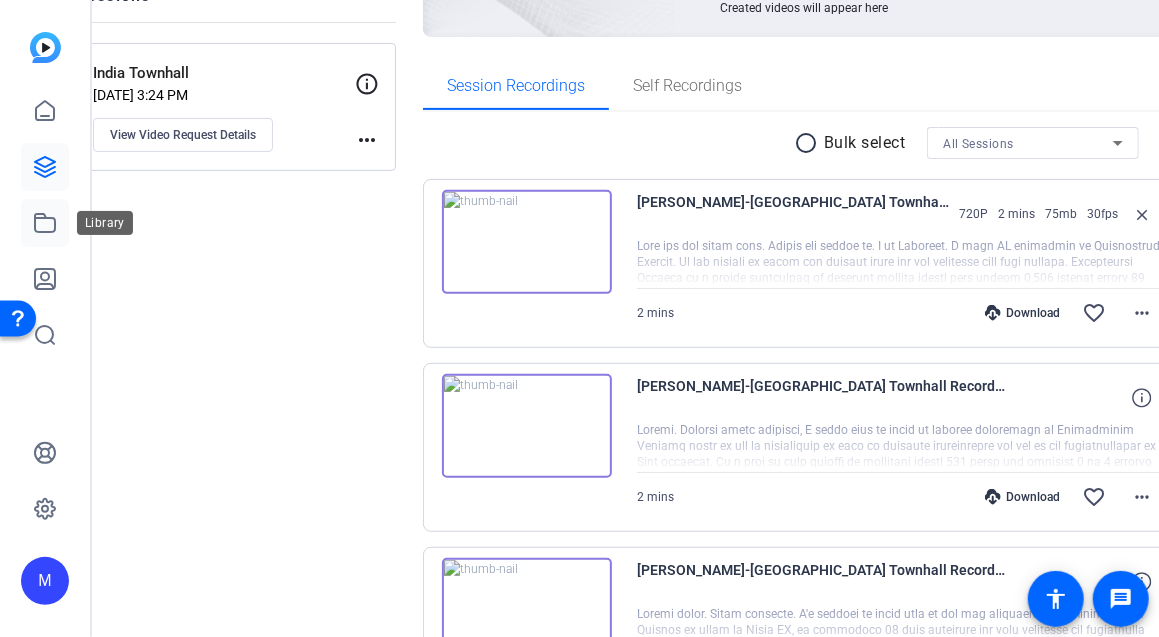 click 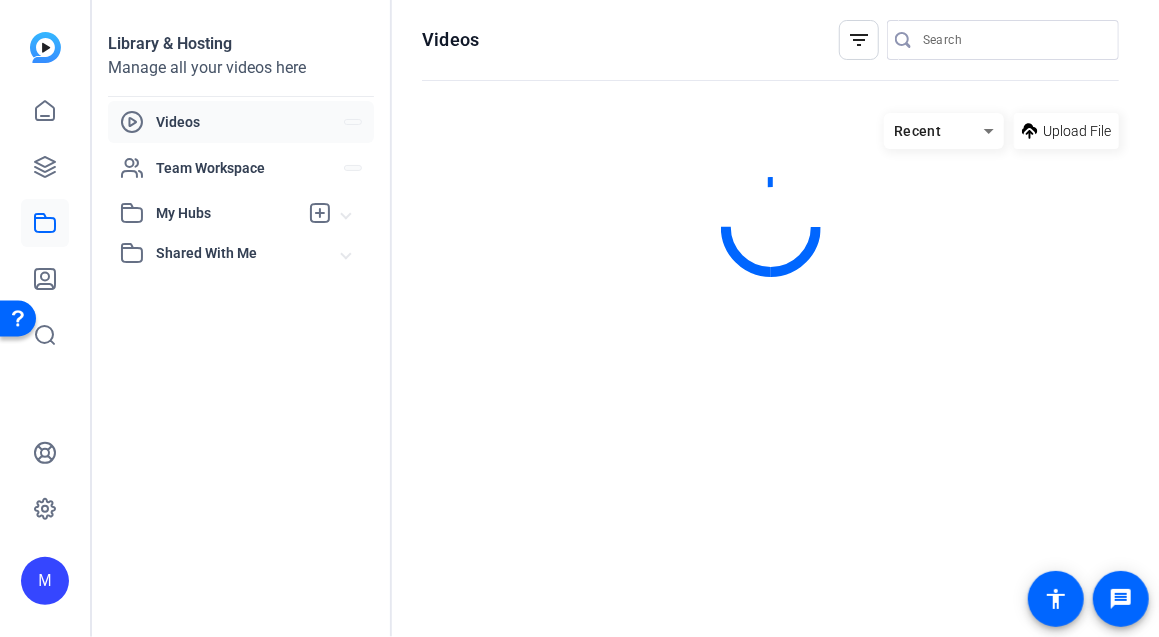 scroll, scrollTop: 0, scrollLeft: 0, axis: both 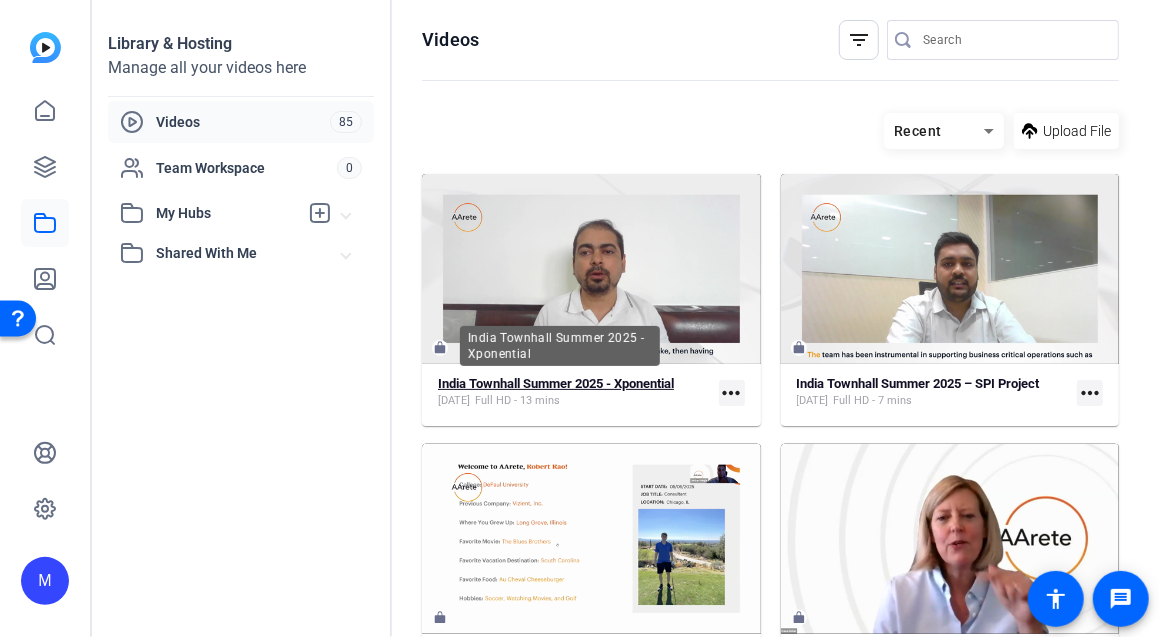 click on "India Townhall Summer 2025 - Xponential" 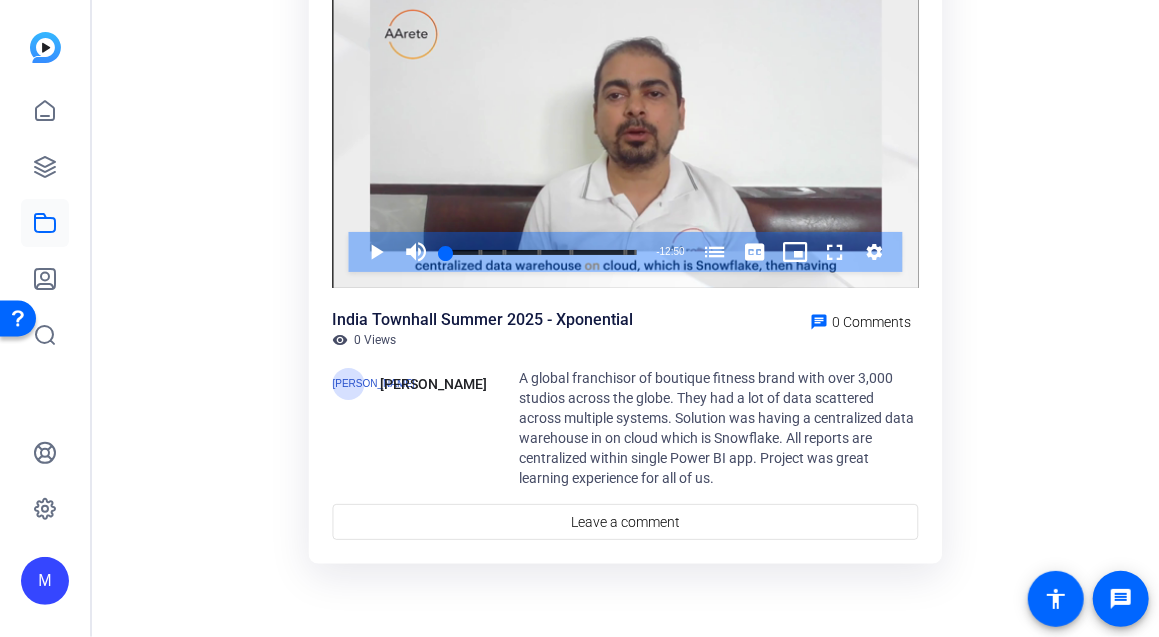 scroll, scrollTop: 207, scrollLeft: 0, axis: vertical 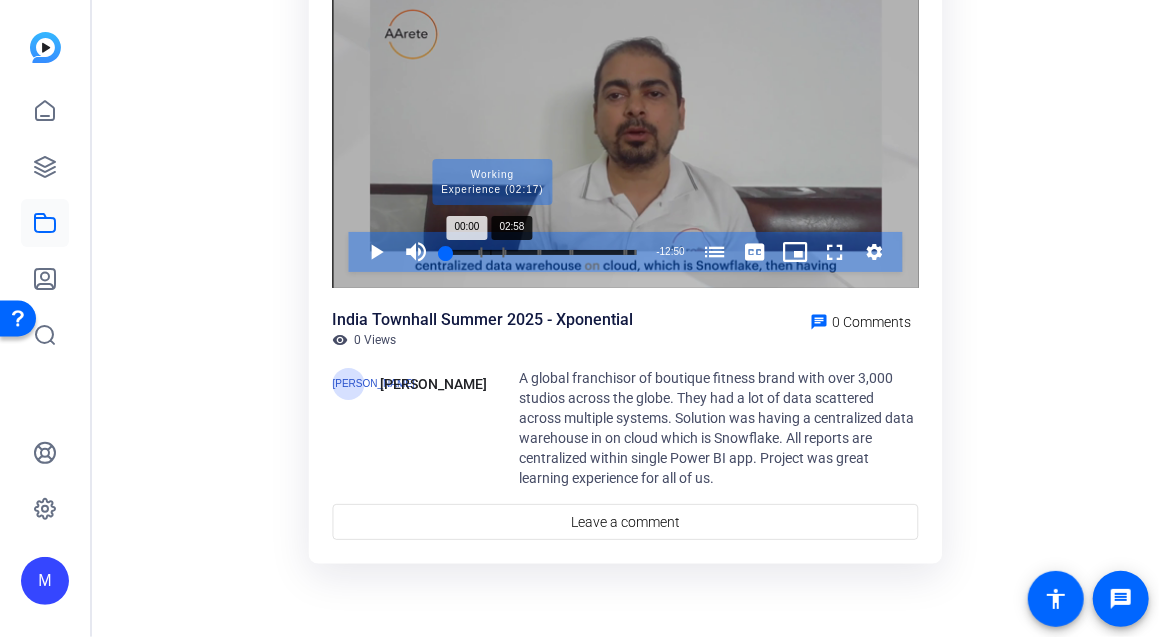 click at bounding box center [492, 252] 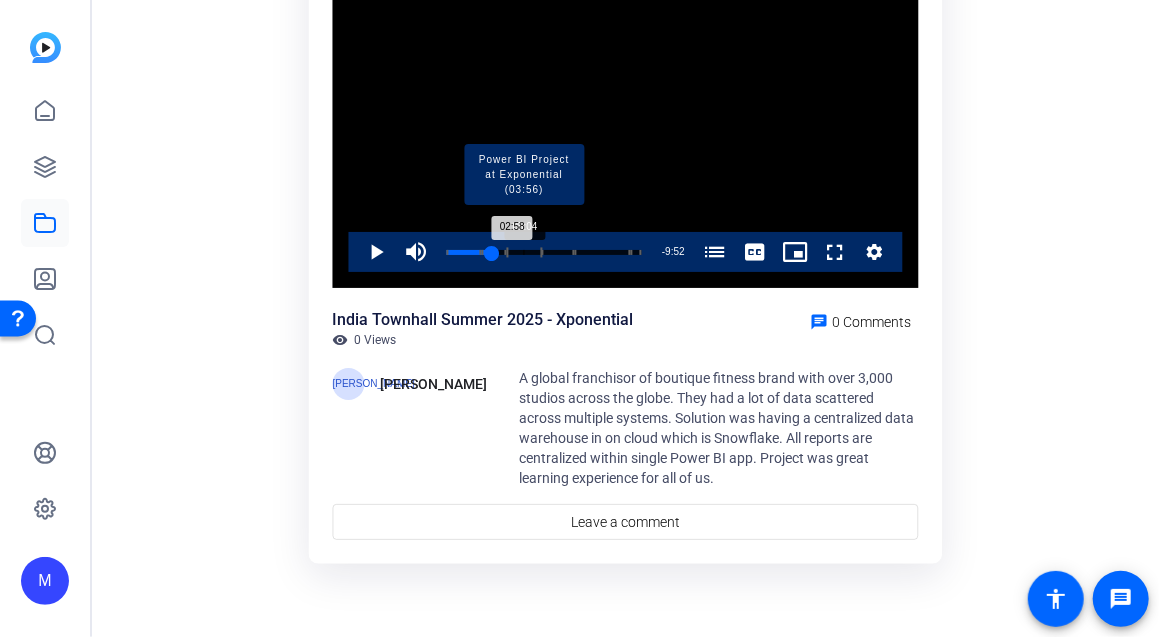 click at bounding box center (524, 252) 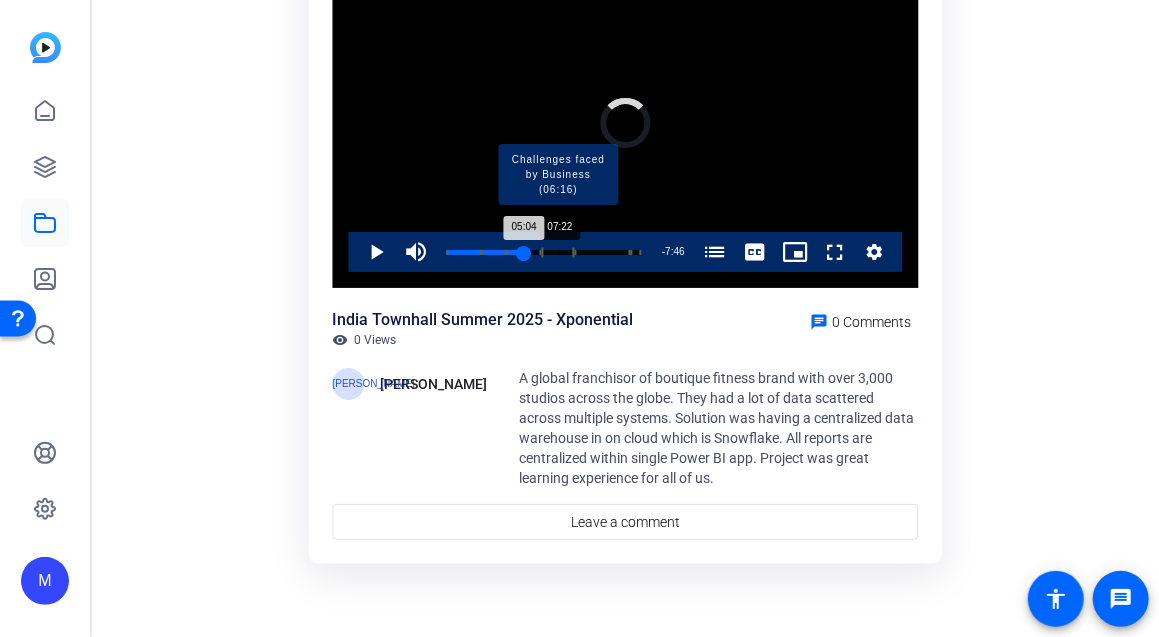 click at bounding box center [558, 252] 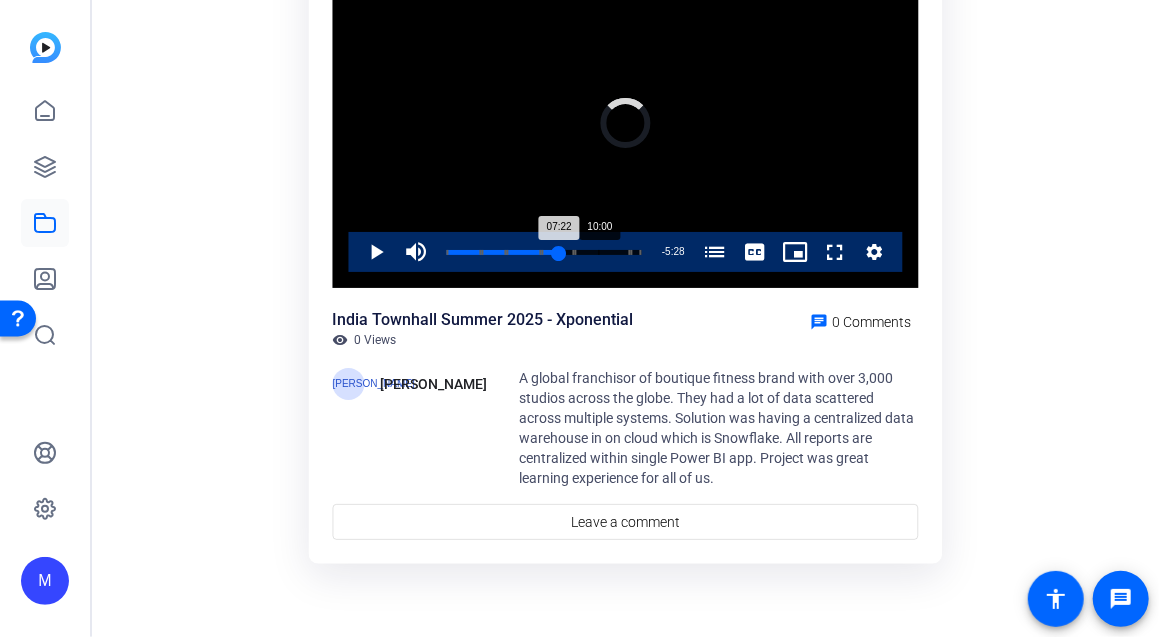 click on "Loaded :  0.00% 10:00 07:22 Delivering a Cloud-based Data Management Solution (00:00) Working Experience (02:17) Power BI Project at Exponential (03:56) Challenges faced by Business (06:16) Project Milestones (08:26) Expoonential Project (12:07)" at bounding box center [544, 252] 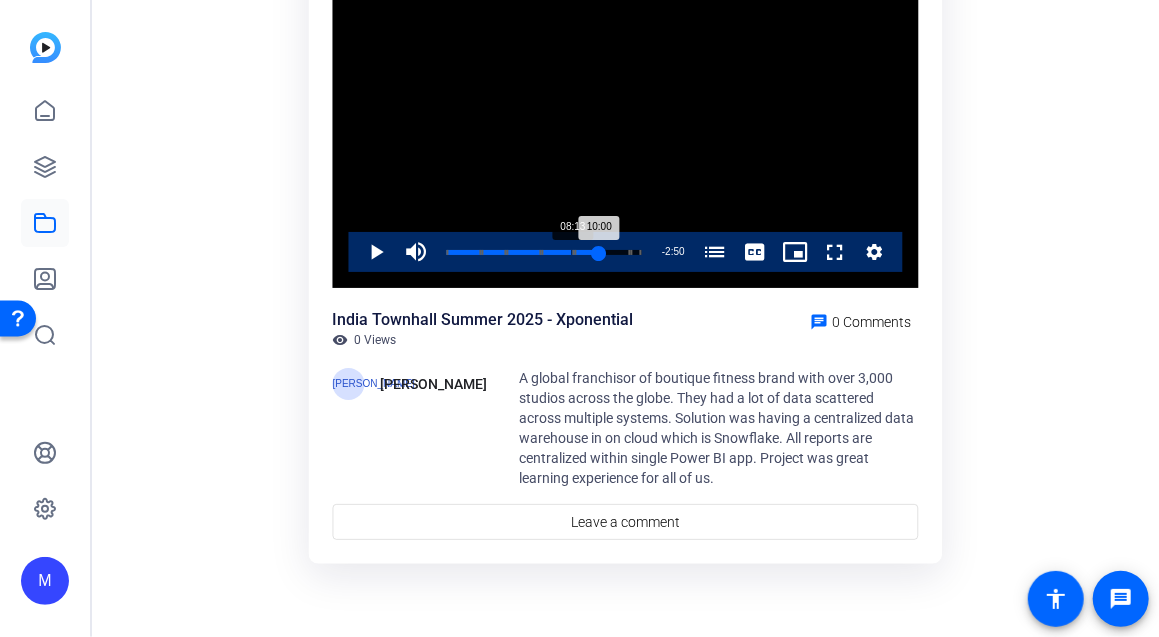 click on "Loaded :  79.36% 08:13 10:00 Delivering a Cloud-based Data Management Solution (00:00) Working Experience (02:17) Power BI Project at Exponential (03:56) Challenges faced by Business (06:16) Project Milestones (08:26) Expoonential Project (12:07)" at bounding box center (544, 252) 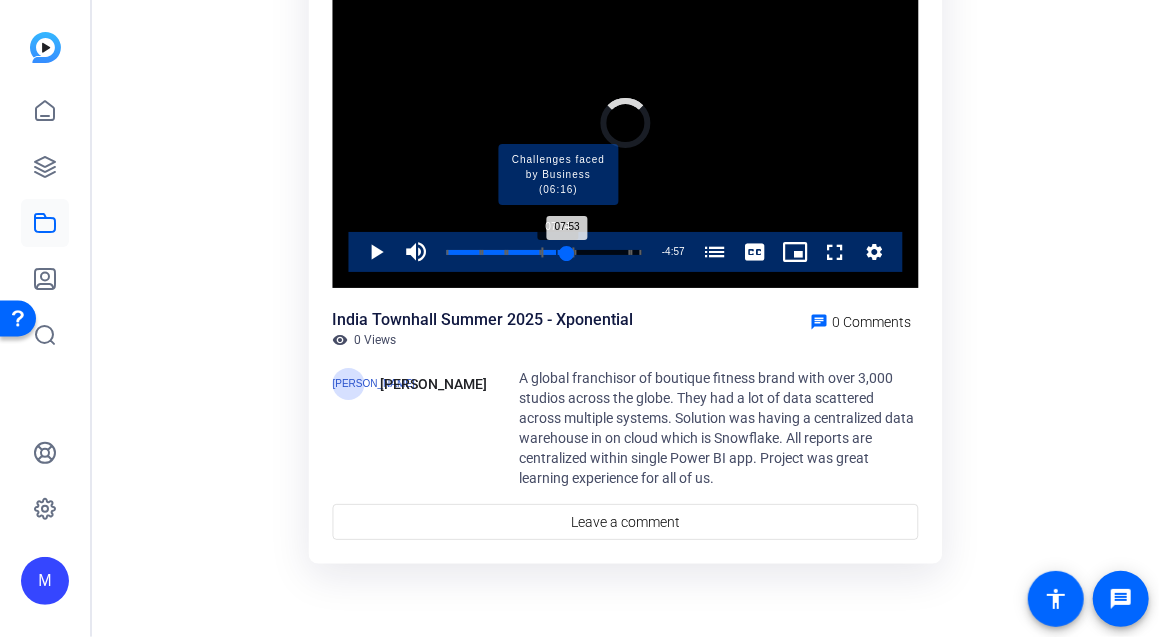 click at bounding box center (554, 252) 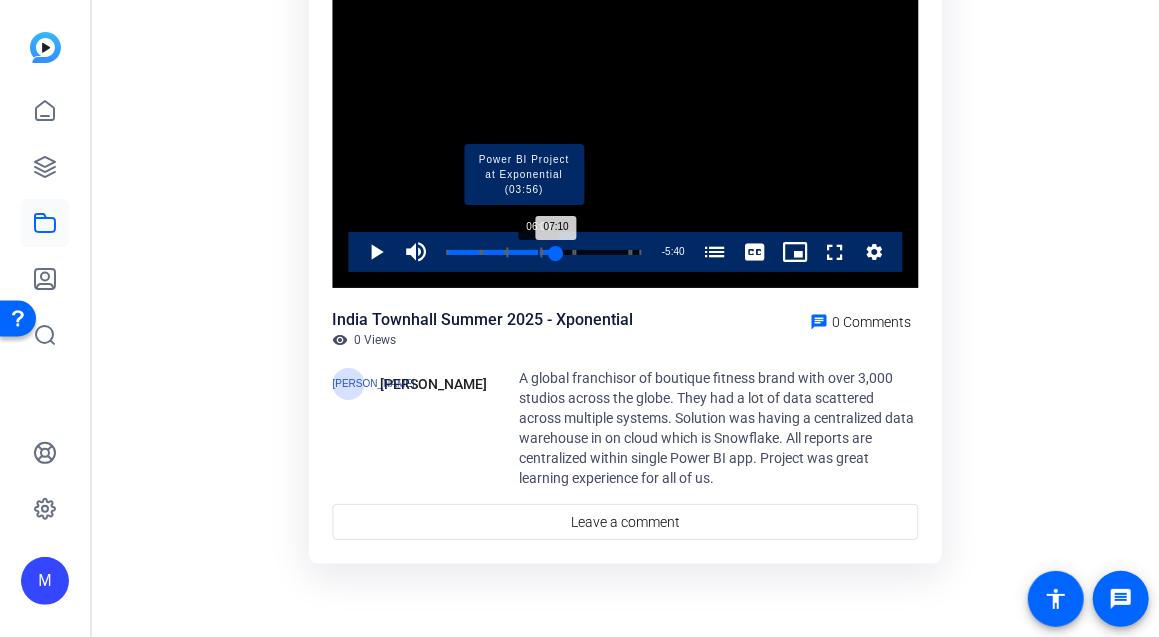 click at bounding box center [524, 252] 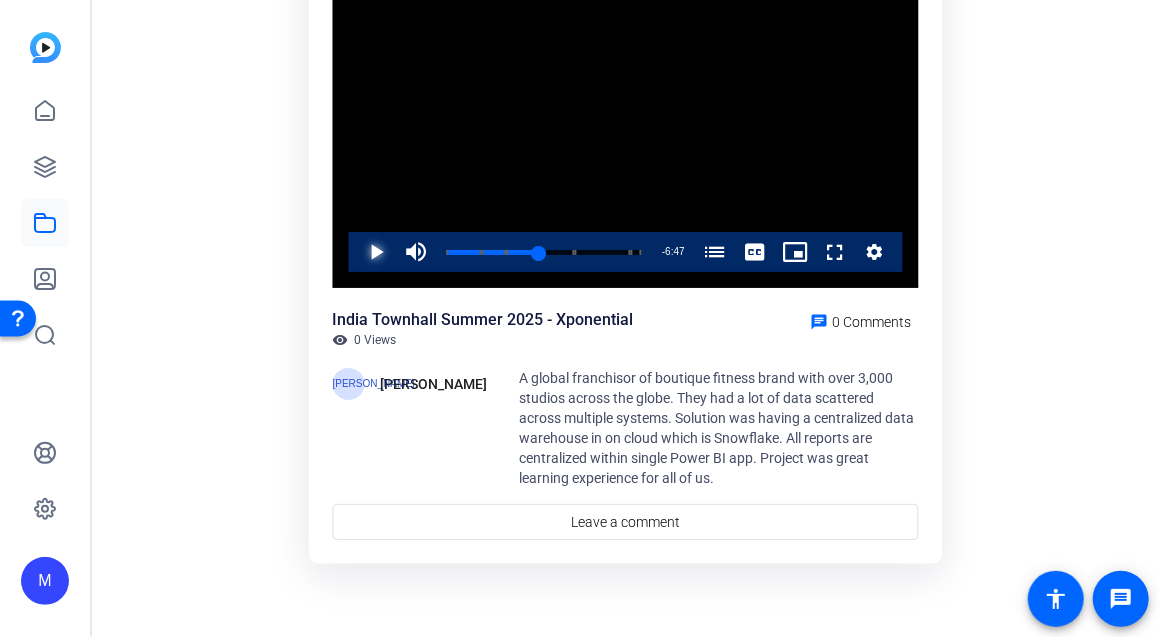 click at bounding box center [357, 252] 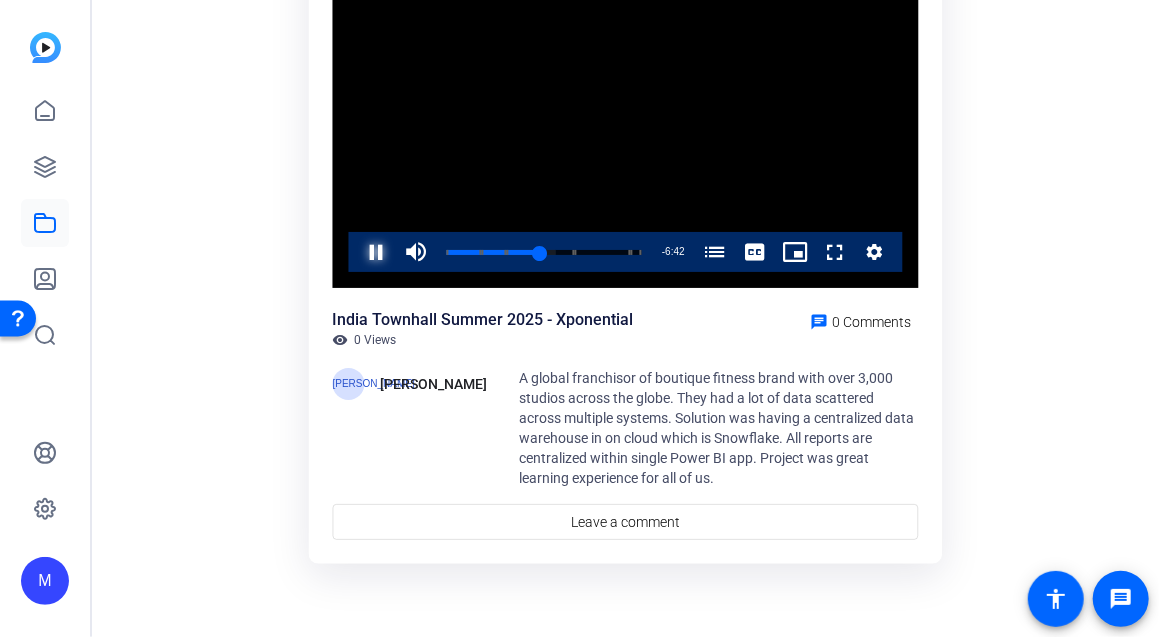 click at bounding box center [357, 252] 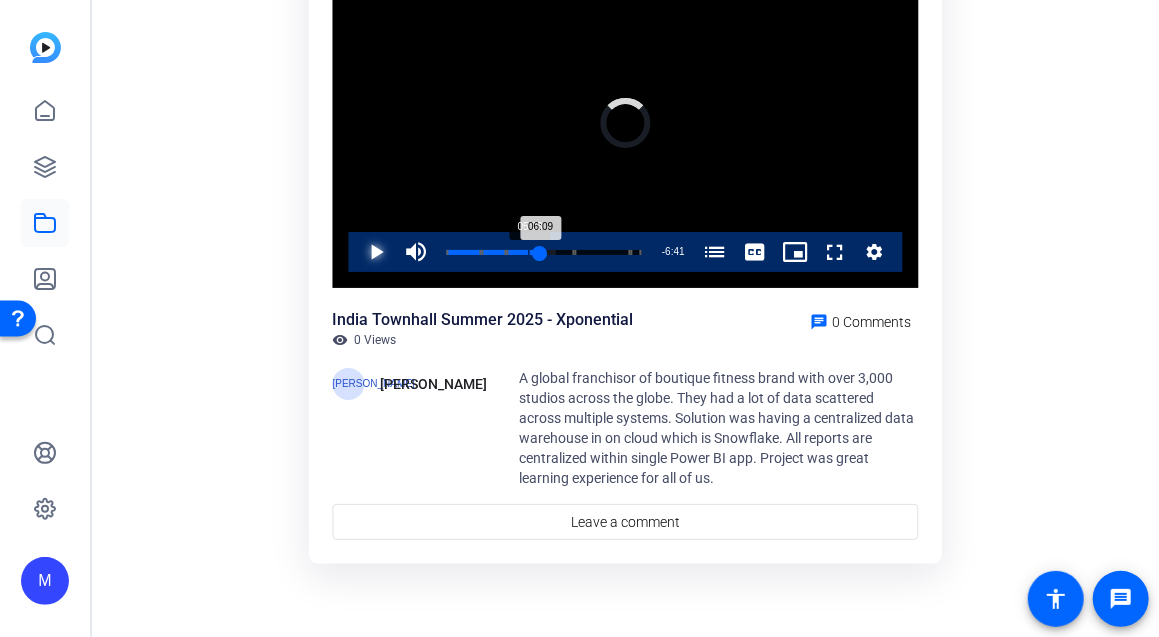 click on "Loaded :  55.88% 05:23 06:09 Delivering a Cloud-based Data Management Solution (00:00) Working Experience (02:17) Power BI Project at Exponential (03:56) Challenges faced by Business (06:16) Project Milestones (08:26) Expoonential Project (12:07)" at bounding box center (544, 252) 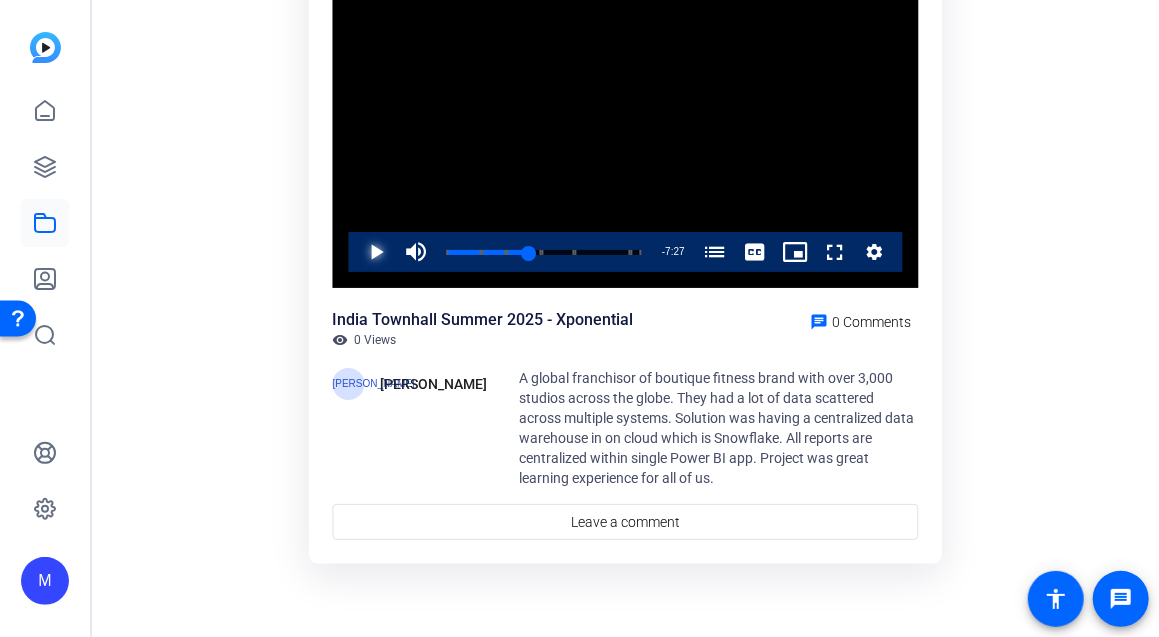 click at bounding box center [357, 252] 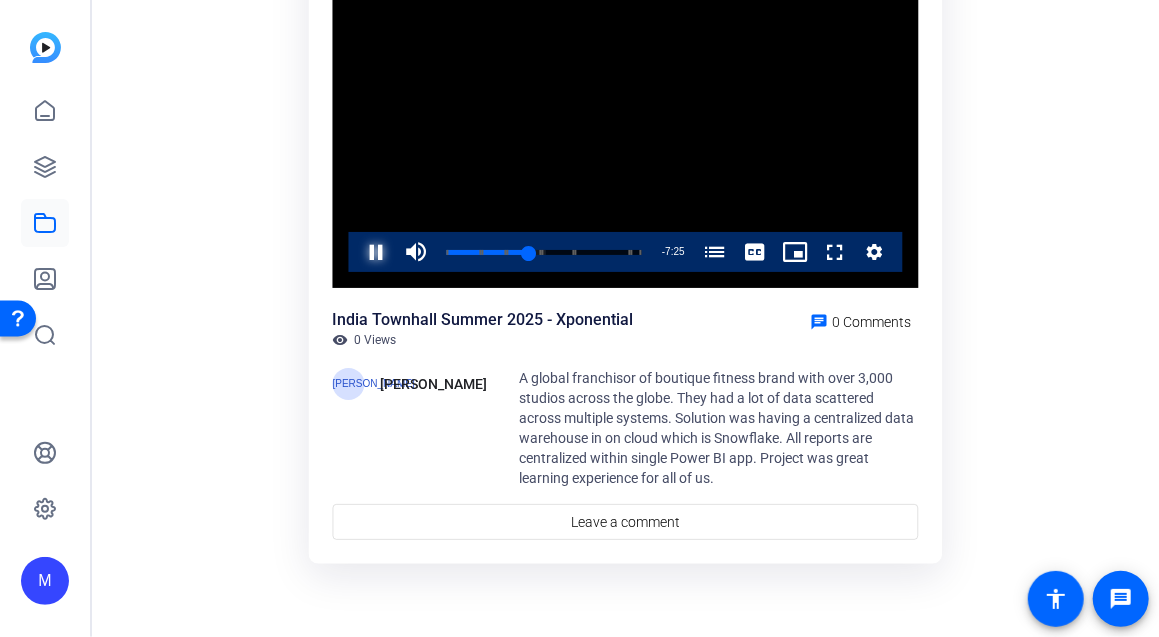 type 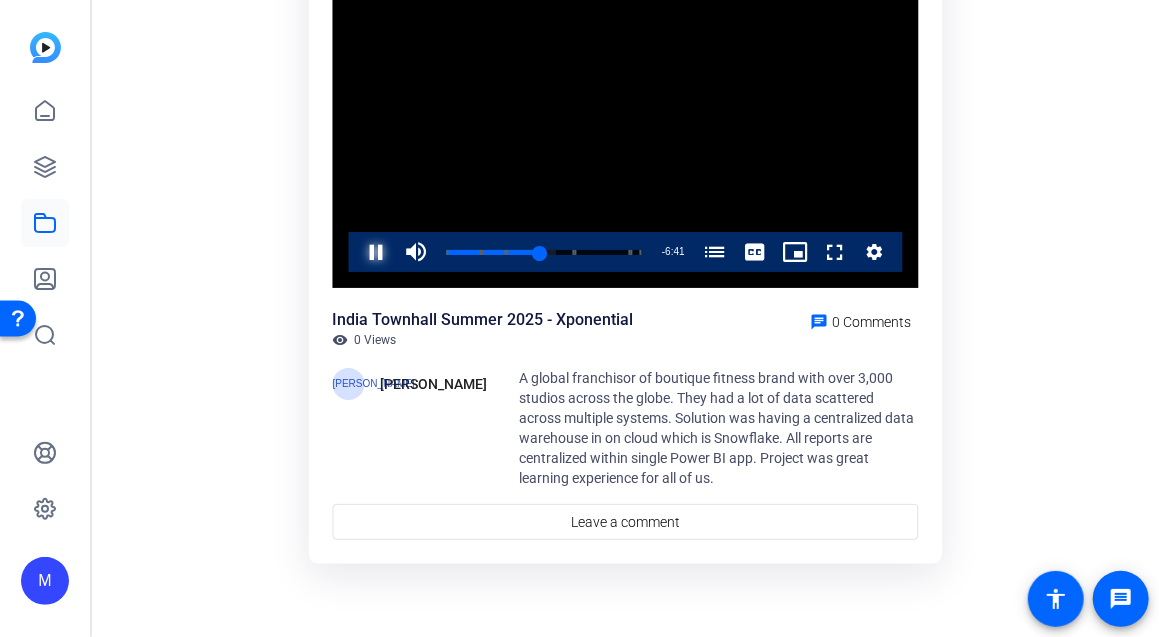 click at bounding box center [357, 252] 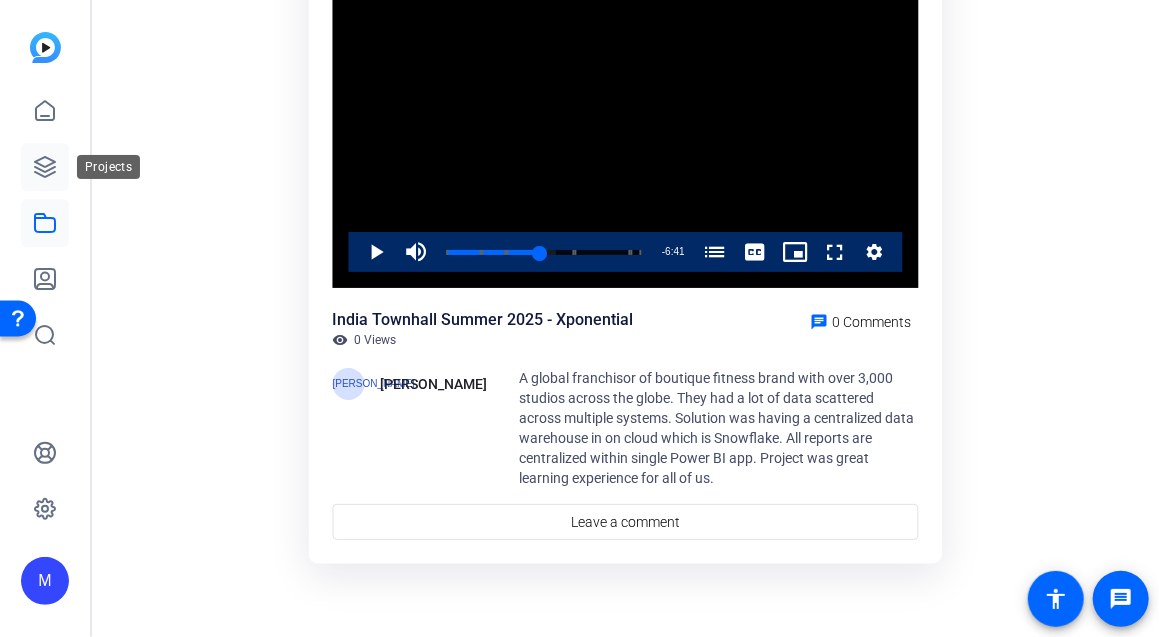 click 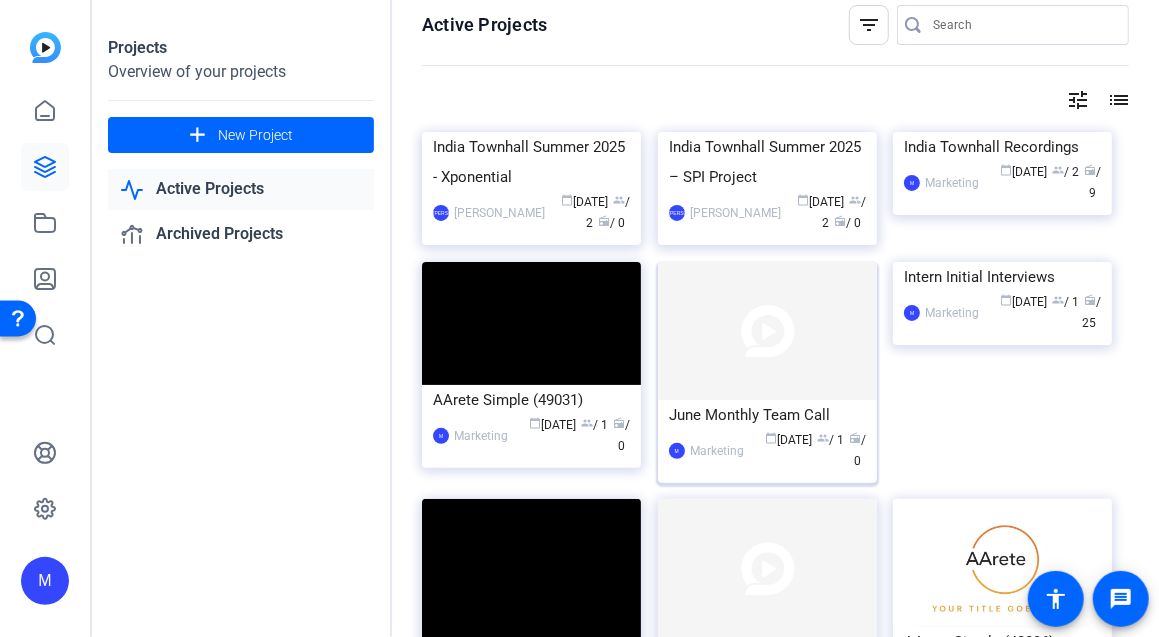 scroll, scrollTop: 0, scrollLeft: 0, axis: both 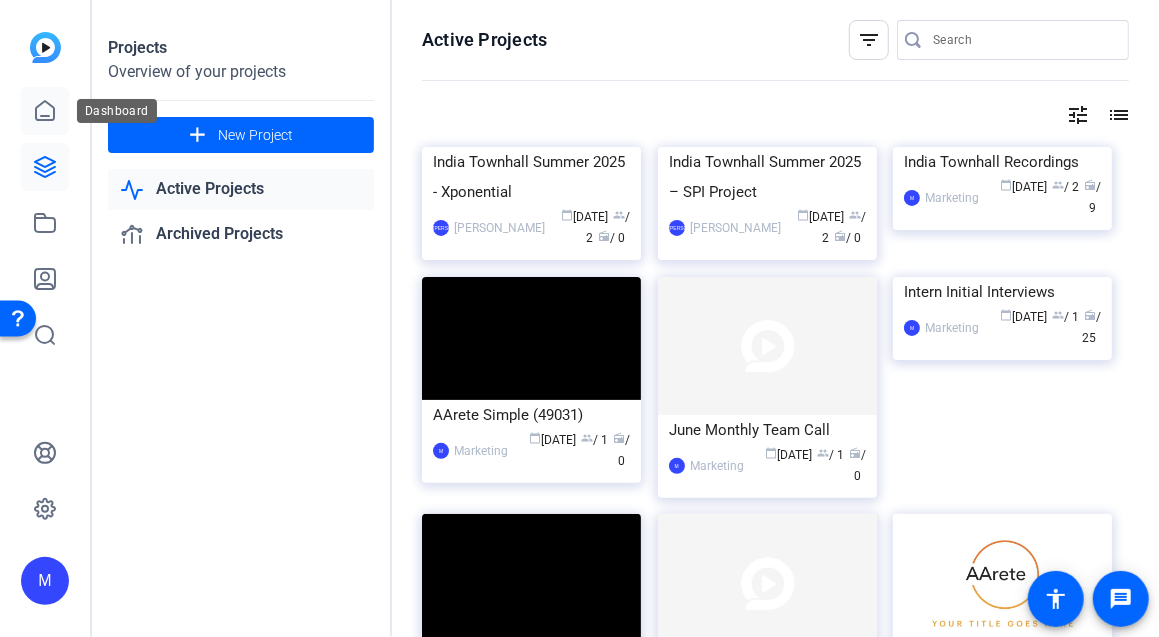 click 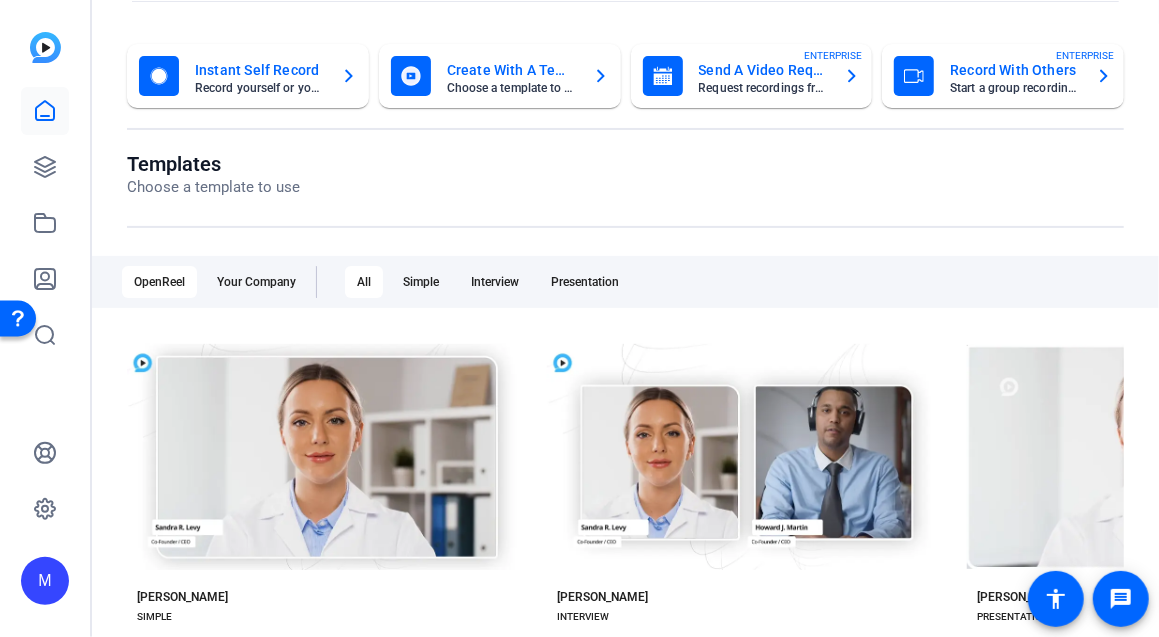 scroll, scrollTop: 0, scrollLeft: 0, axis: both 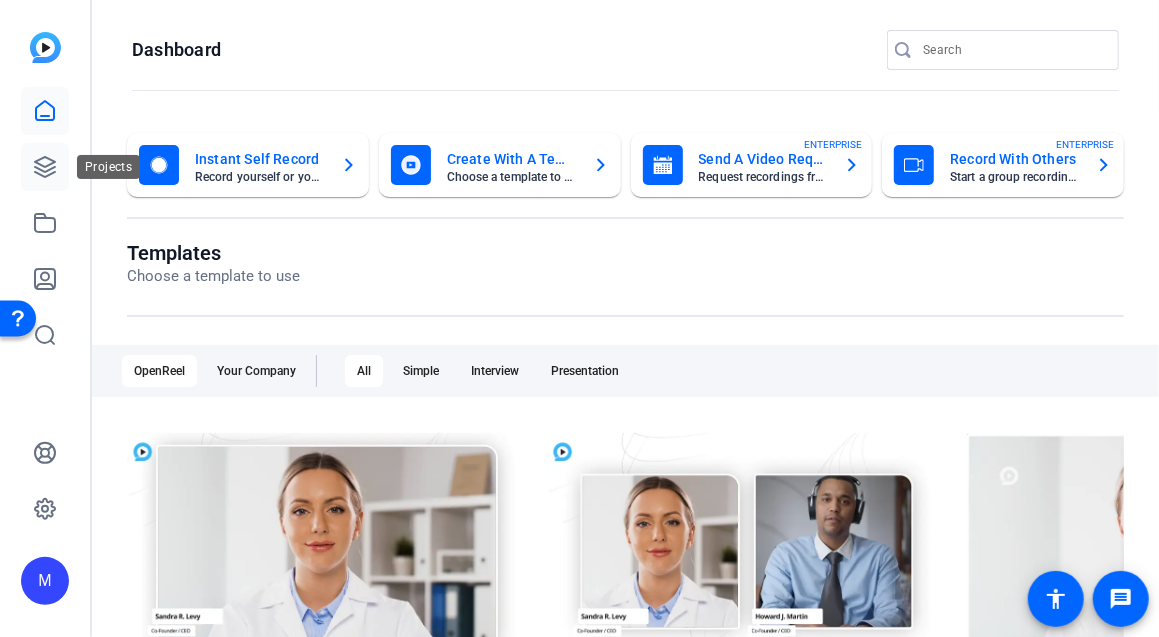 click 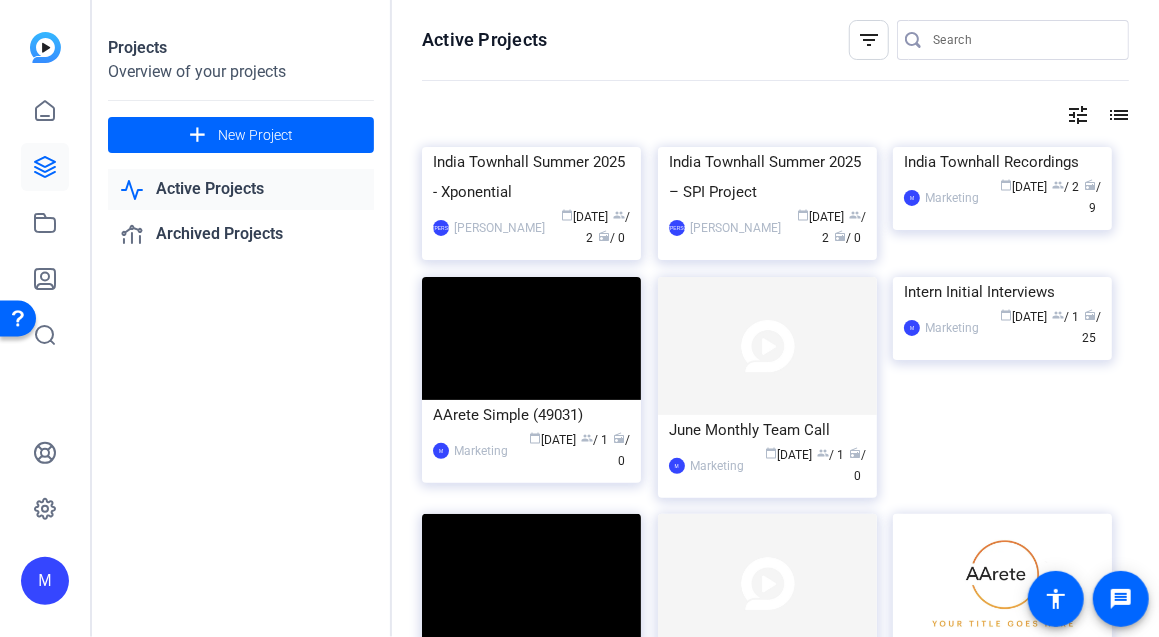 click on "Projects Overview of your projects add  New Project
Active Projects
Archived Projects" 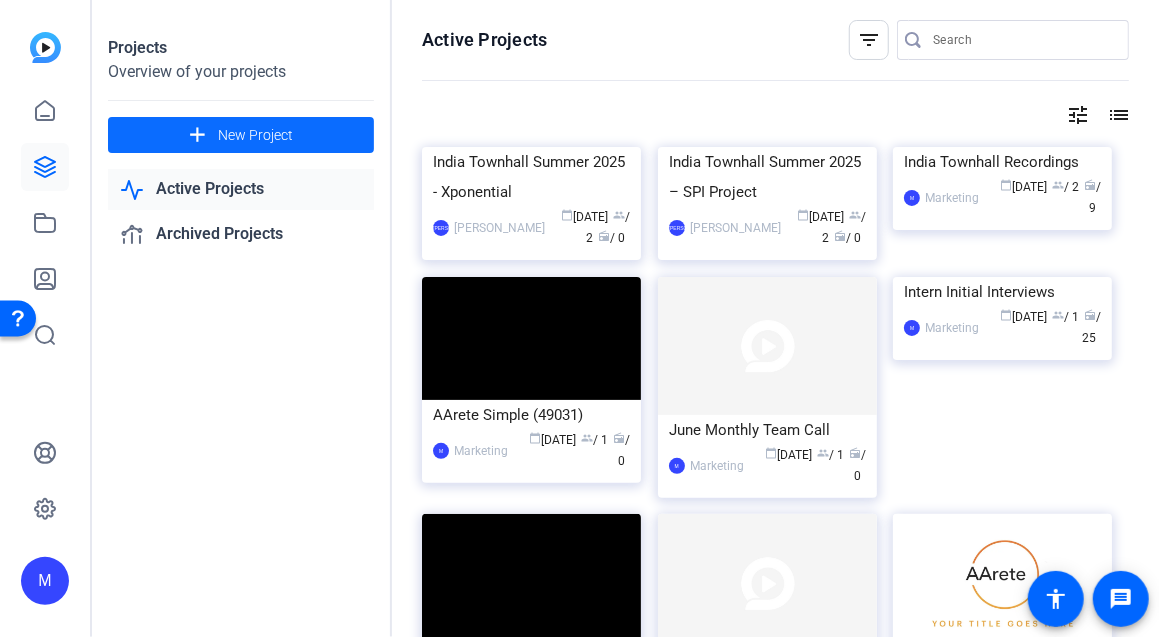 click on "New Project" 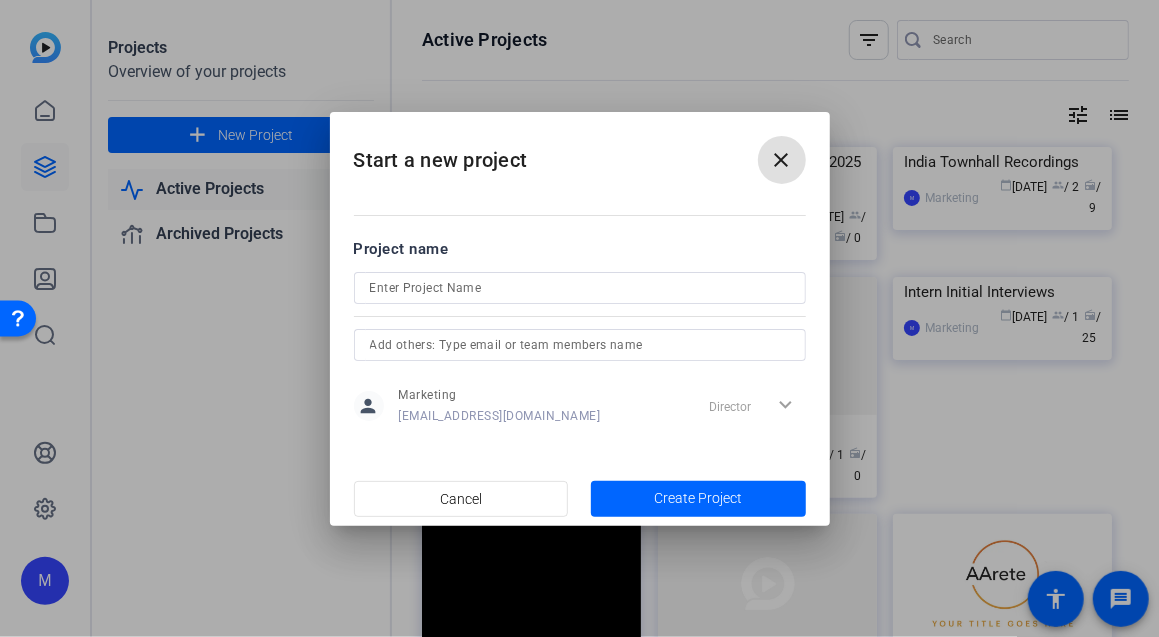 click at bounding box center (580, 288) 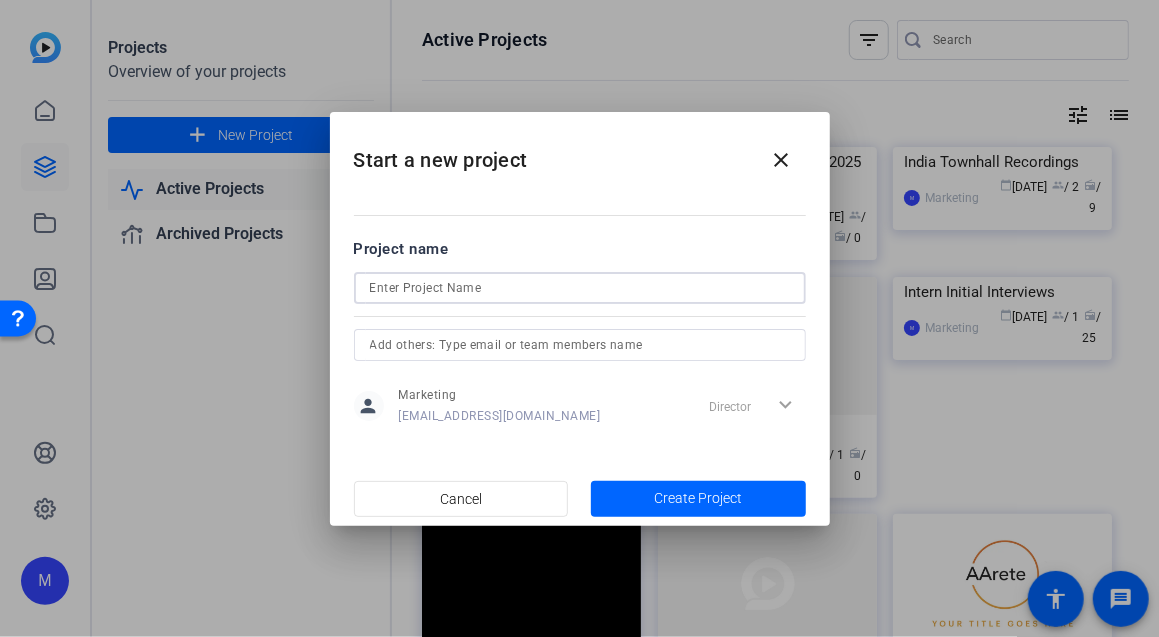 type on "V" 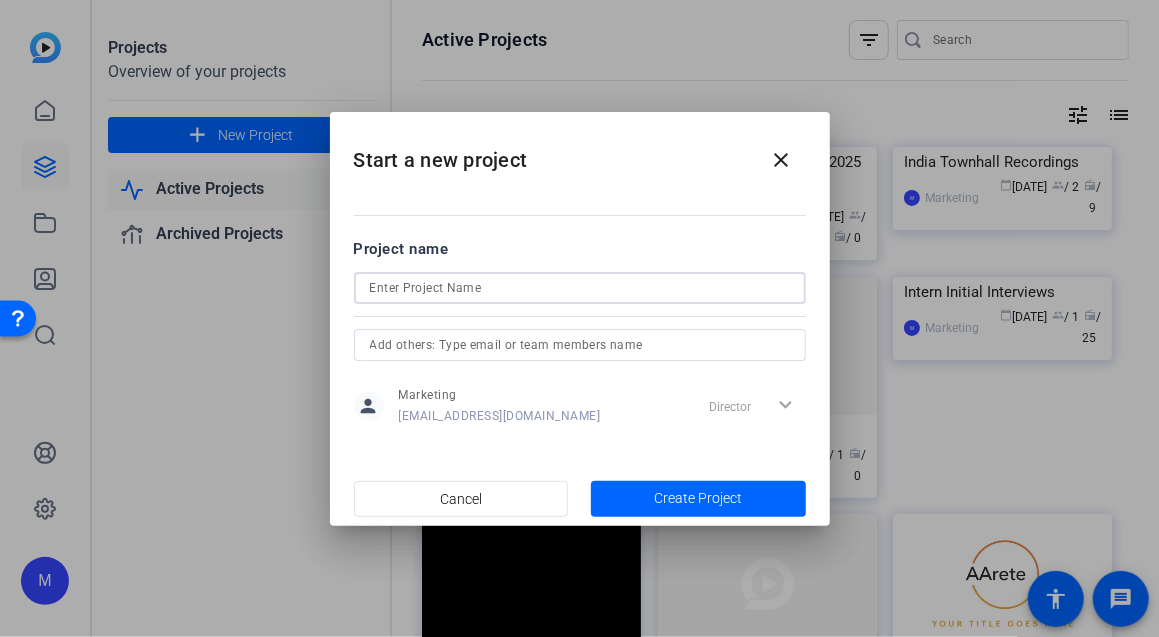 type on "W" 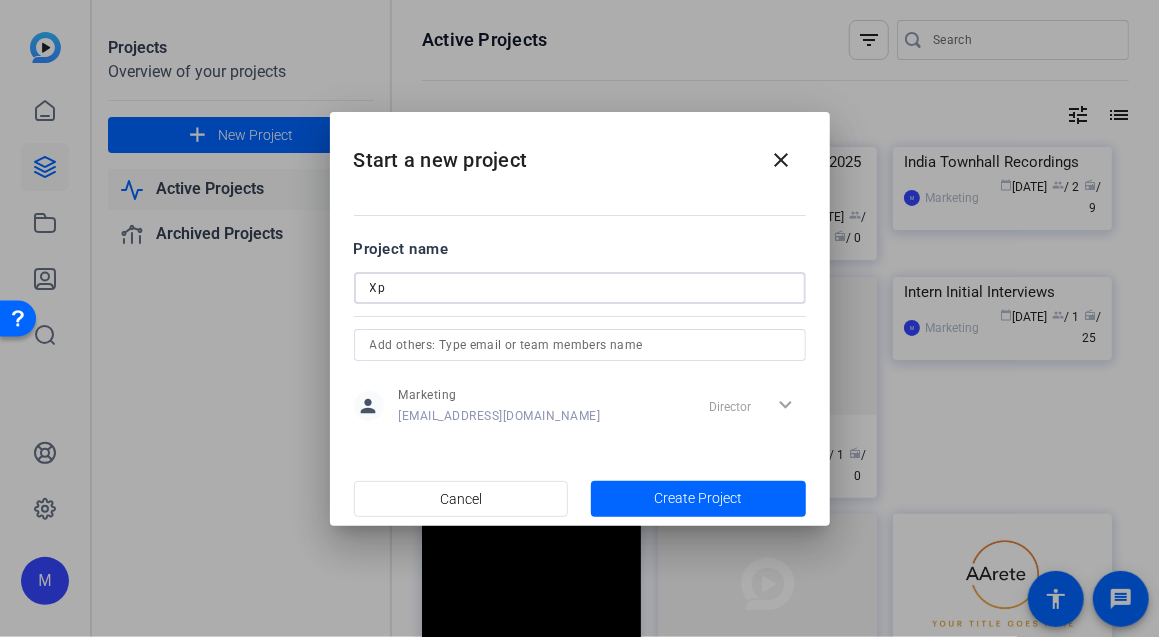 type on "X" 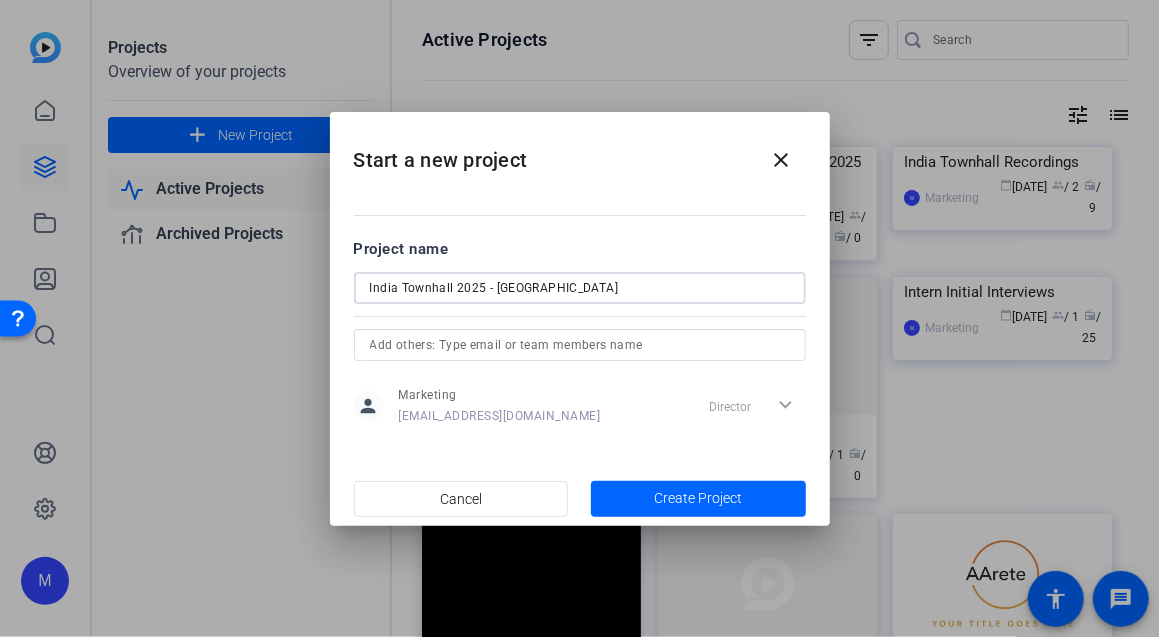 click on "India Townhall 2025 - Xponential" at bounding box center [580, 288] 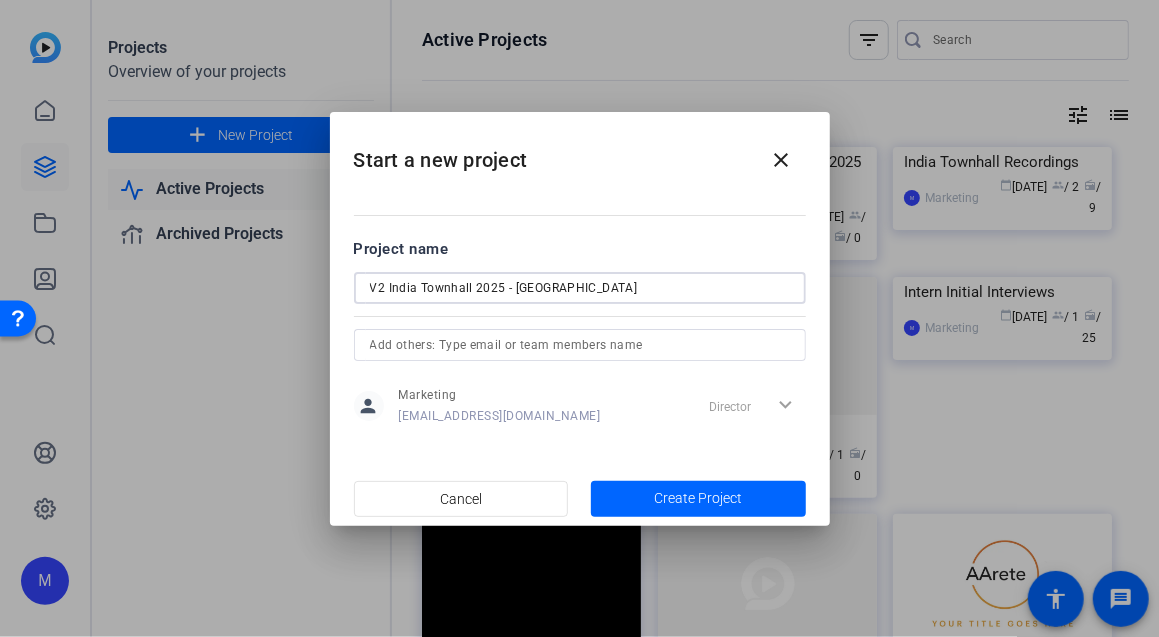 click on "V2 India Townhall 2025 - Xponential" at bounding box center (580, 288) 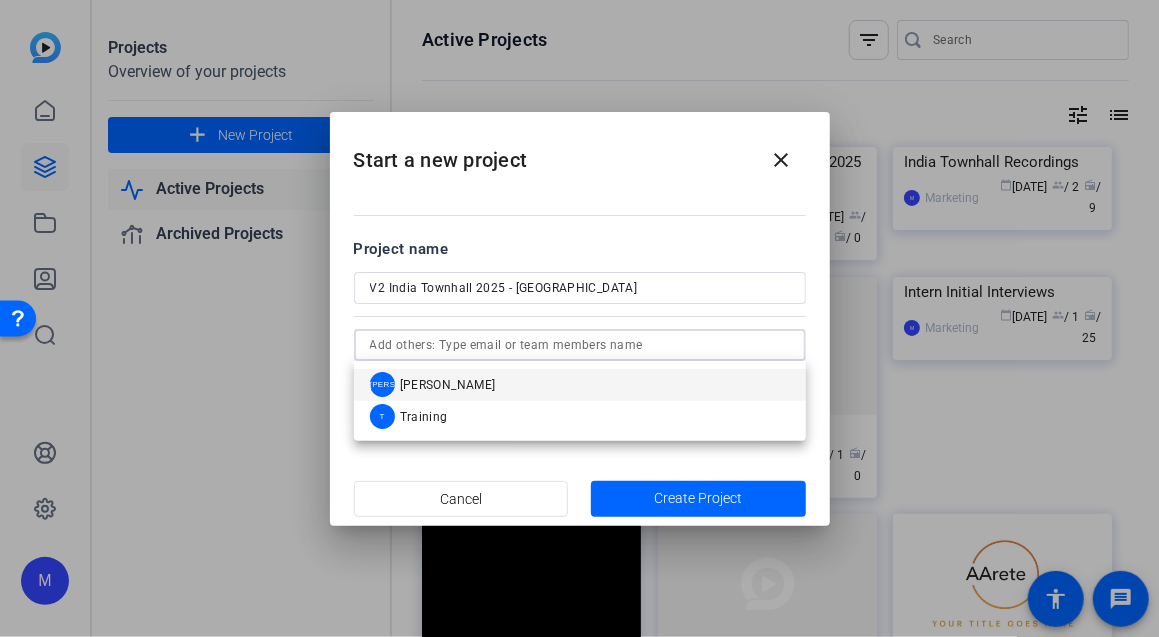 click on "JA  [PERSON_NAME]" at bounding box center (580, 385) 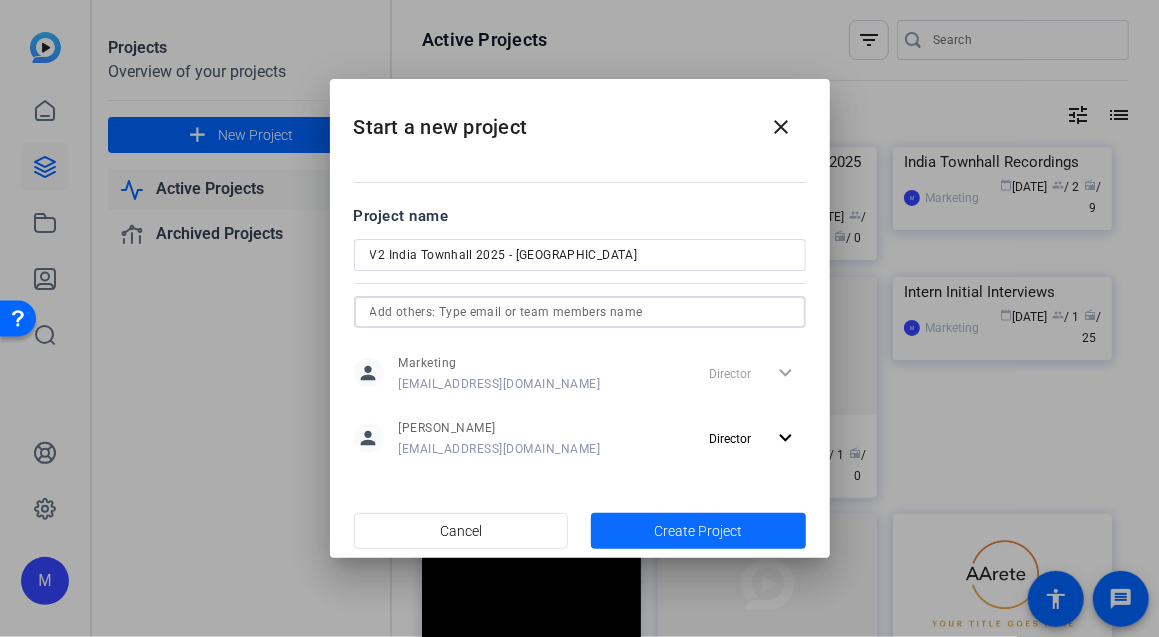 click on "Create Project" 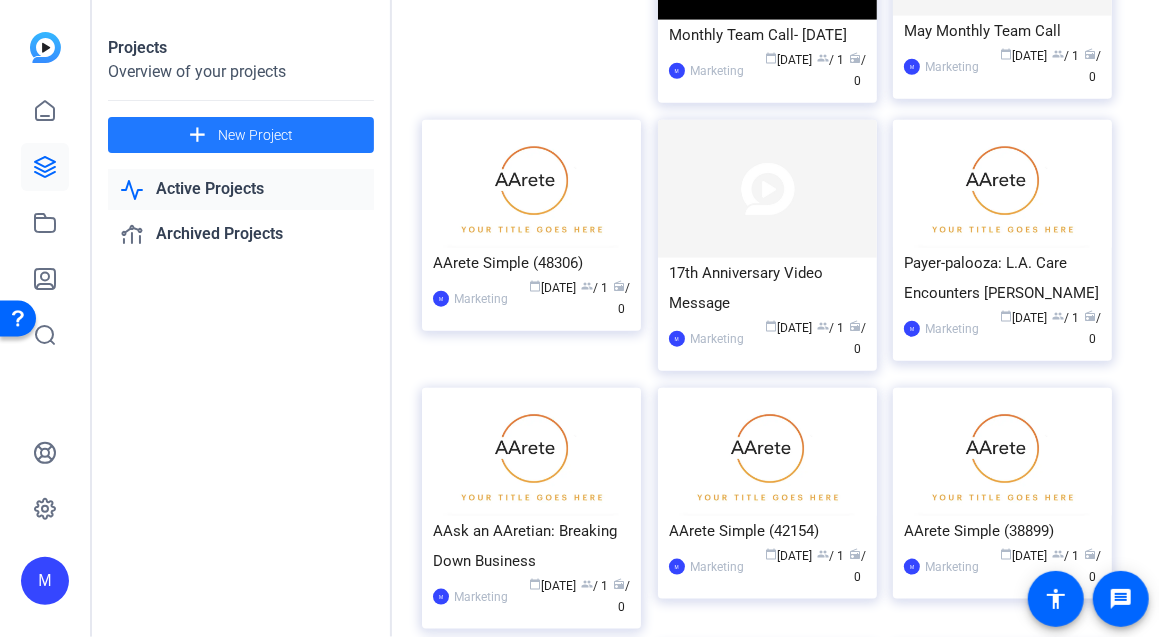 scroll, scrollTop: 0, scrollLeft: 0, axis: both 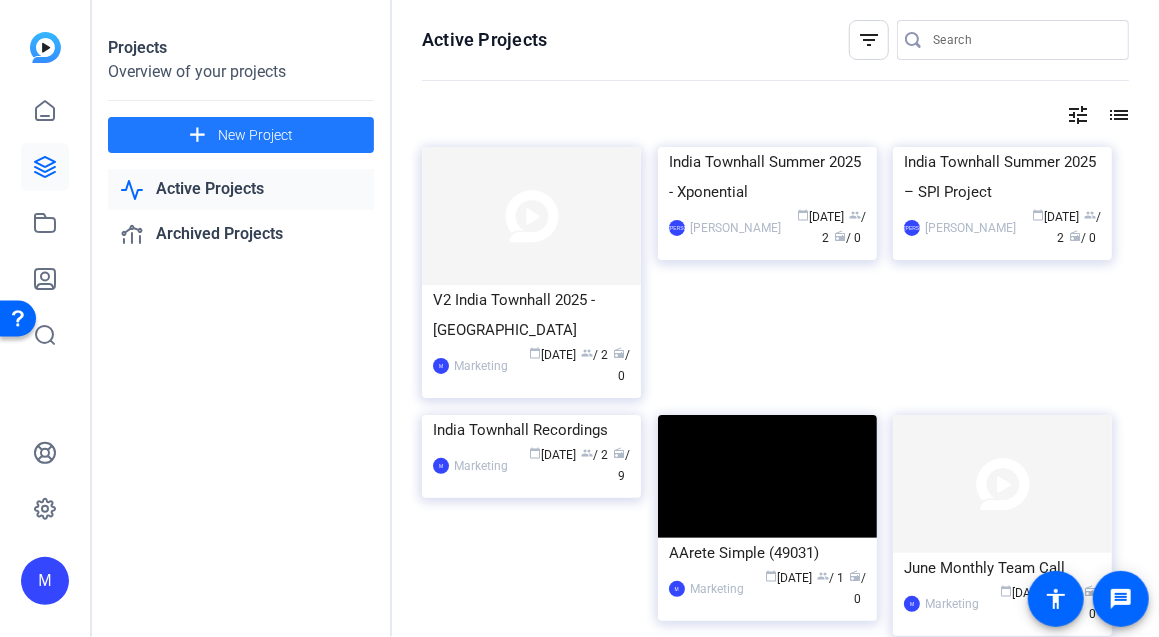 click on "filter_list" 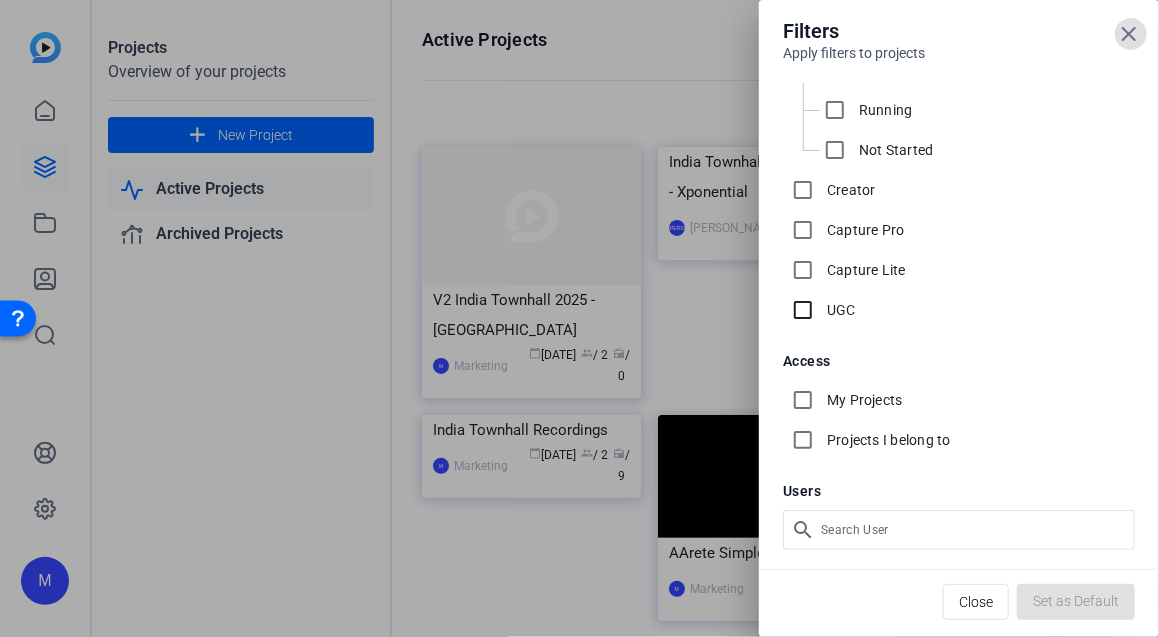 scroll, scrollTop: 0, scrollLeft: 0, axis: both 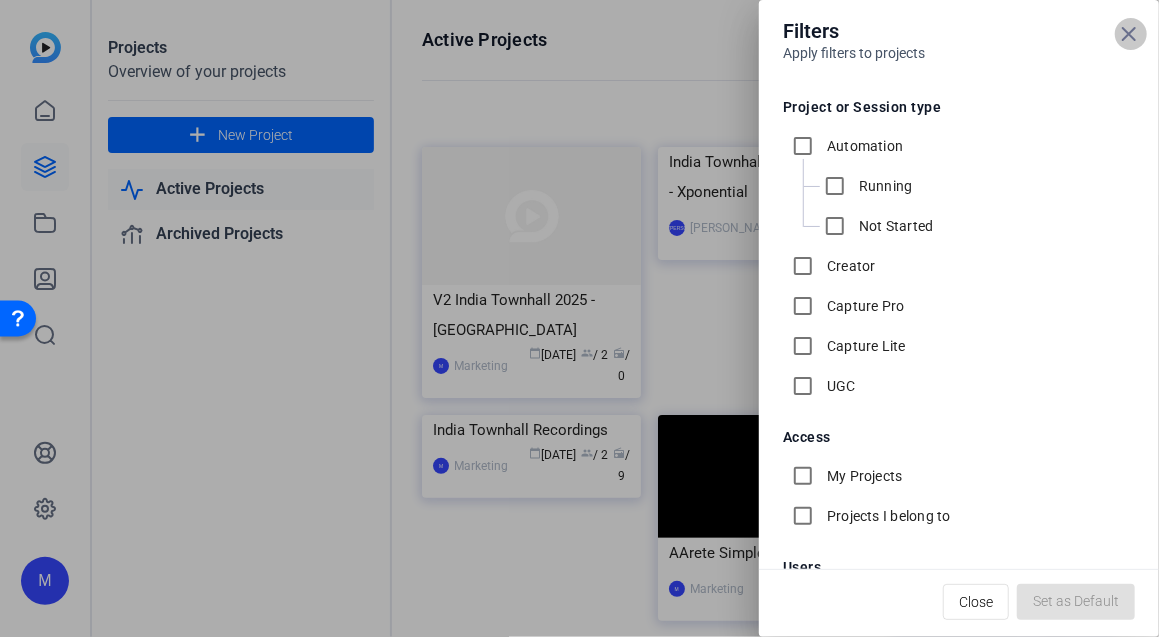 click 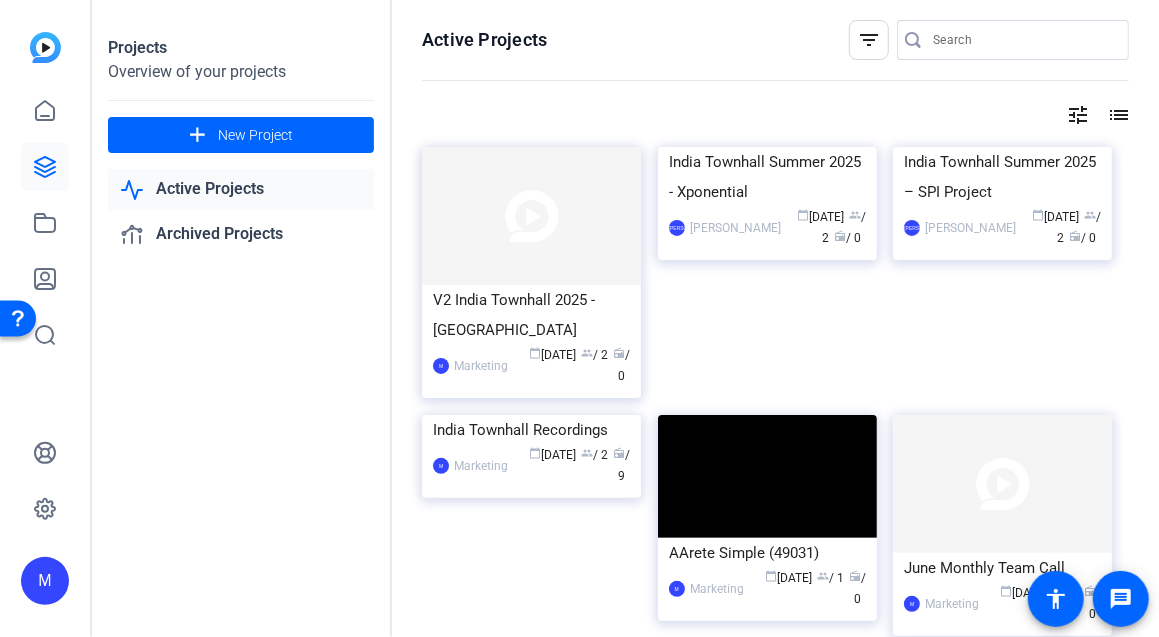 click on "list" 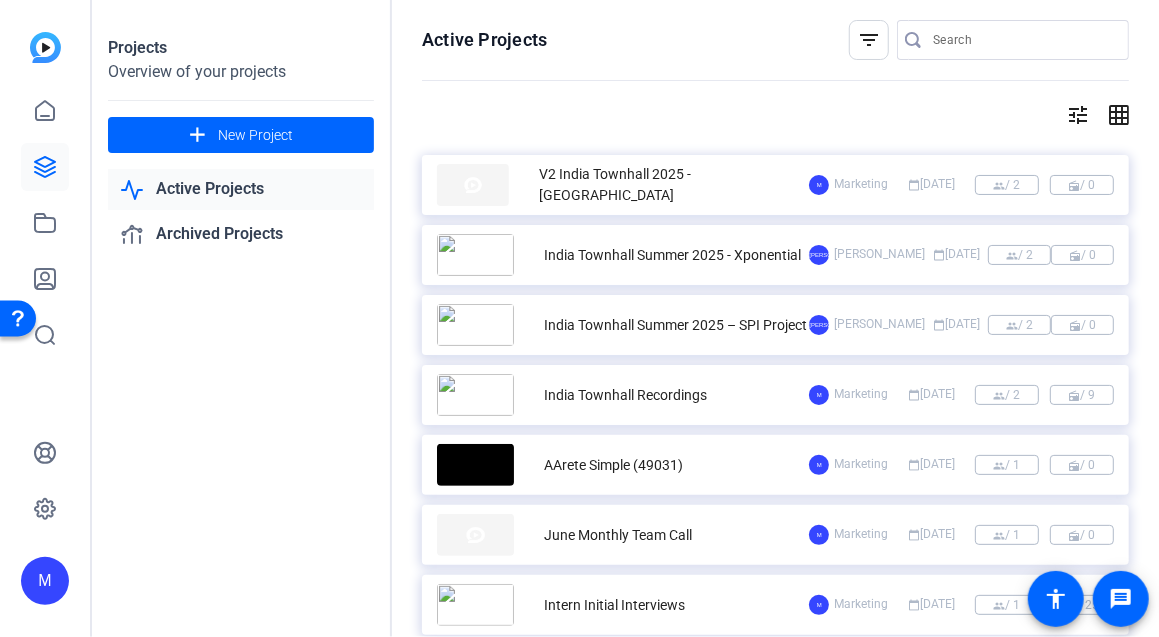 click on "grid_on" 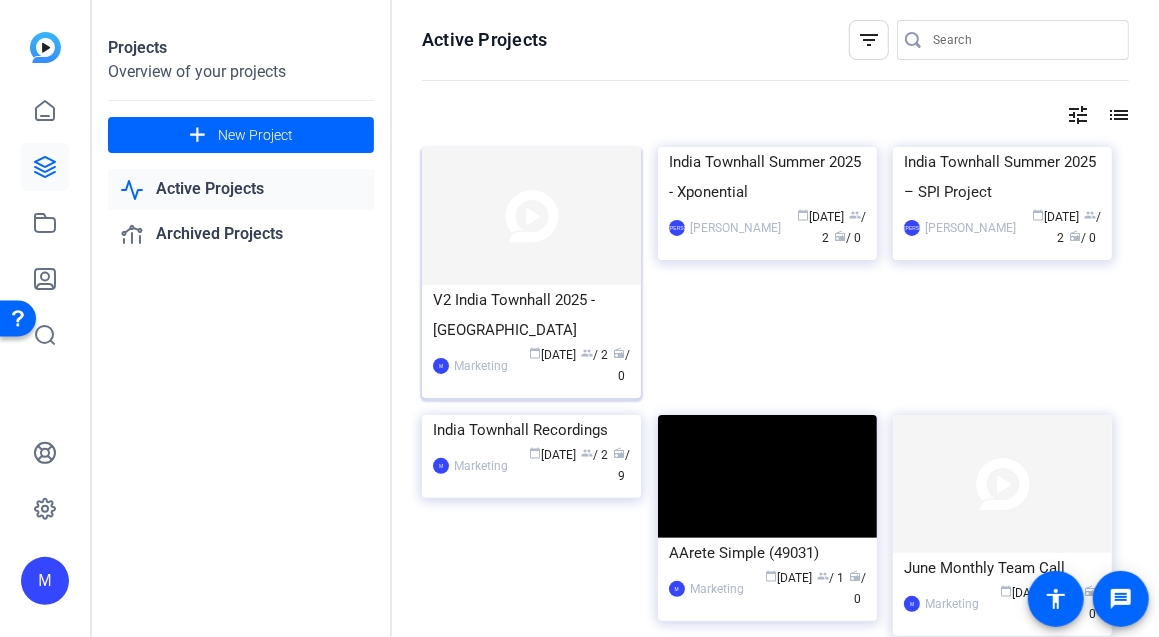 click on "V2 India Townhall 2025 - Xponential" 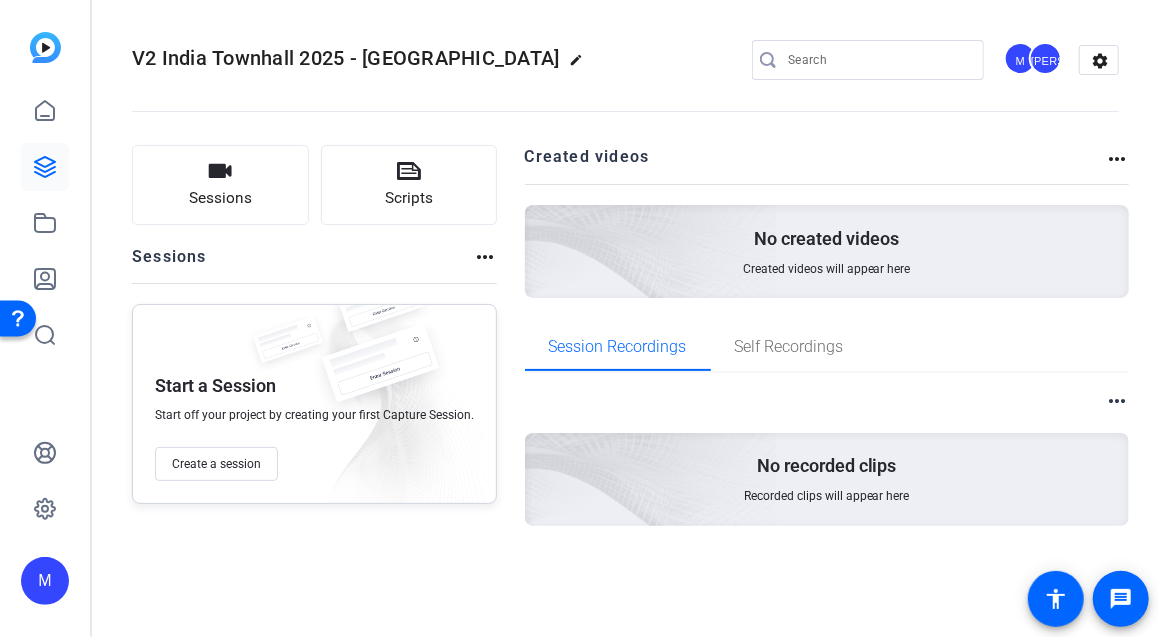 click on "V2 India Townhall 2025 - Xponential" 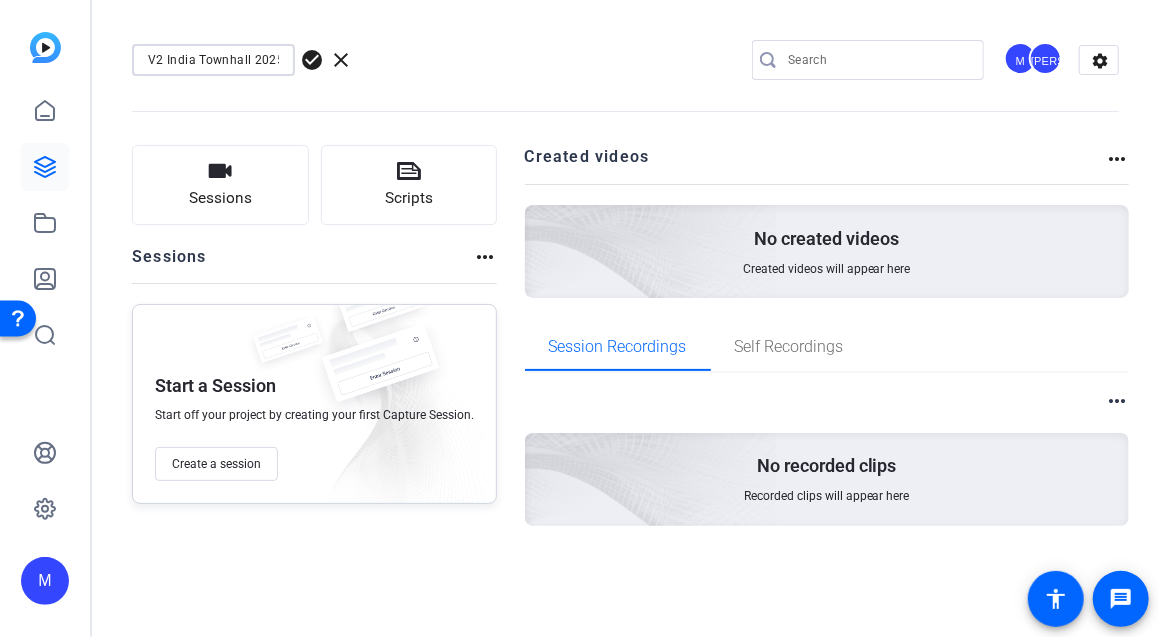 click on "V2 India Townhall 2025 - Xponential" at bounding box center (213, 60) 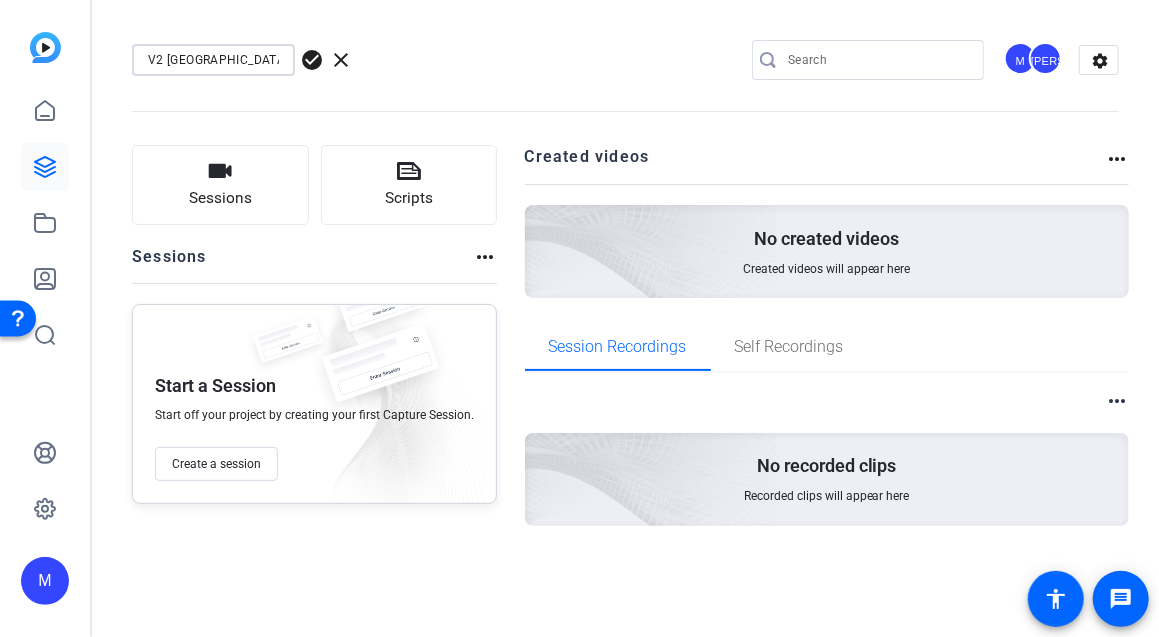 type on "V2 India Summer Townhall 2025 - Xponential" 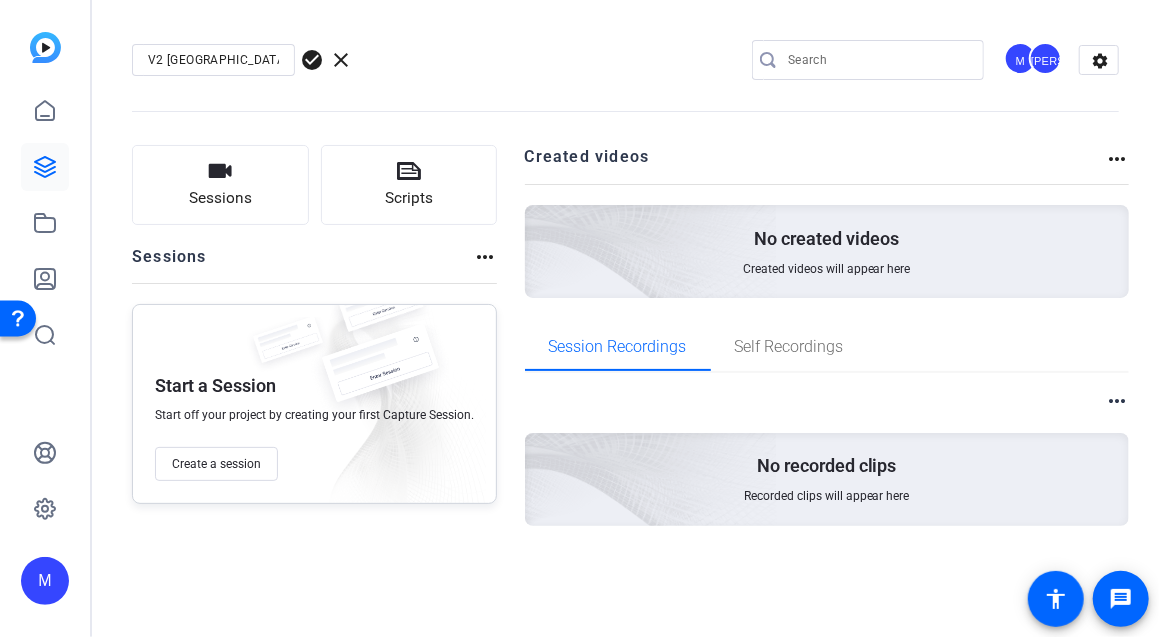 drag, startPoint x: 430, startPoint y: 89, endPoint x: 306, endPoint y: 67, distance: 125.93649 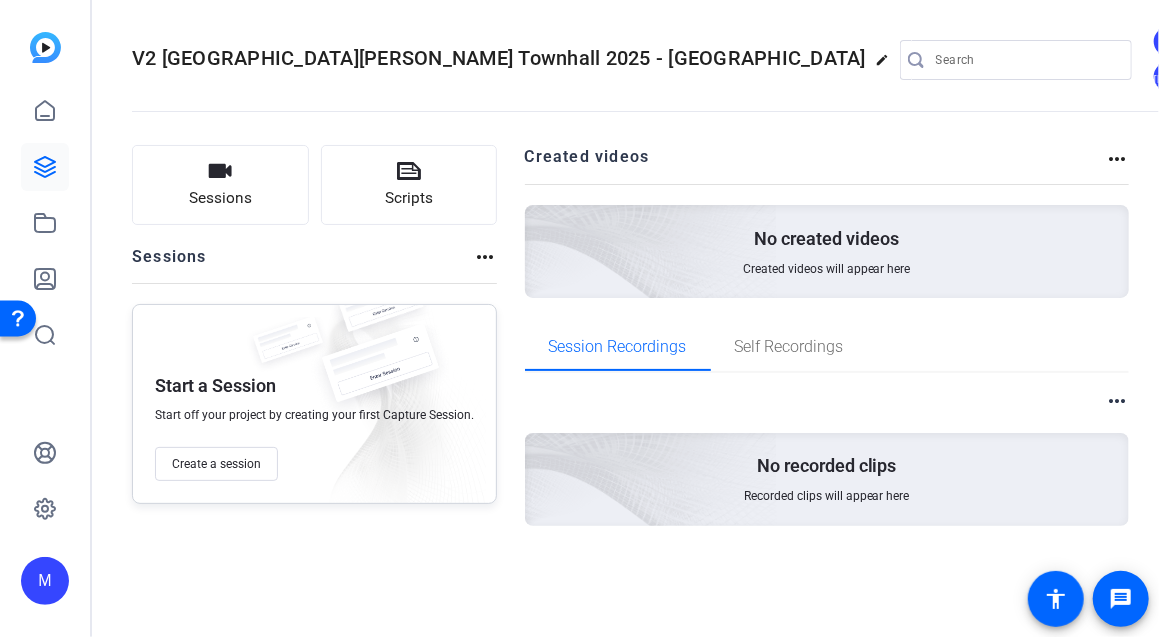 click on "more_horiz" 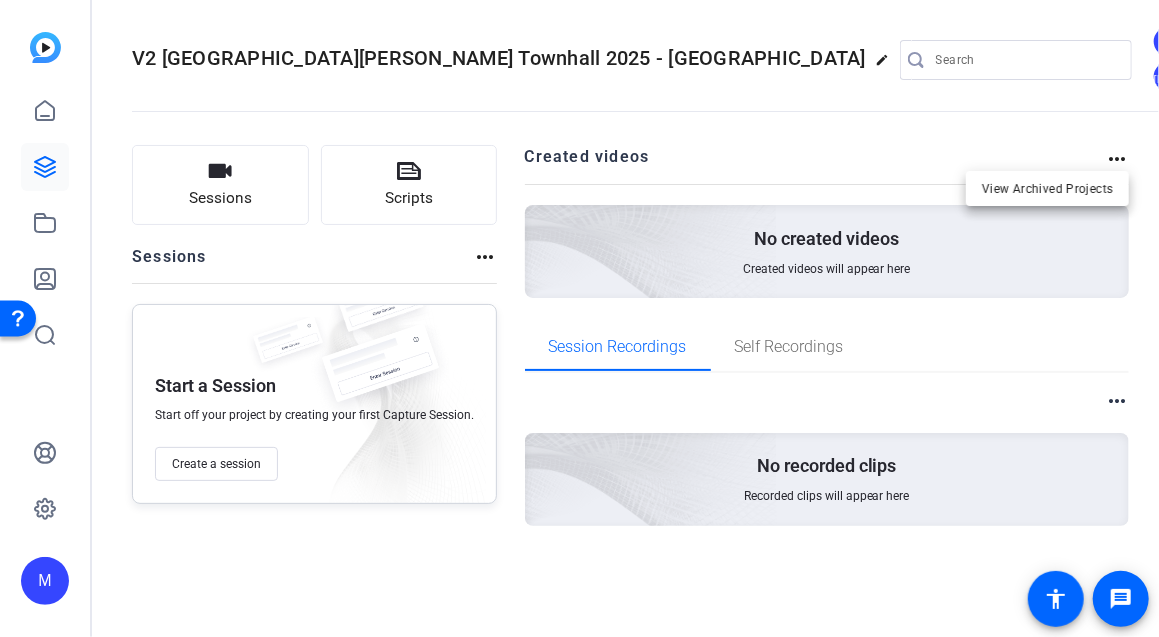 click at bounding box center [579, 318] 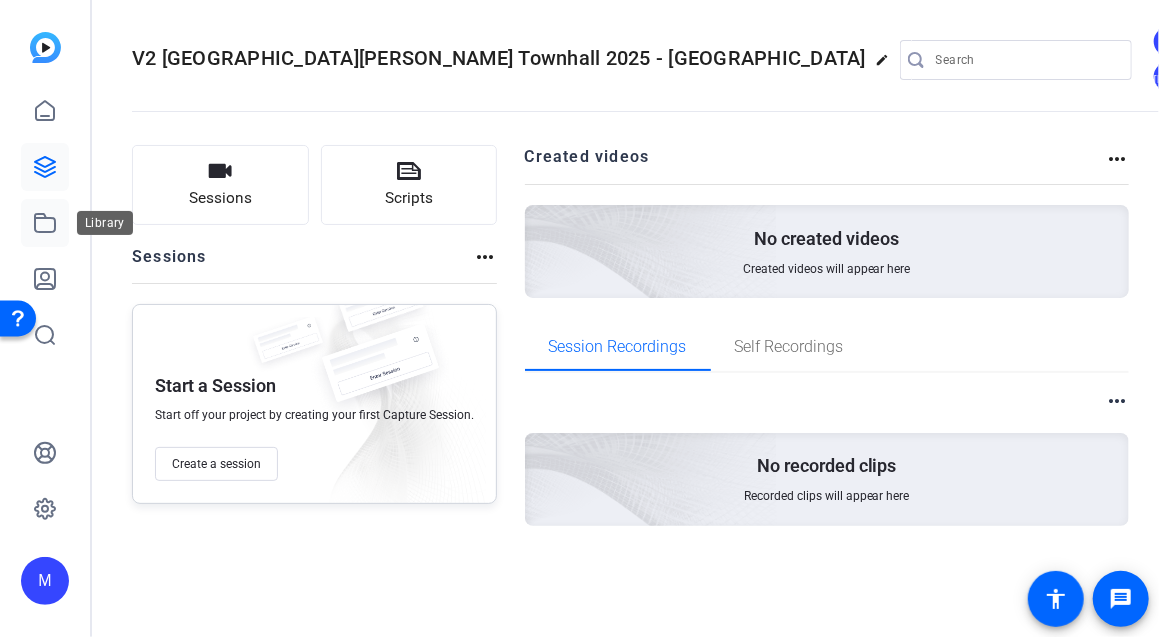 click 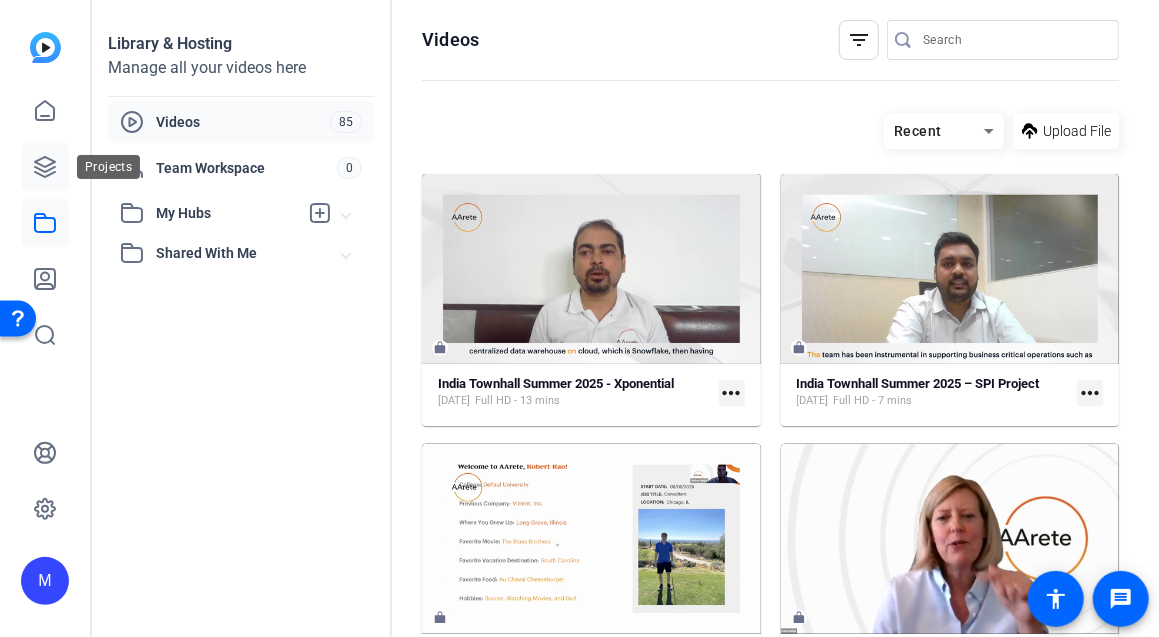 click 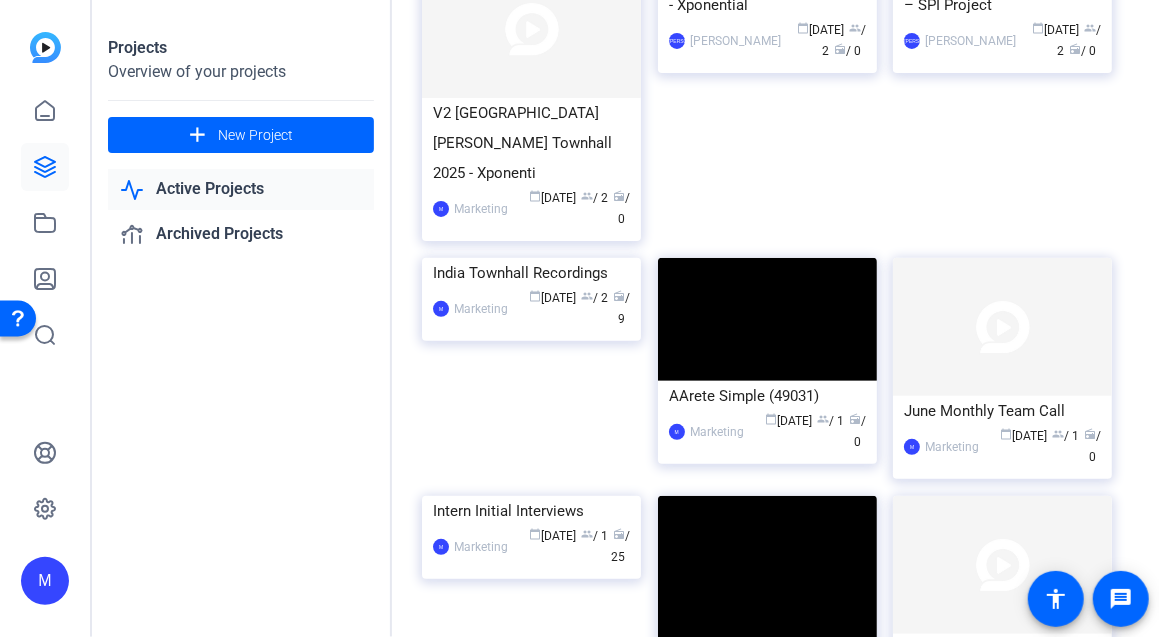 scroll, scrollTop: 192, scrollLeft: 0, axis: vertical 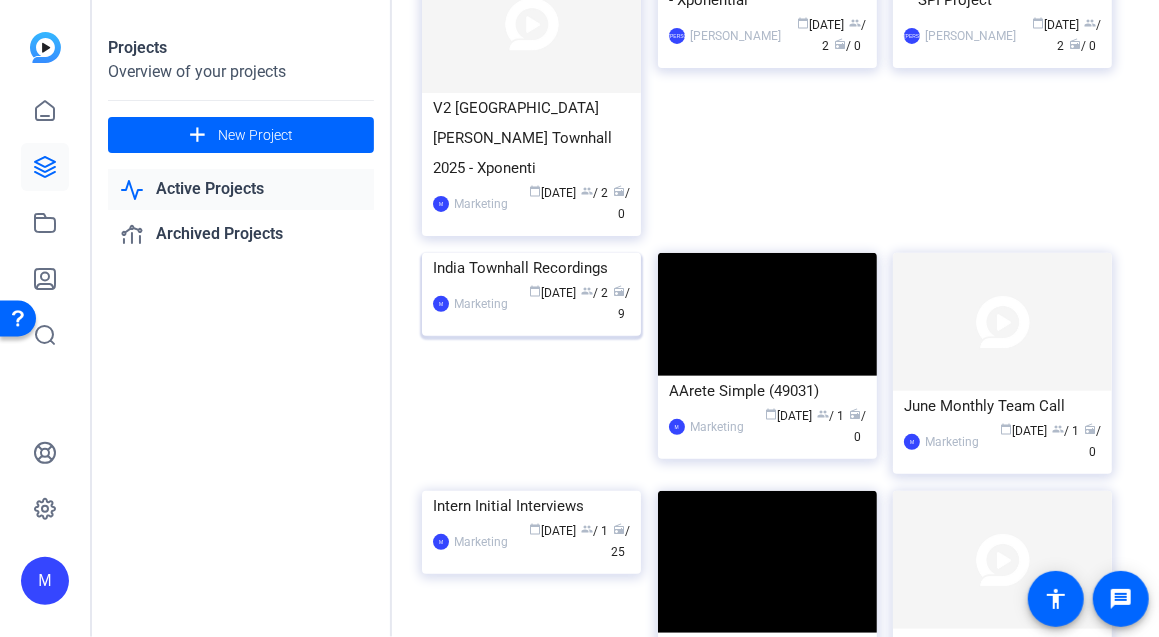 click on "M  Marketing calendar_today  Jun 26  group  / 2  radio  / 9" 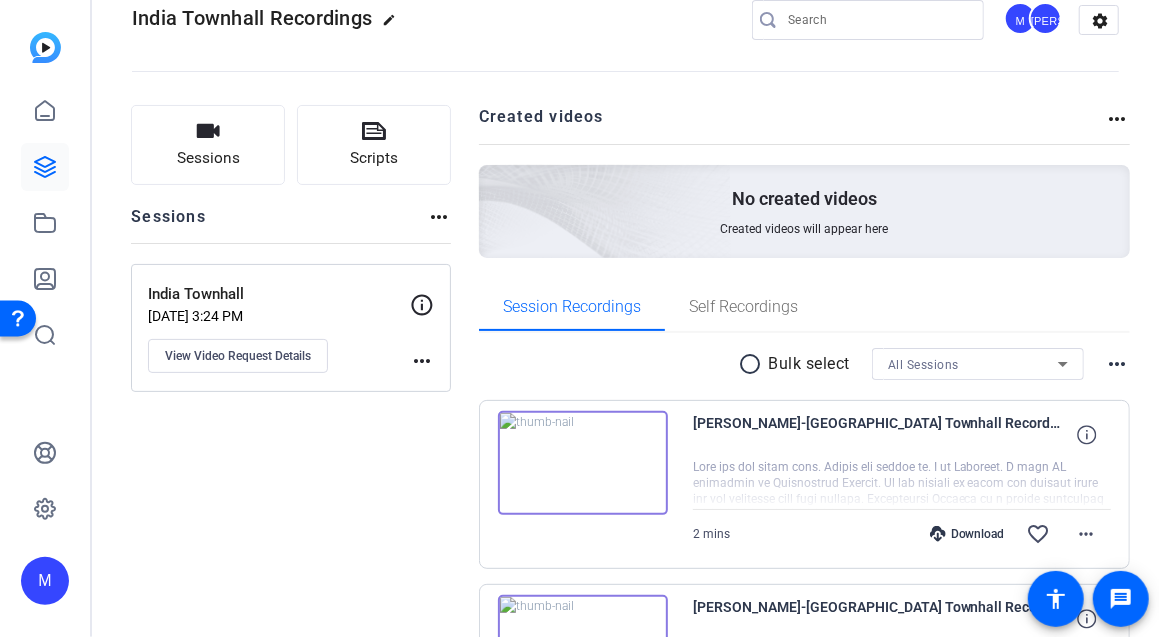 scroll, scrollTop: 0, scrollLeft: 0, axis: both 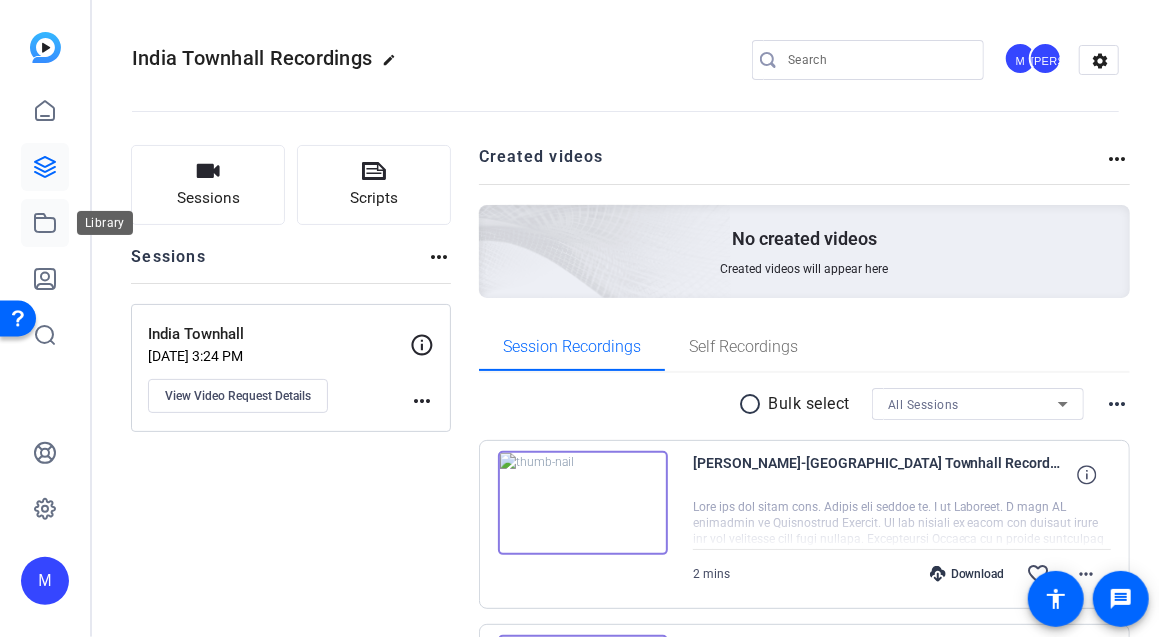 click 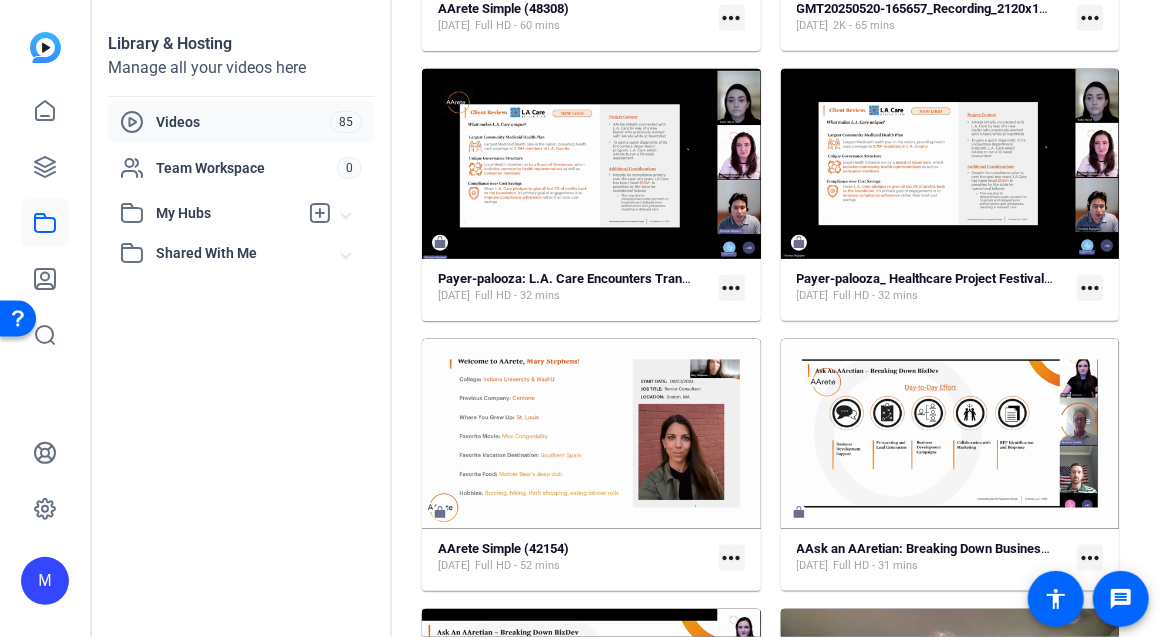 scroll, scrollTop: 0, scrollLeft: 0, axis: both 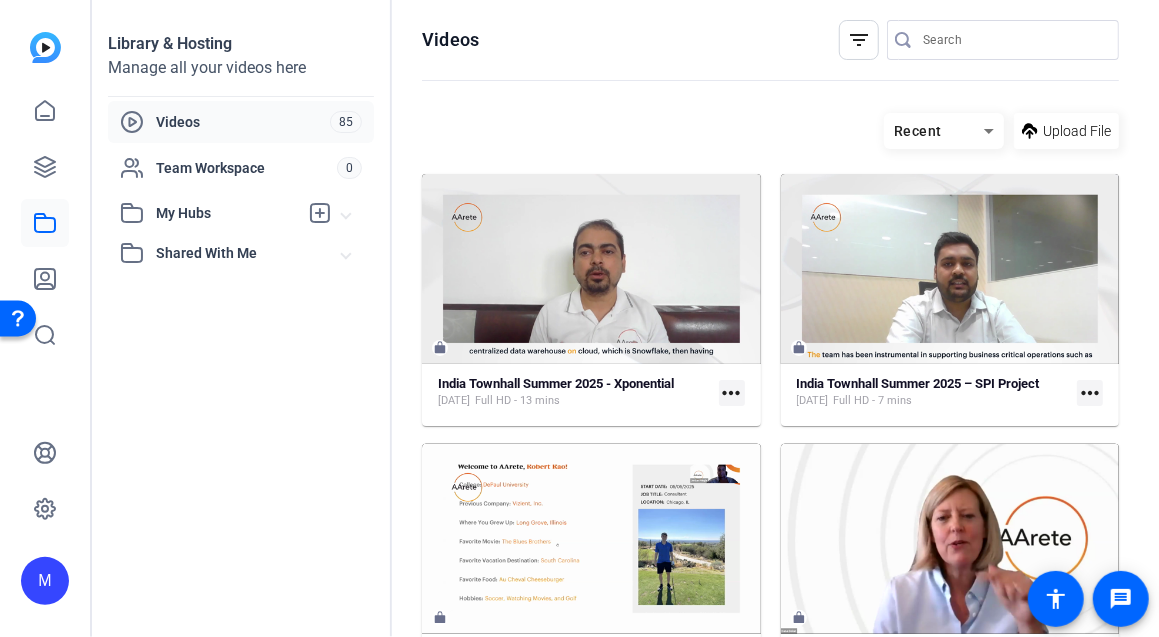 click on "Library & Hosting Manage all your videos here
Videos 85
Team Workspace 0
My Hubs
Introduction to Pharmacy  1  L&D Non-HC Exports  3  US/UK Monthly Team Calls  5
Shared With Me  L & D HC Exports  19  Internal Comms  3  Assets  1  Learning & Development  8" 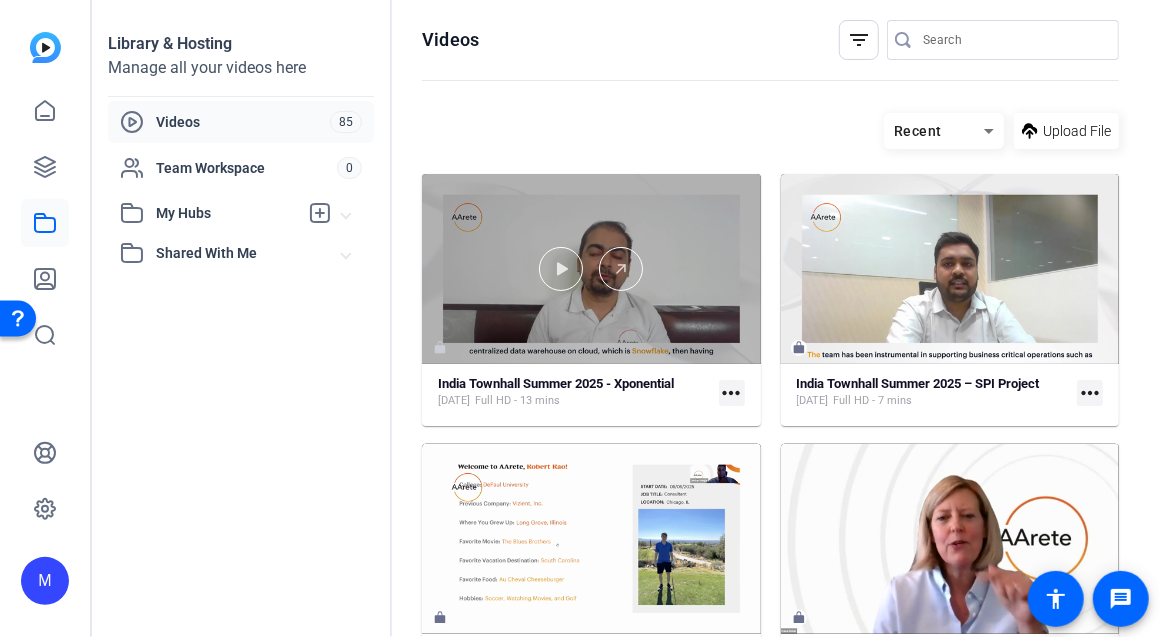 click 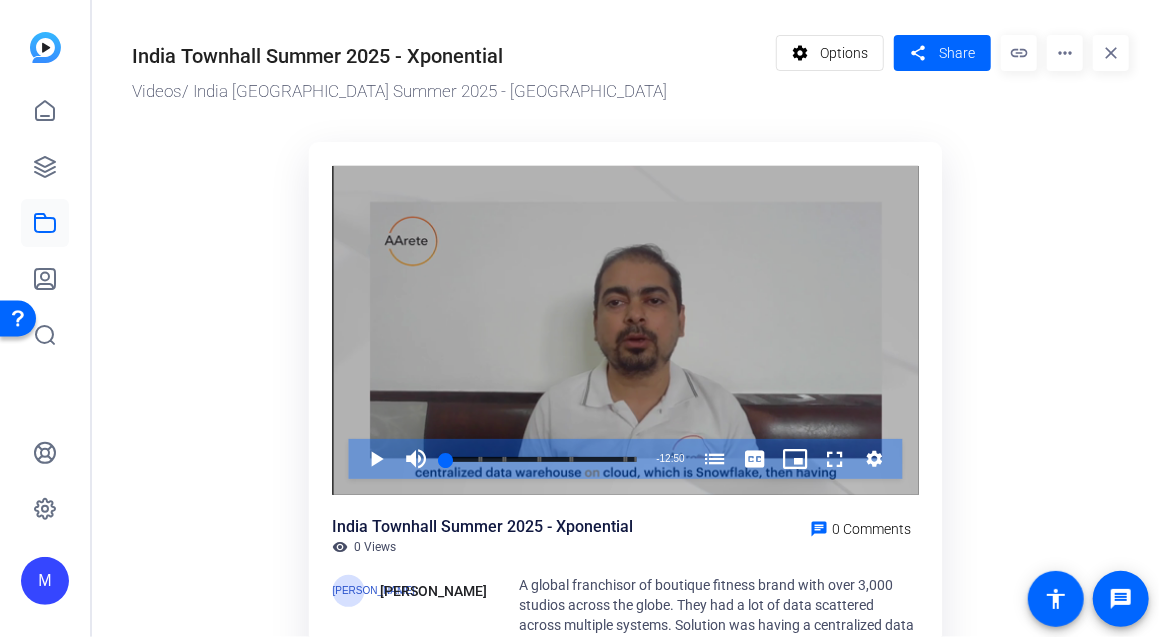 scroll, scrollTop: 140, scrollLeft: 0, axis: vertical 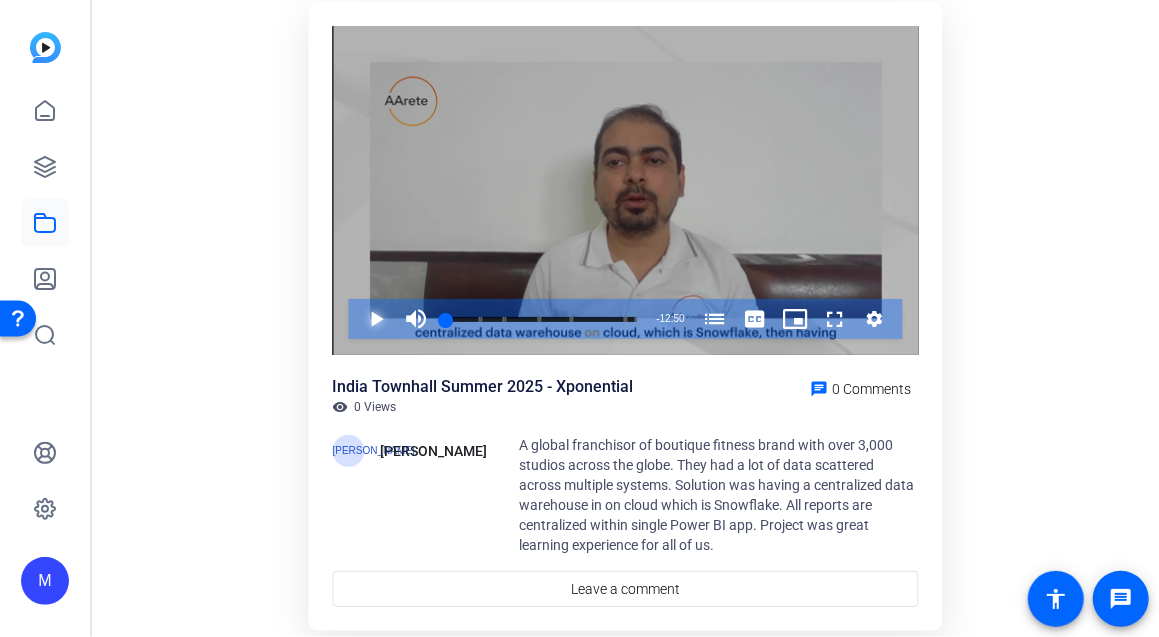 click at bounding box center (357, 319) 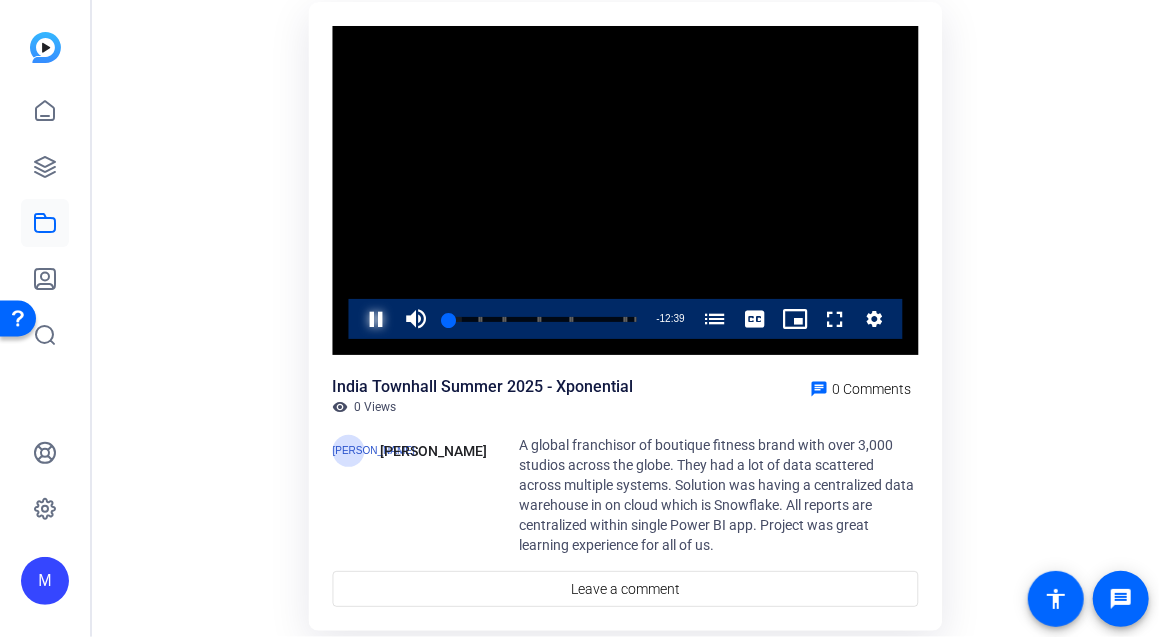 click at bounding box center (357, 319) 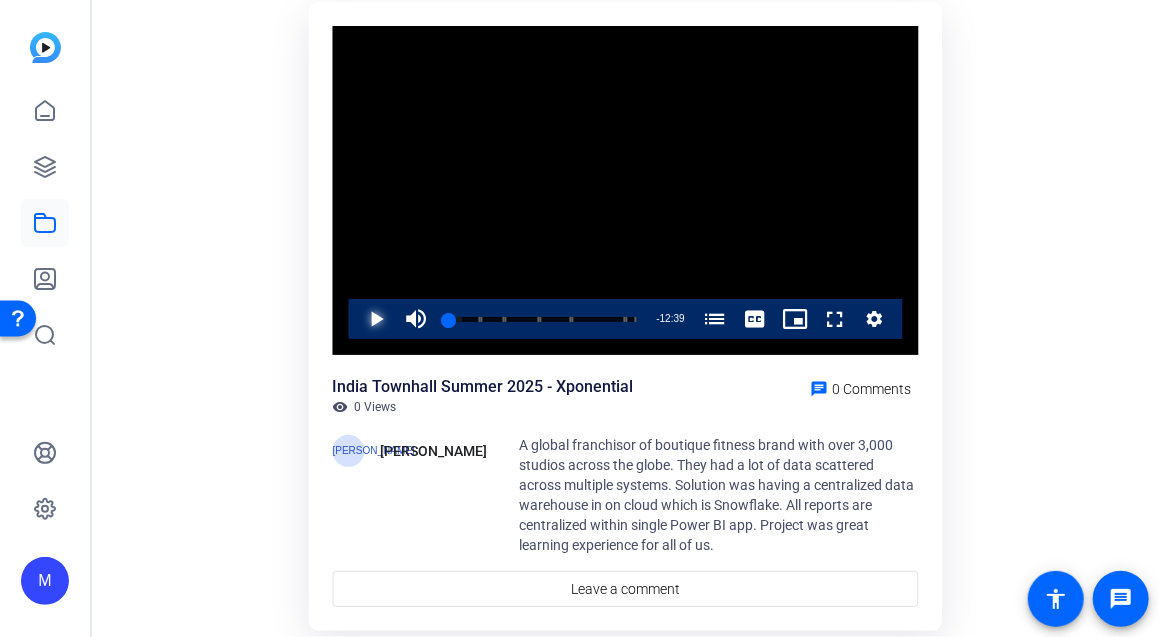click at bounding box center (357, 319) 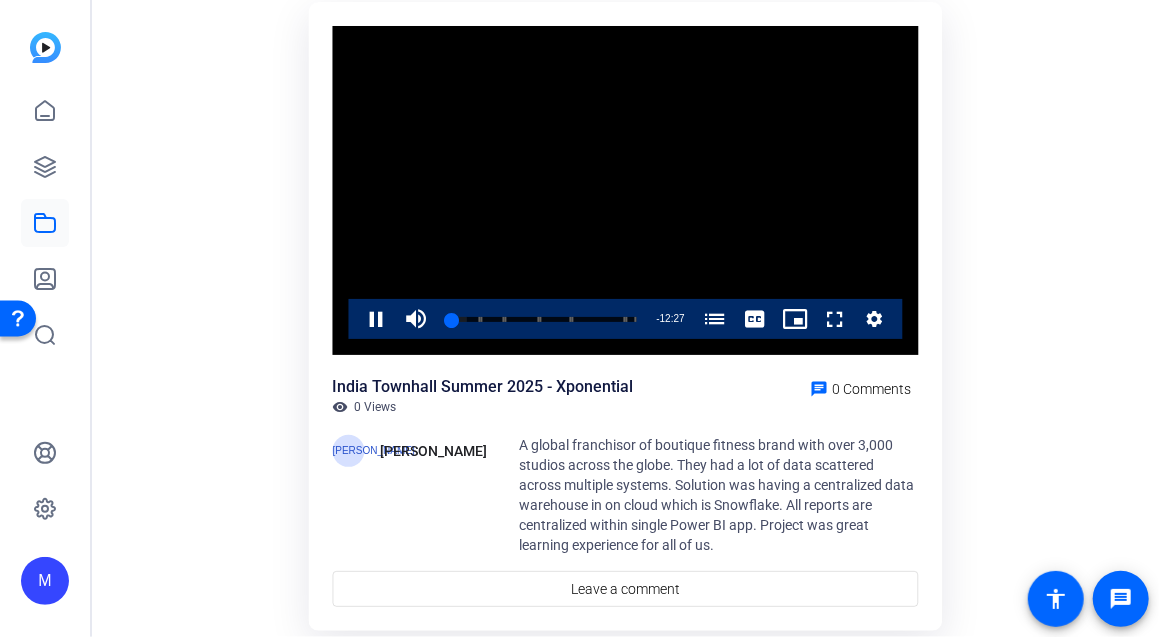 click at bounding box center [626, 191] 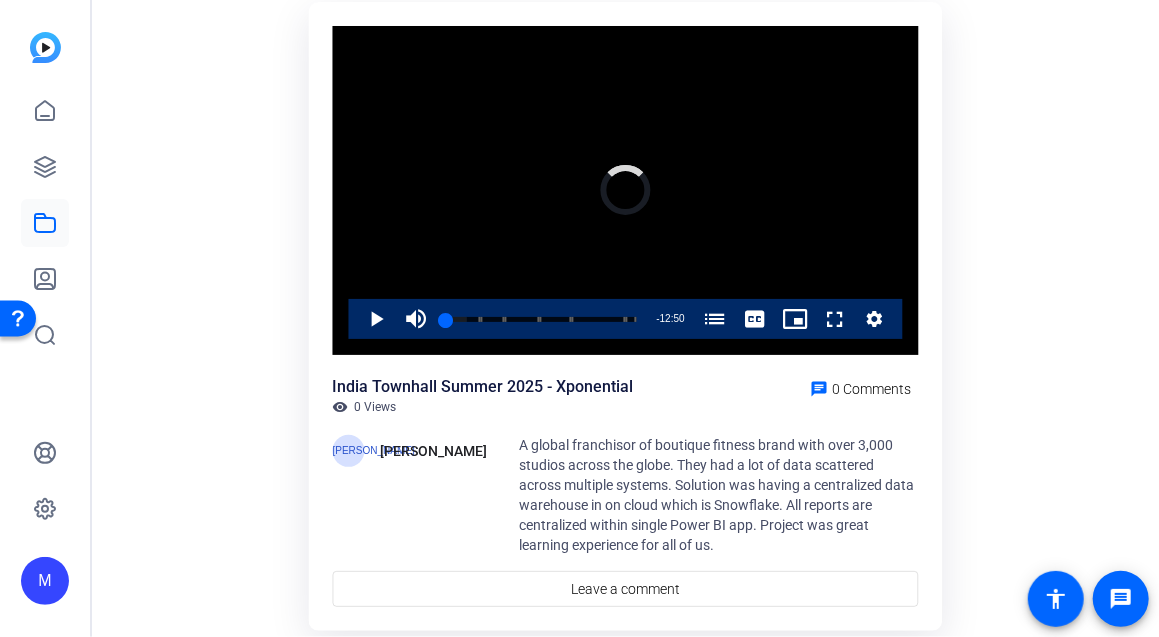 drag, startPoint x: 450, startPoint y: 317, endPoint x: 382, endPoint y: 327, distance: 68.73136 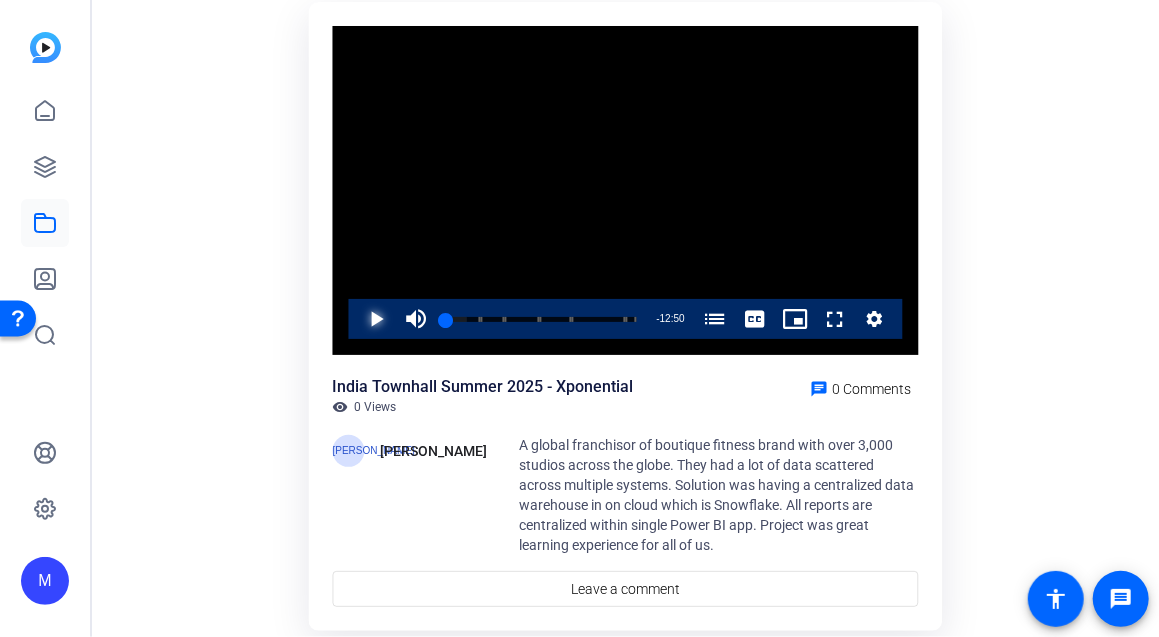 click at bounding box center [357, 319] 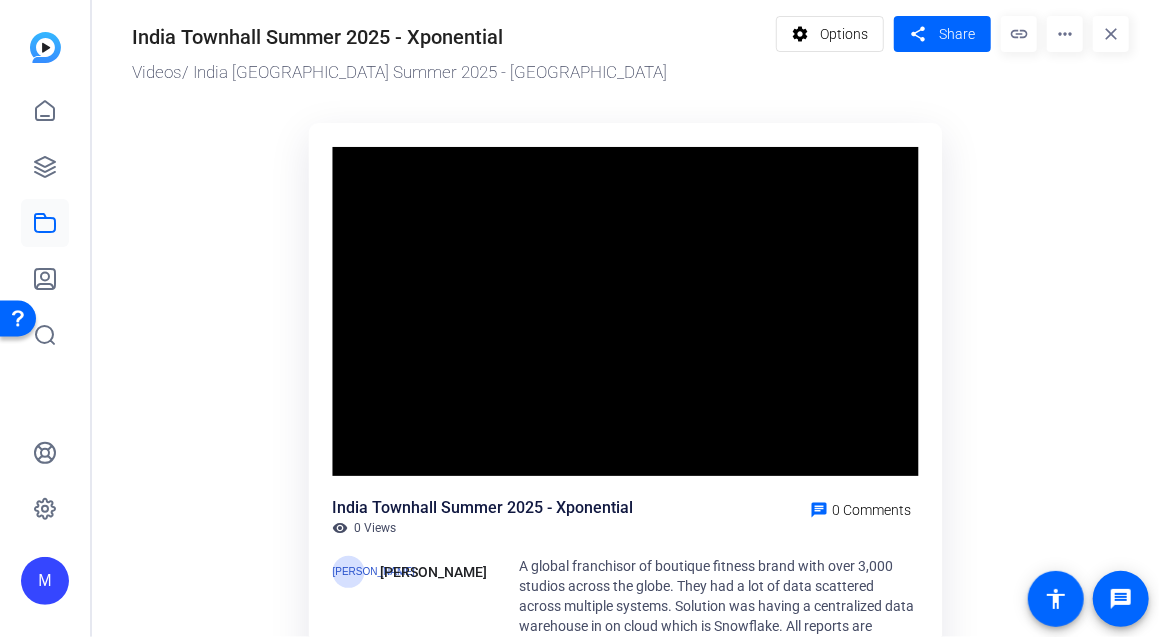 scroll, scrollTop: 68, scrollLeft: 0, axis: vertical 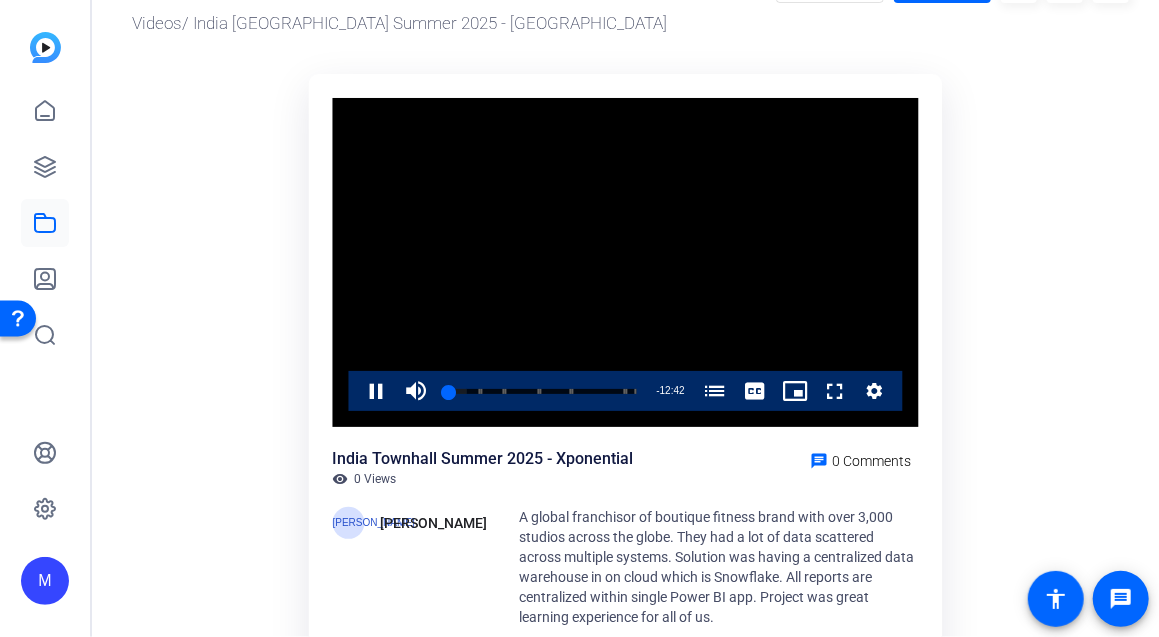 click at bounding box center (626, 263) 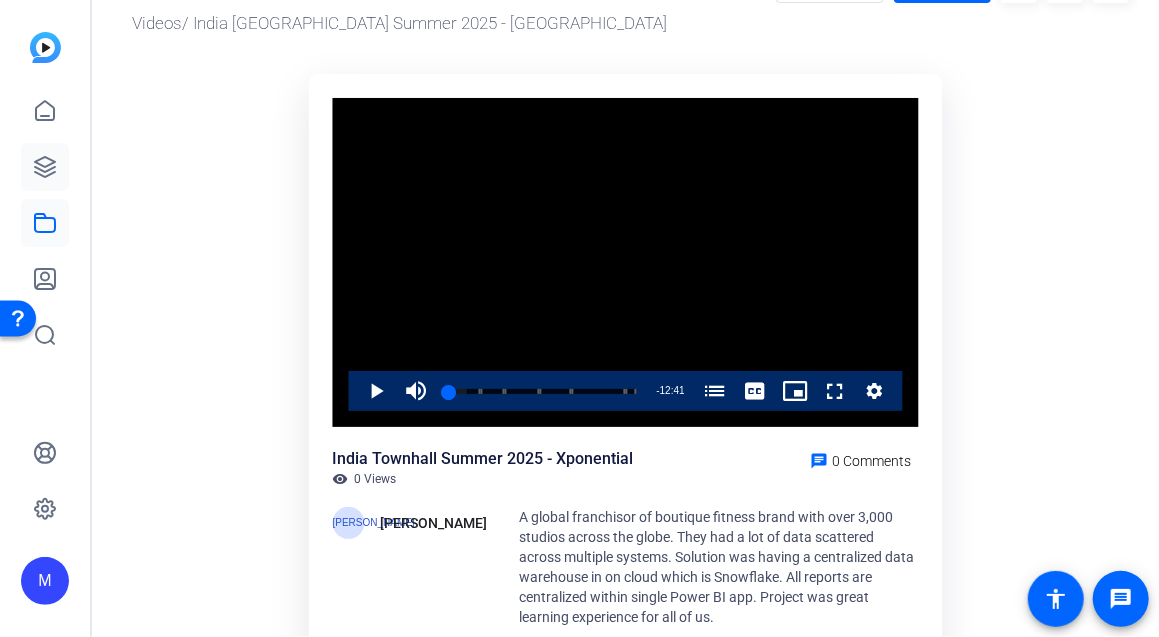 drag, startPoint x: 45, startPoint y: 170, endPoint x: 44, endPoint y: 159, distance: 11.045361 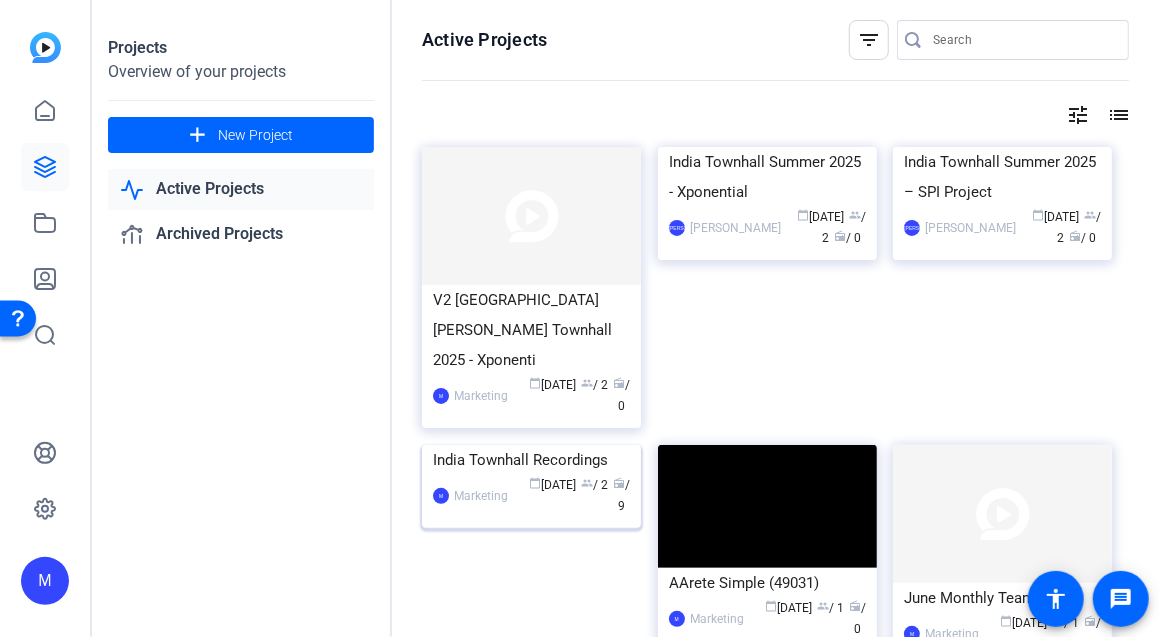 click 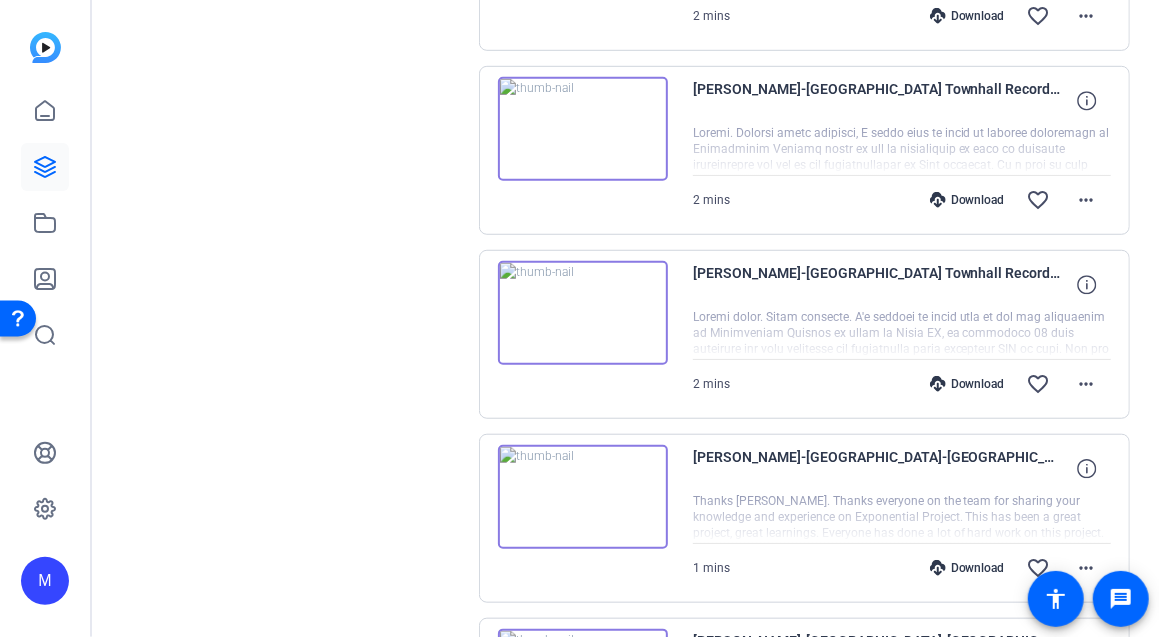 scroll, scrollTop: 0, scrollLeft: 0, axis: both 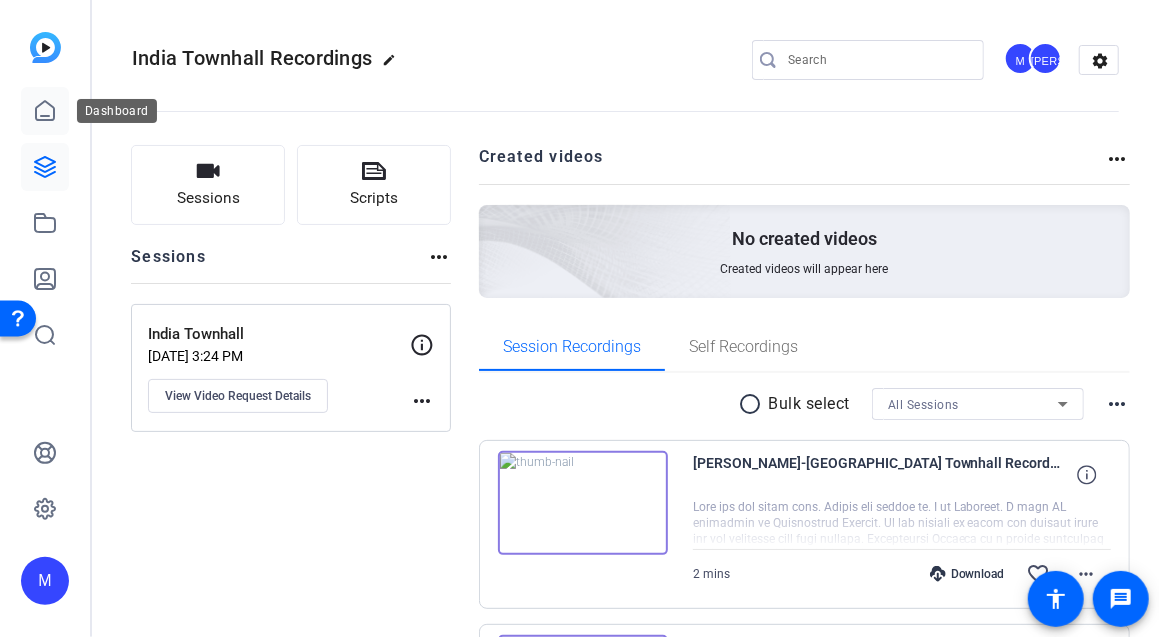 click 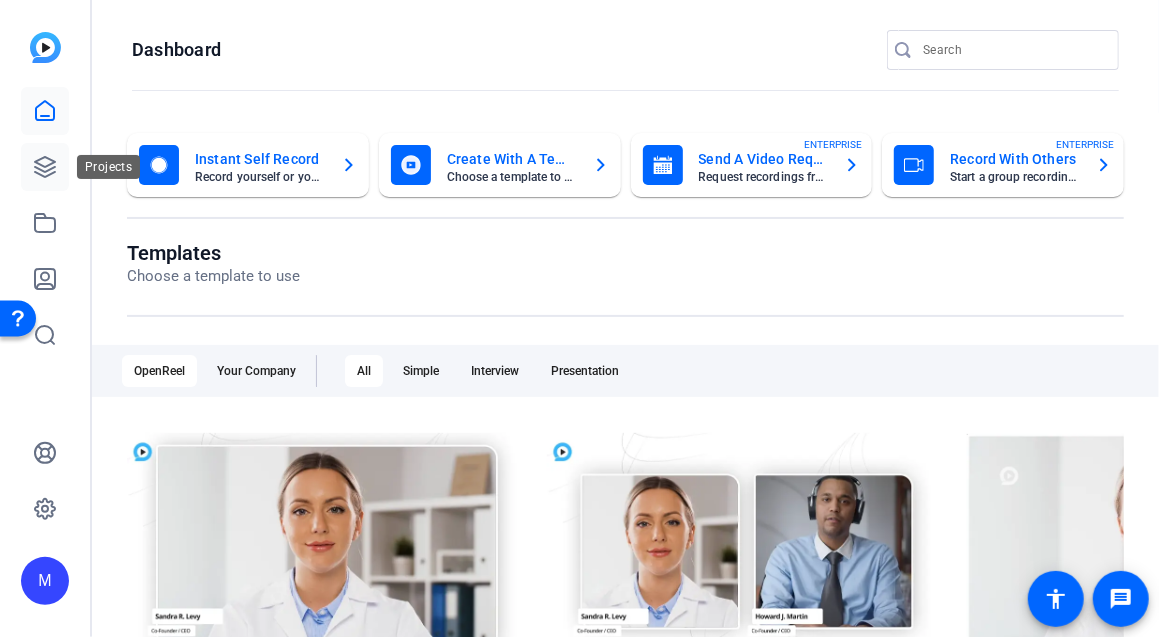 click 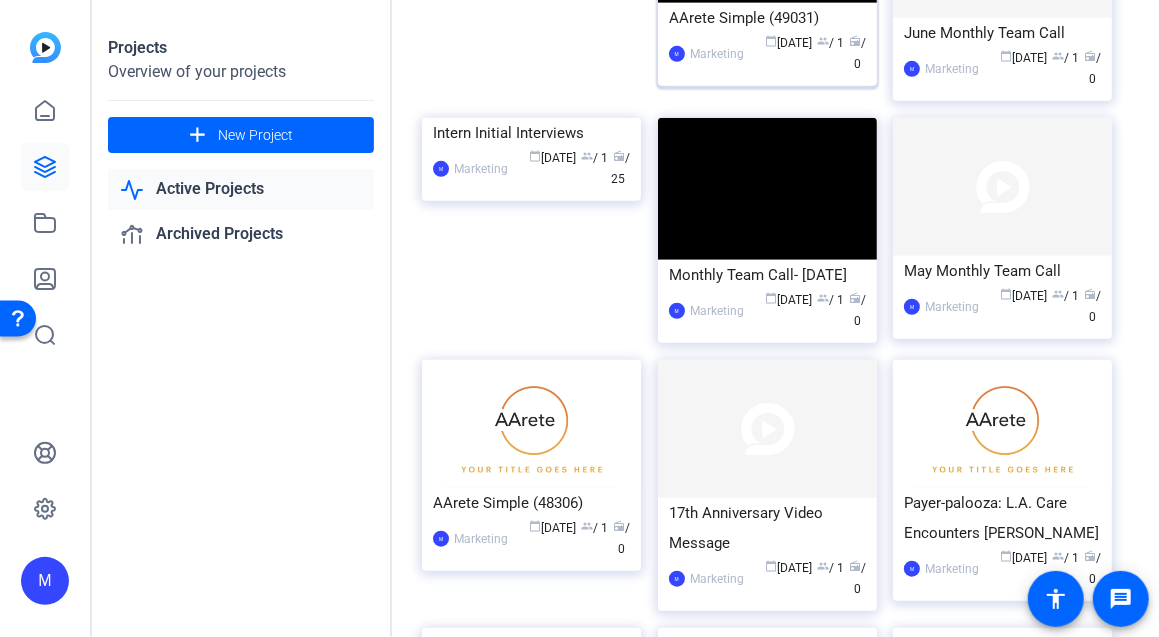 scroll, scrollTop: 0, scrollLeft: 0, axis: both 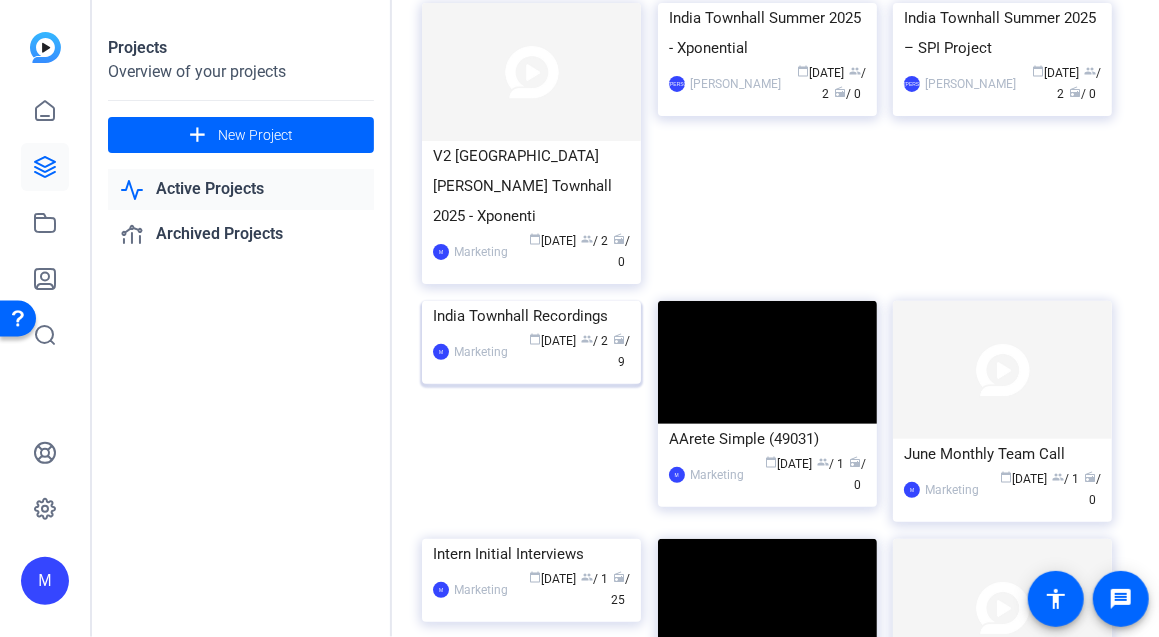 click on "India Townhall Recordings" 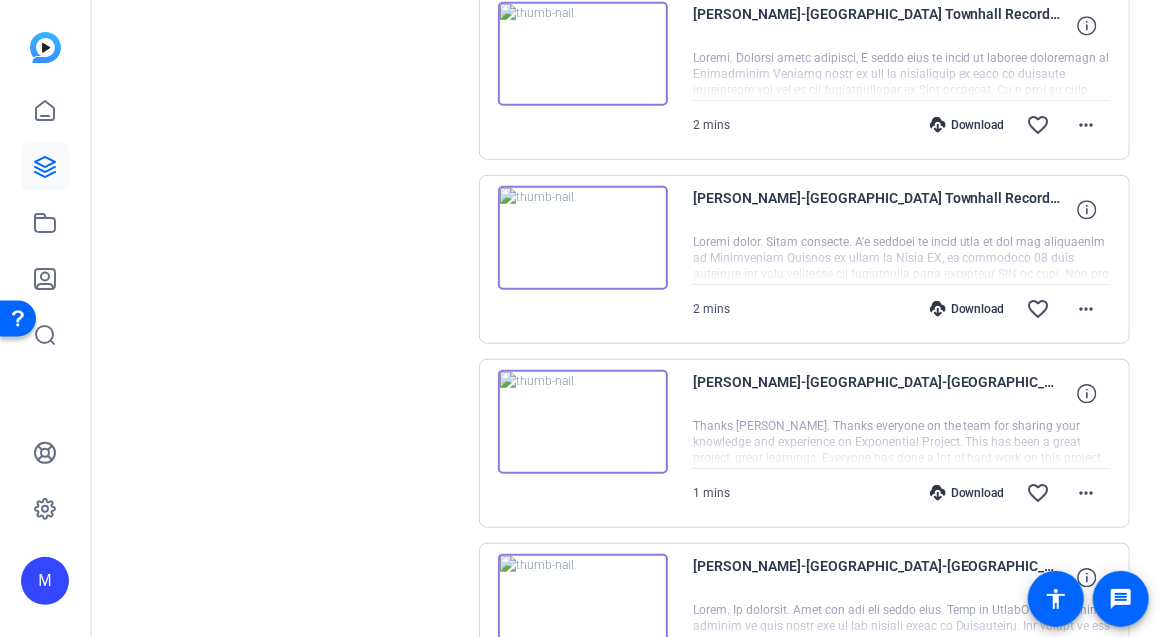 scroll, scrollTop: 627, scrollLeft: 0, axis: vertical 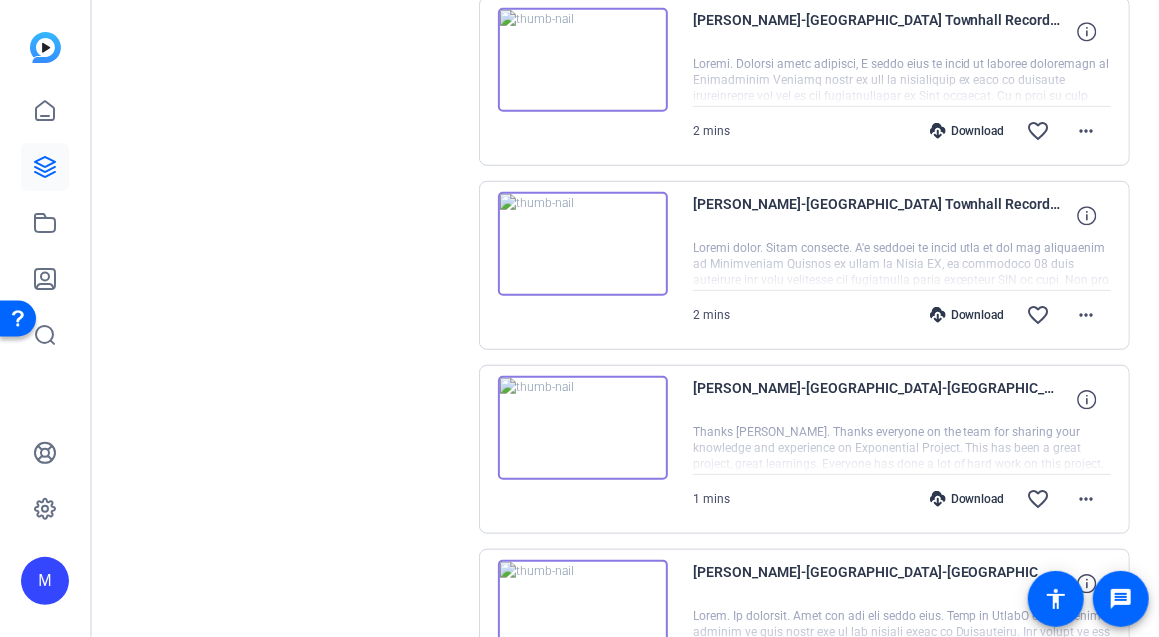 click on "Sessions
Scripts  Sessions more_horiz  India Townhall   Jun 26, 2025 @ 3:24 PM  View Video Request Details
more_horiz" 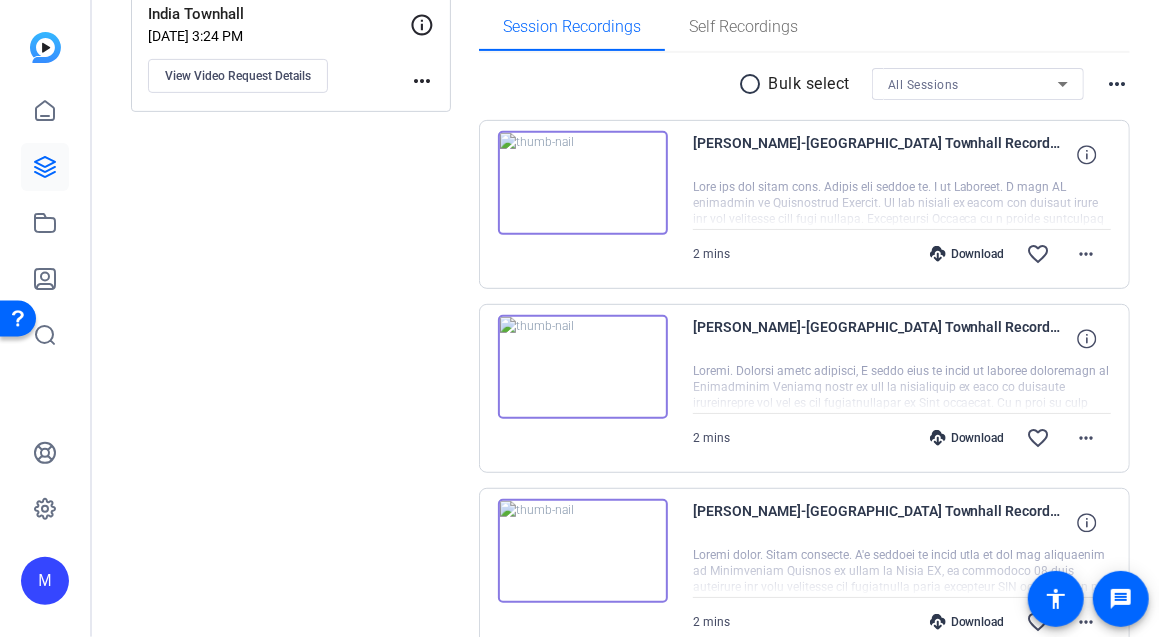 scroll, scrollTop: 0, scrollLeft: 0, axis: both 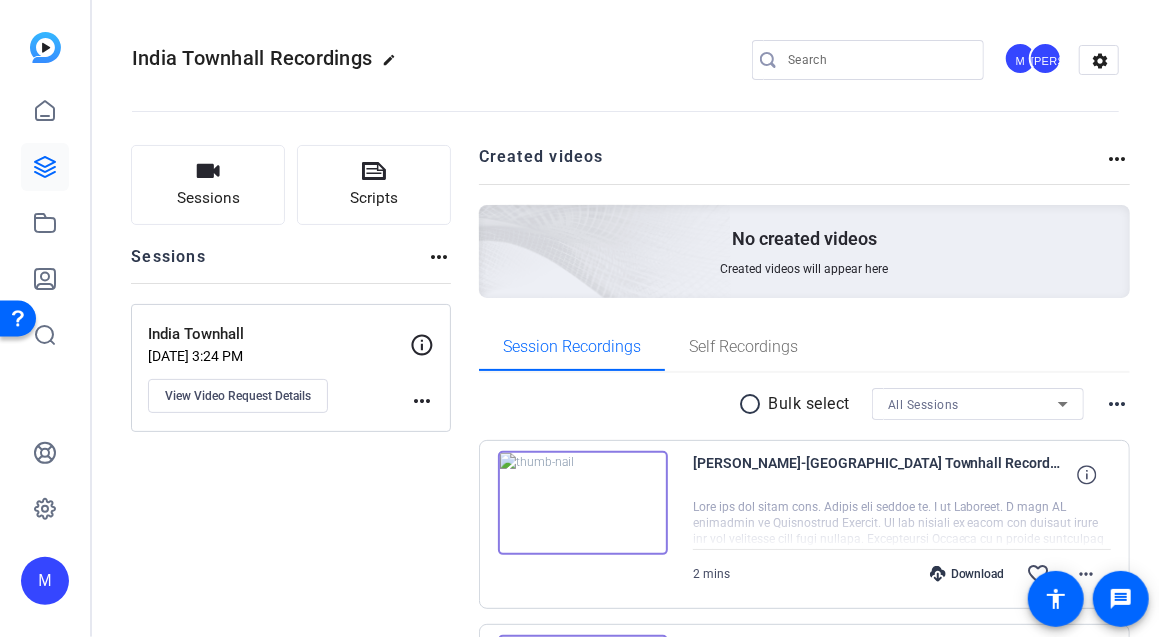 click on "Sessions
Scripts  Sessions more_horiz  India Townhall   Jun 26, 2025 @ 3:24 PM  View Video Request Details
more_horiz" 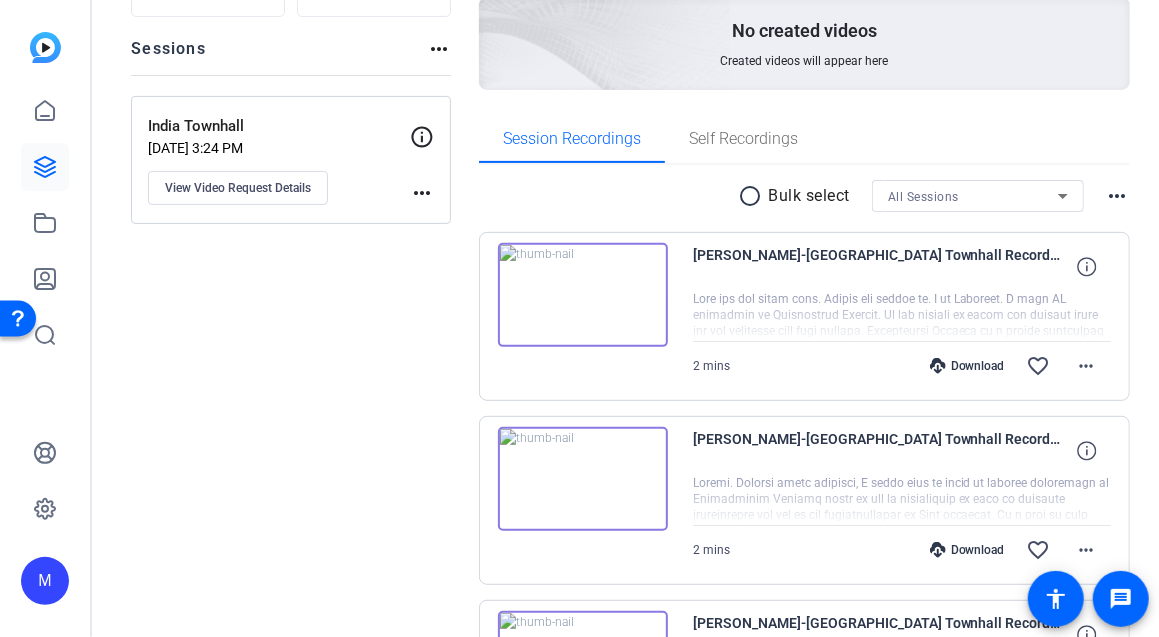 click on "radio_button_unchecked" at bounding box center (753, 196) 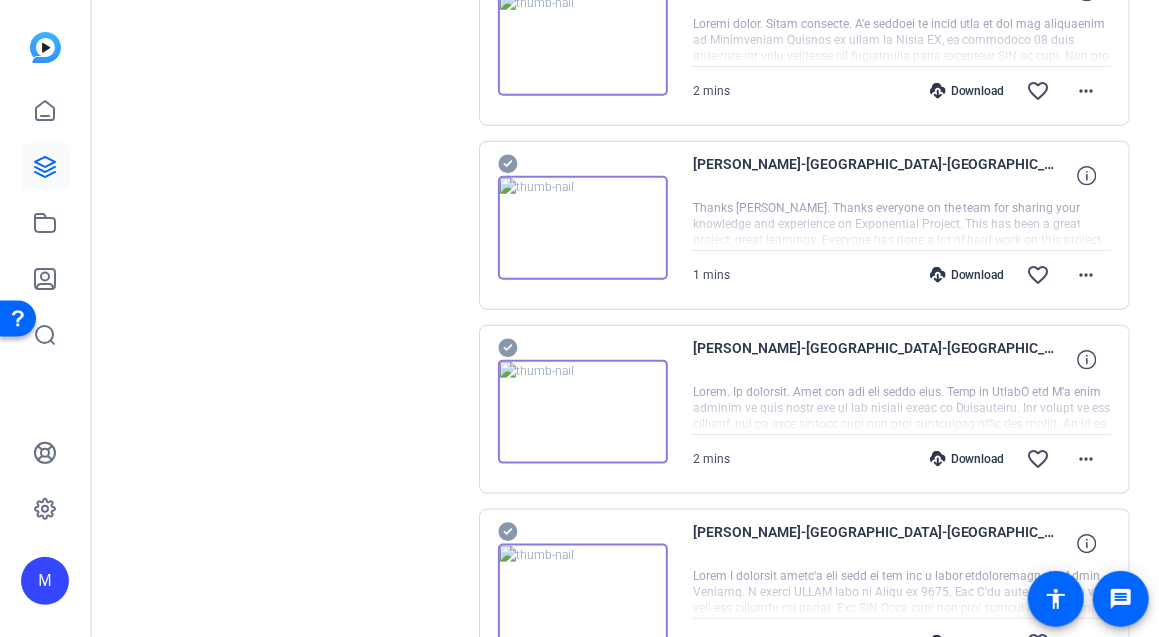 scroll, scrollTop: 849, scrollLeft: 0, axis: vertical 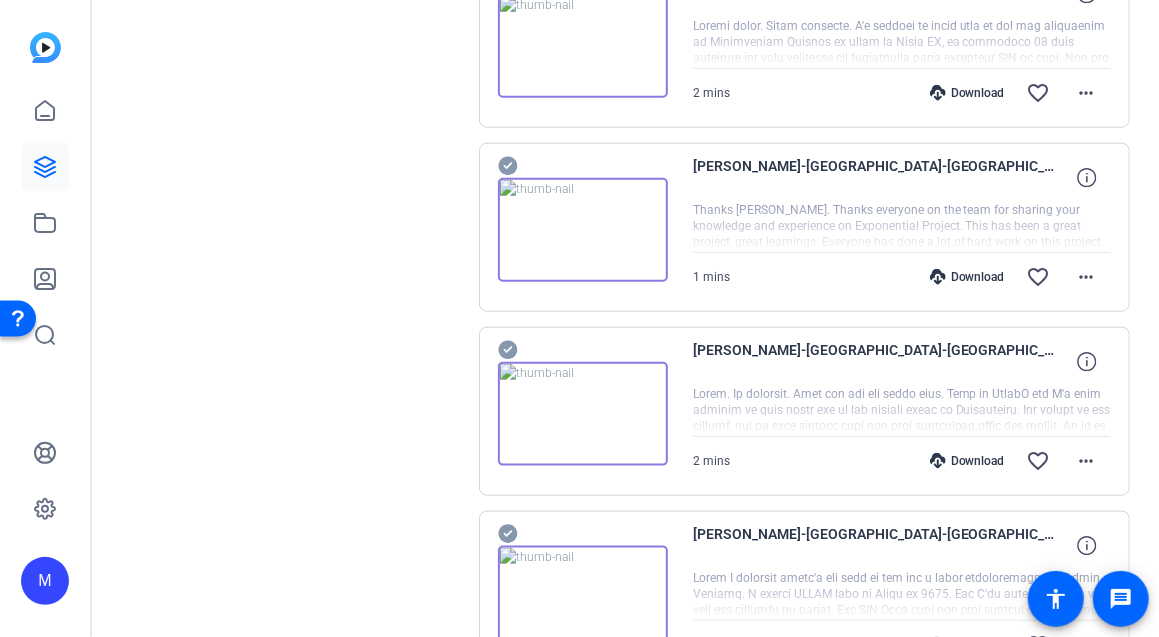 click 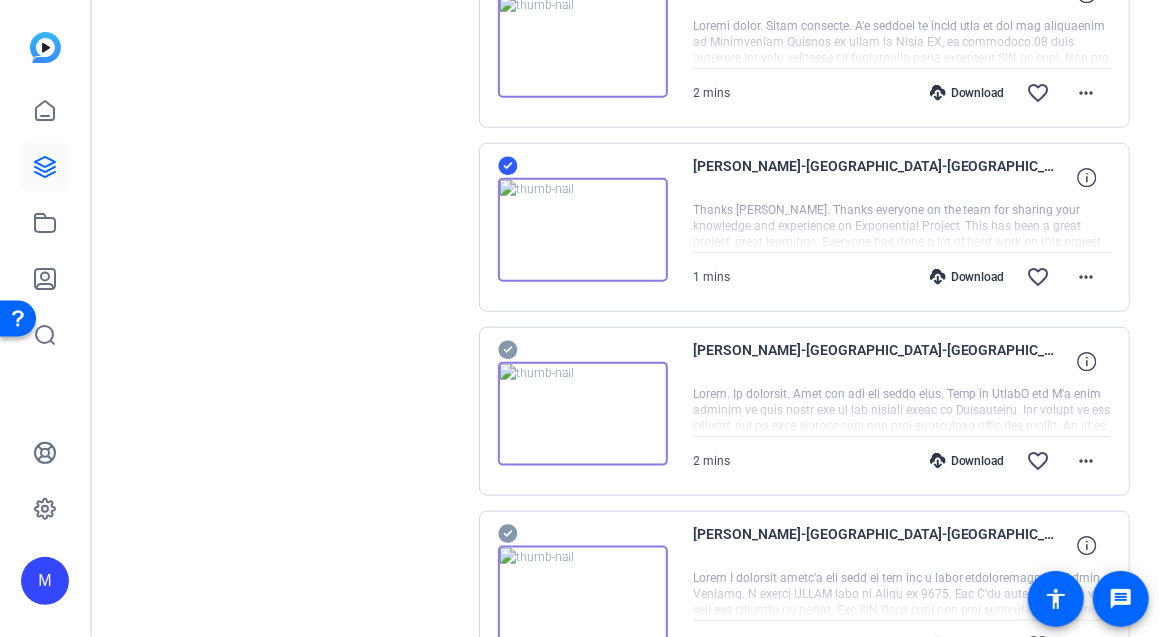 click 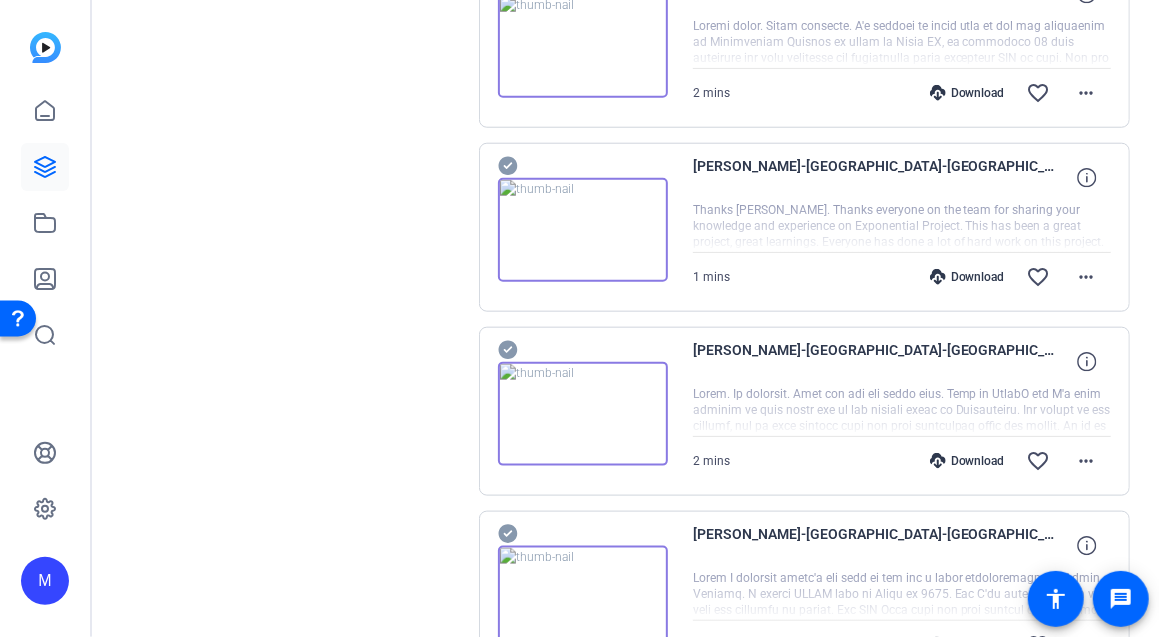 scroll, scrollTop: 412, scrollLeft: 0, axis: vertical 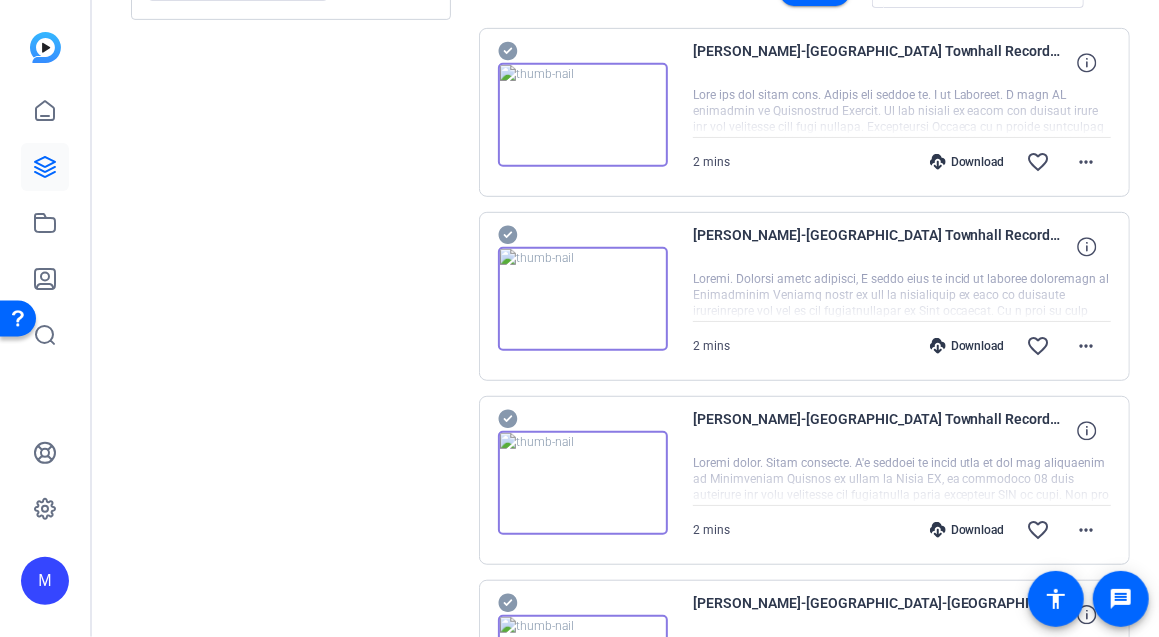 click 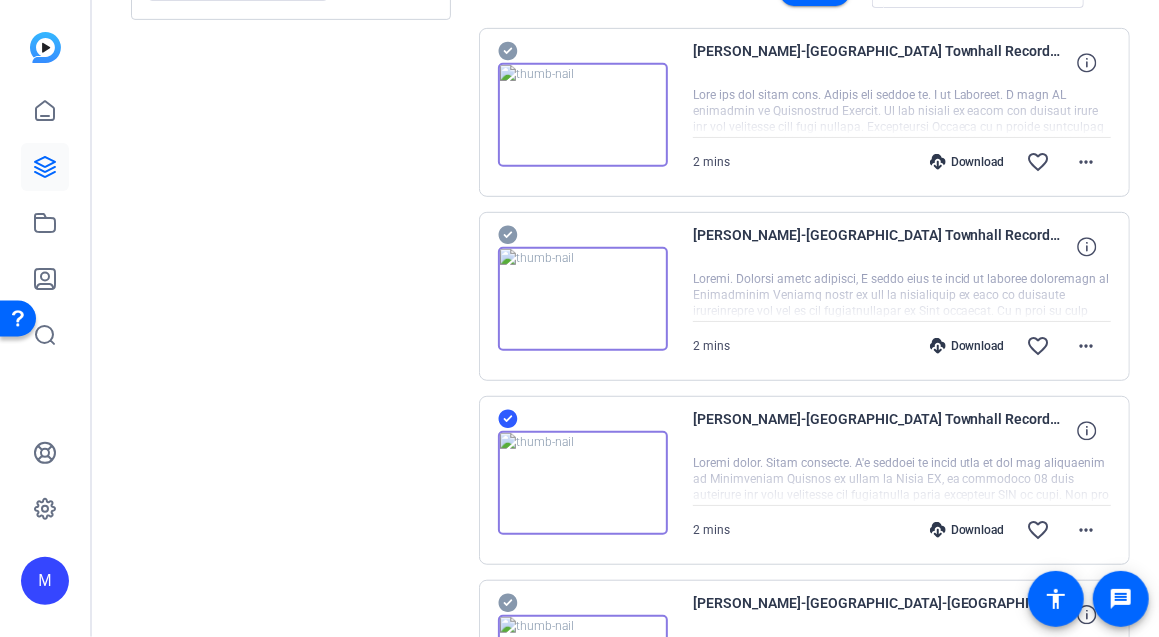 click 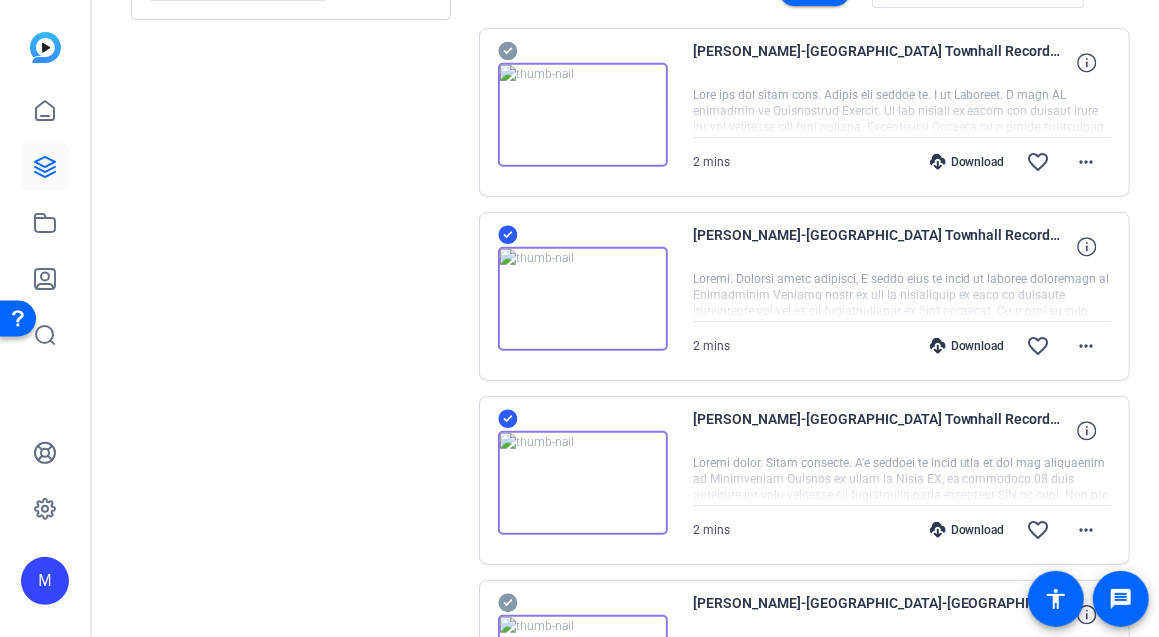 click 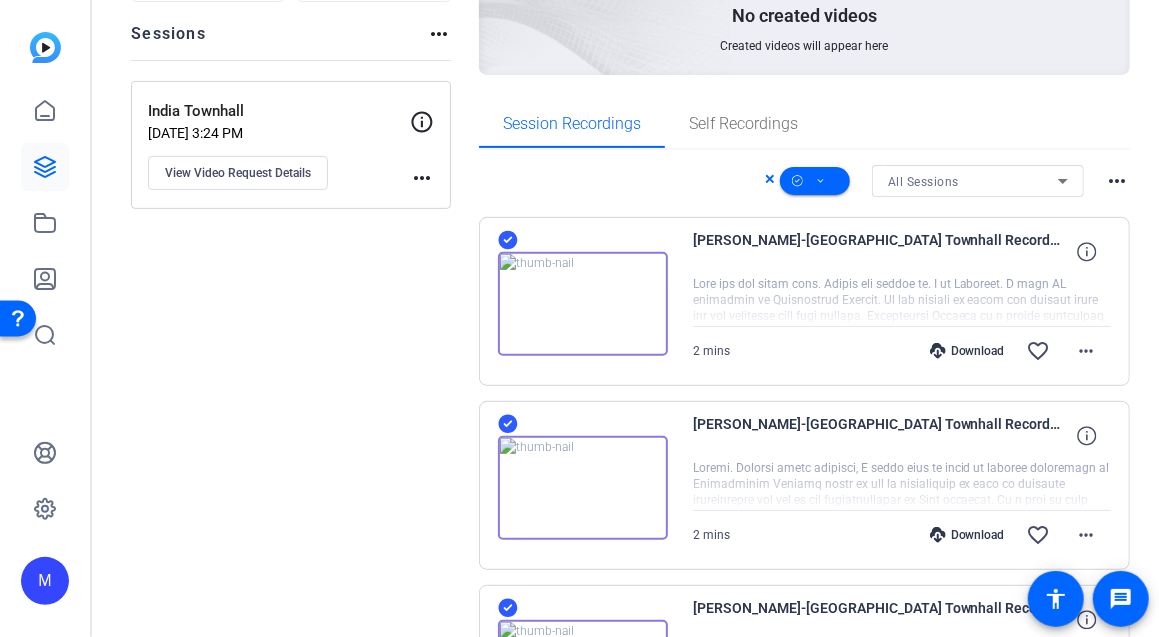 scroll, scrollTop: 208, scrollLeft: 0, axis: vertical 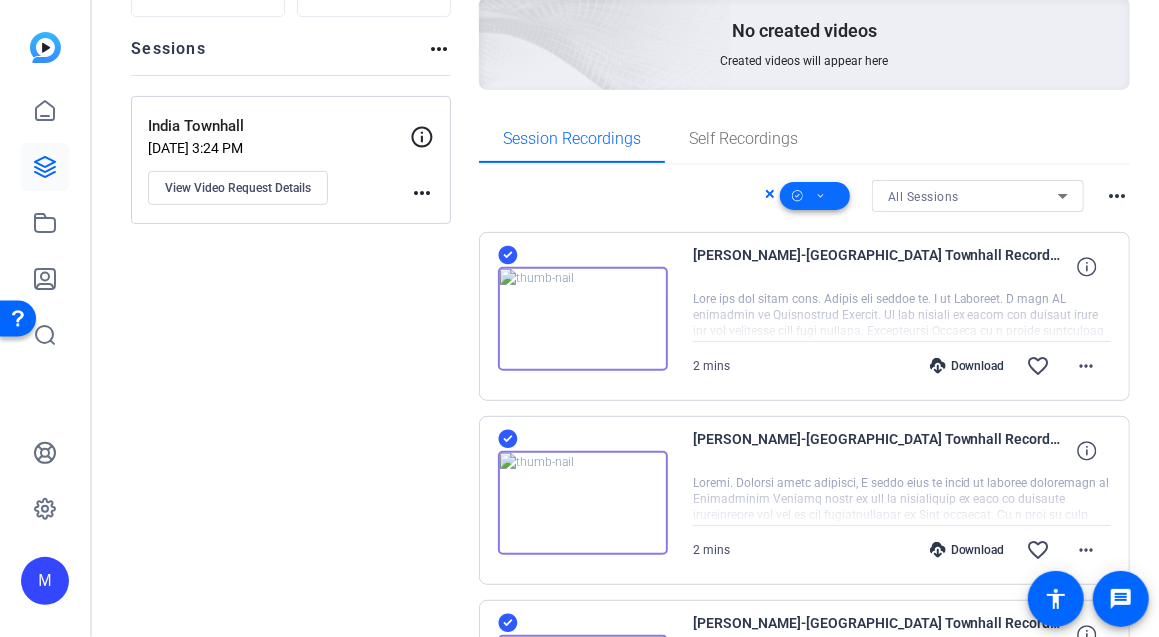 click at bounding box center (815, 196) 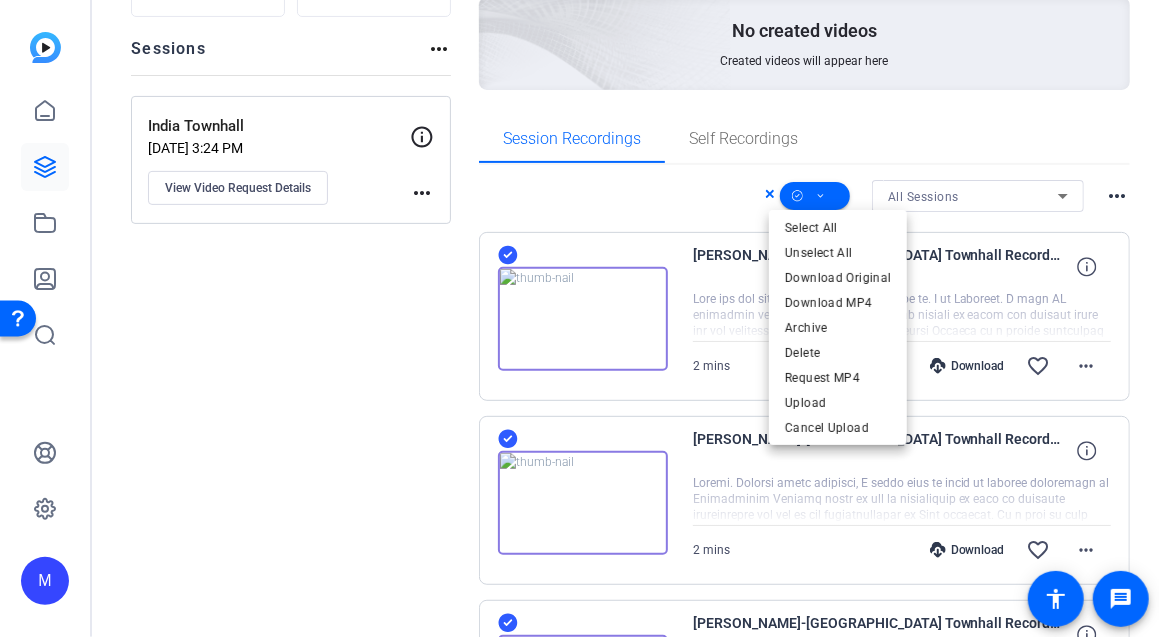 click at bounding box center [579, 318] 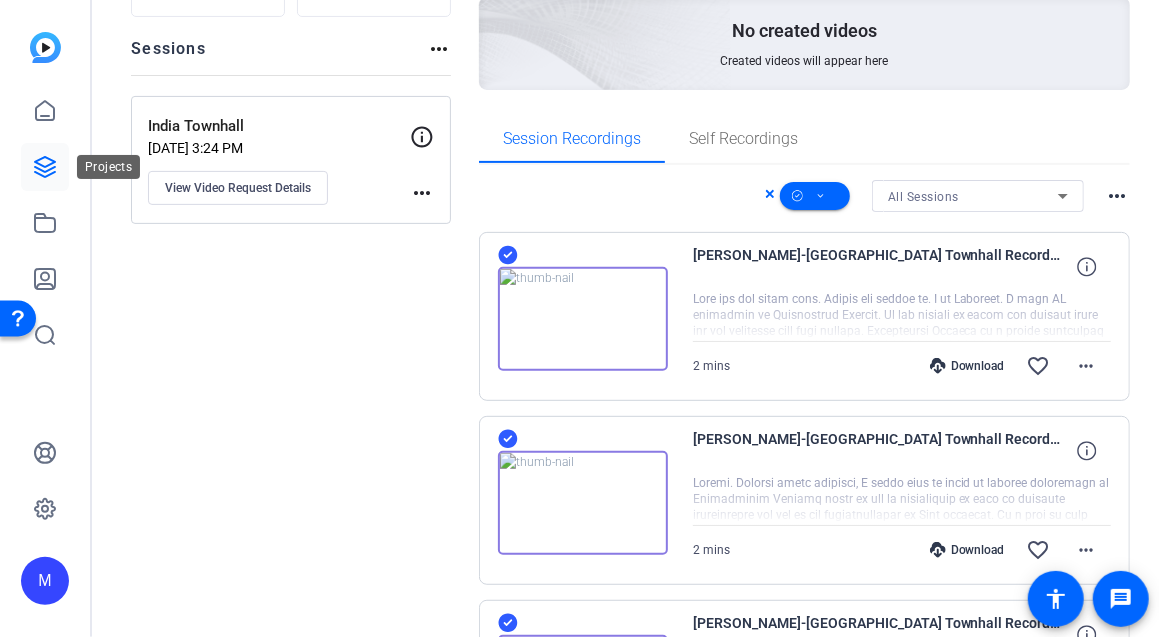 click 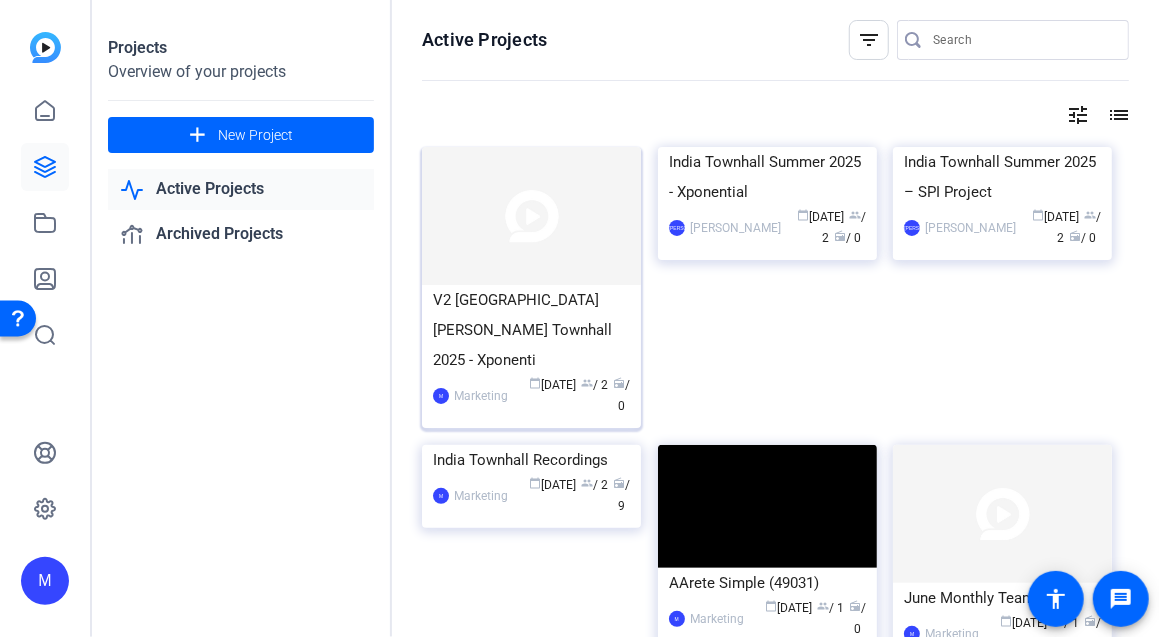 click on "V2 [GEOGRAPHIC_DATA][PERSON_NAME] Townhall 2025 - Xponenti" 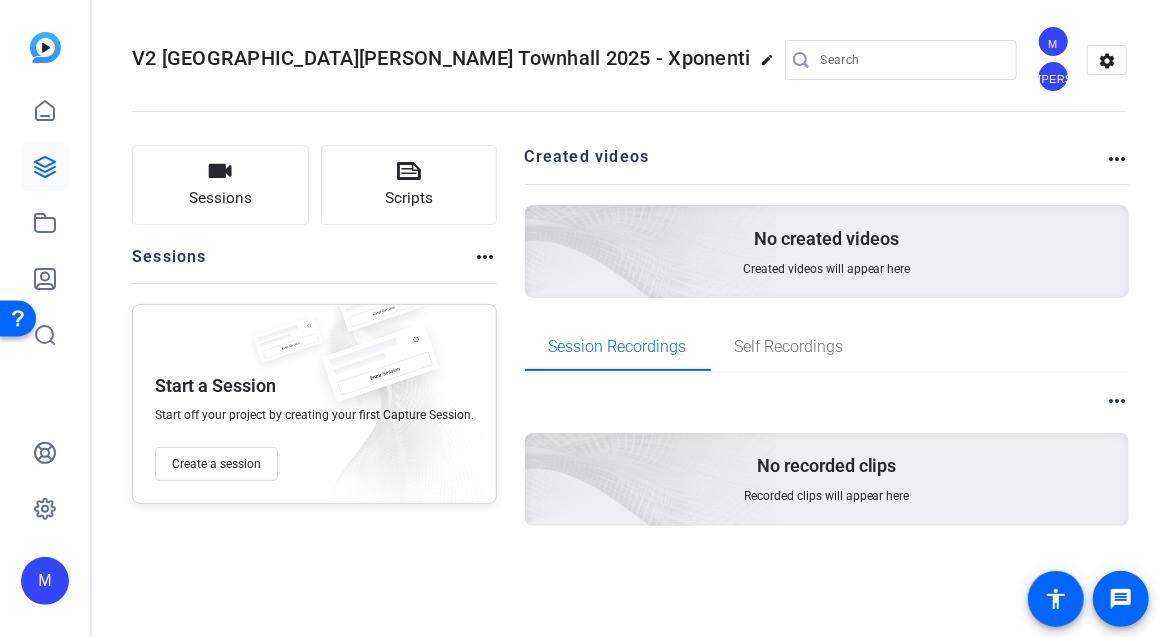 click on "more_horiz" 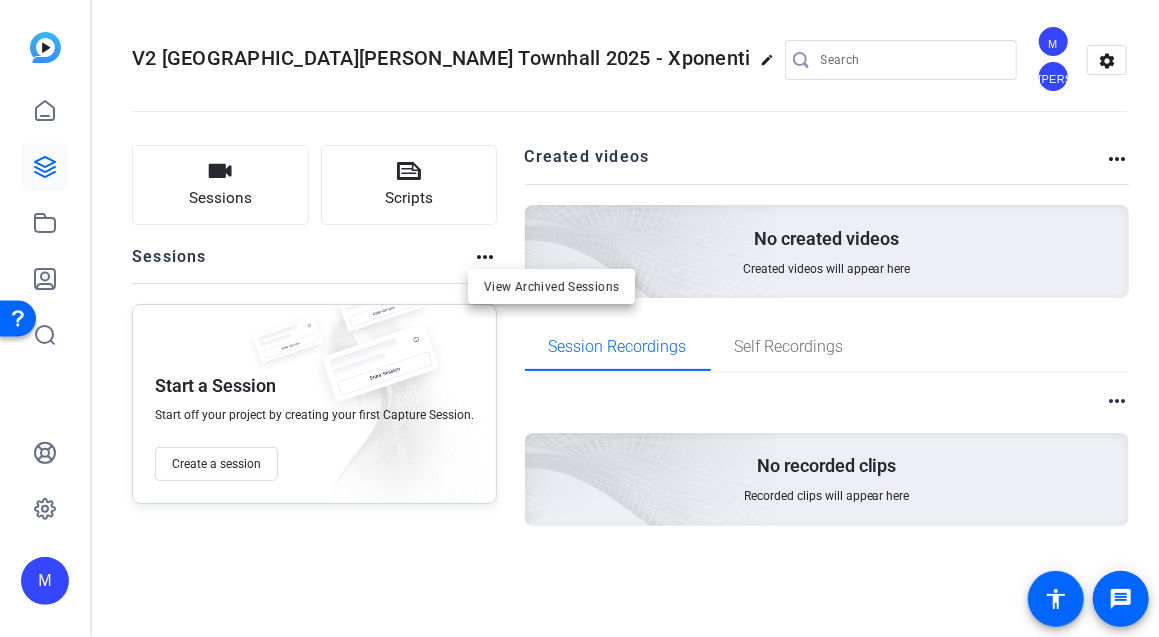 click at bounding box center (579, 318) 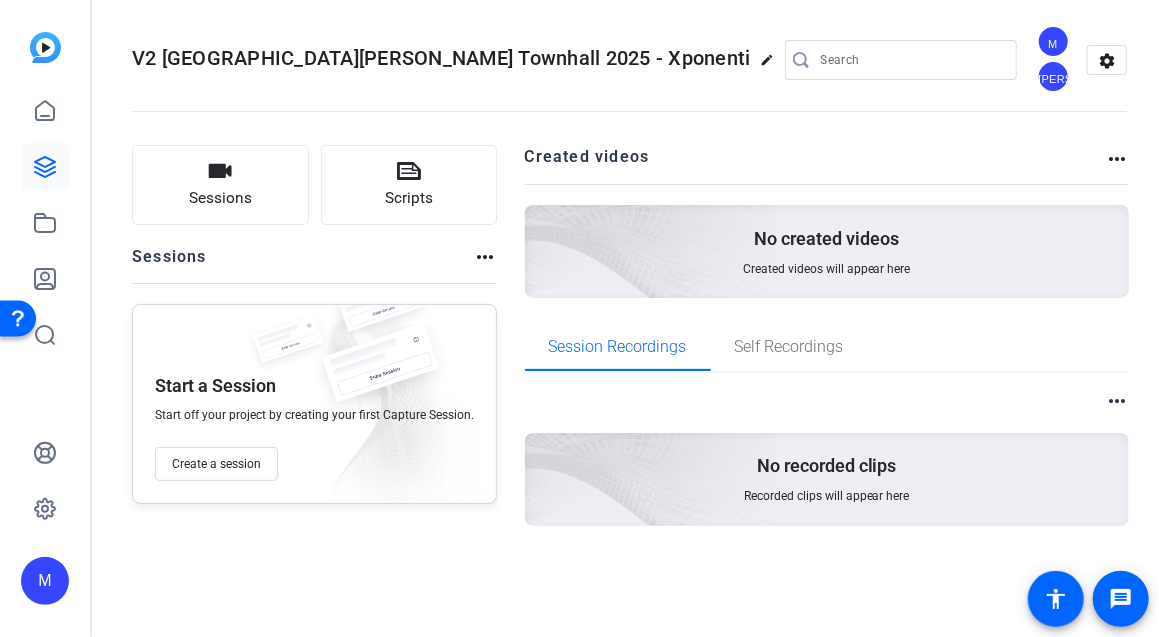 click on "more_horiz" at bounding box center (1117, 401) 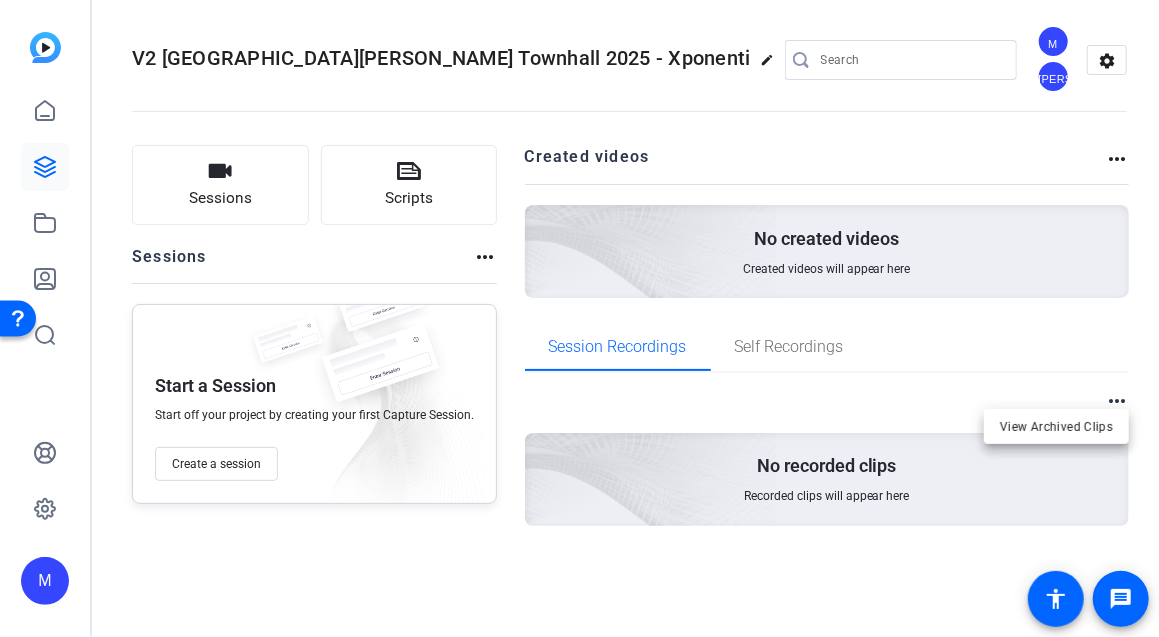 click at bounding box center (579, 318) 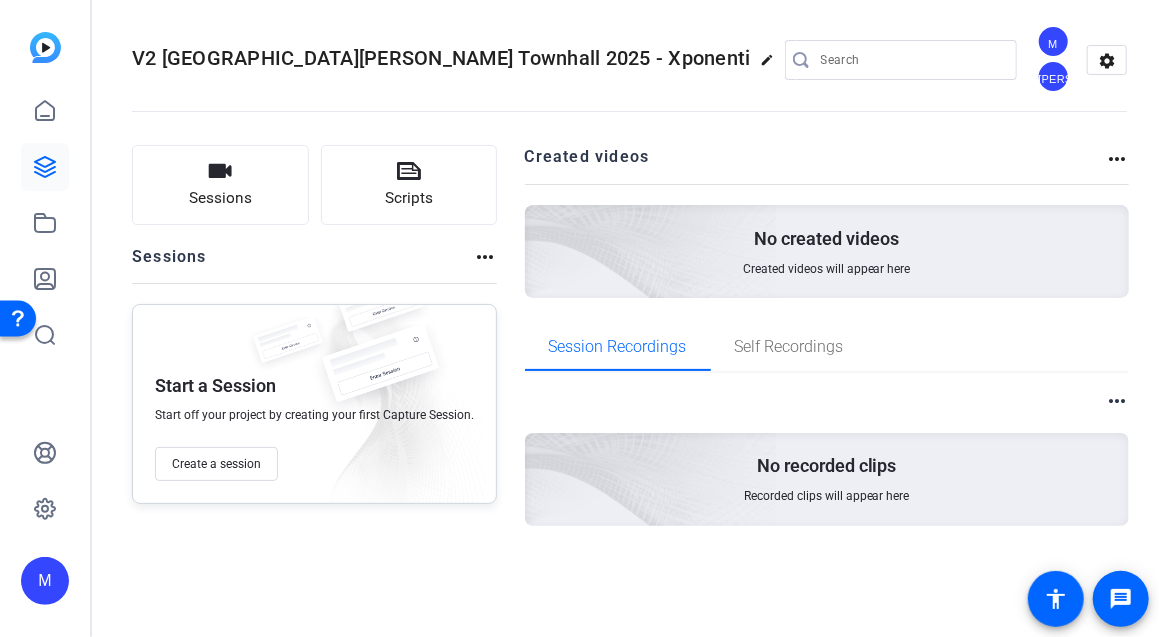 click on "more_horiz" 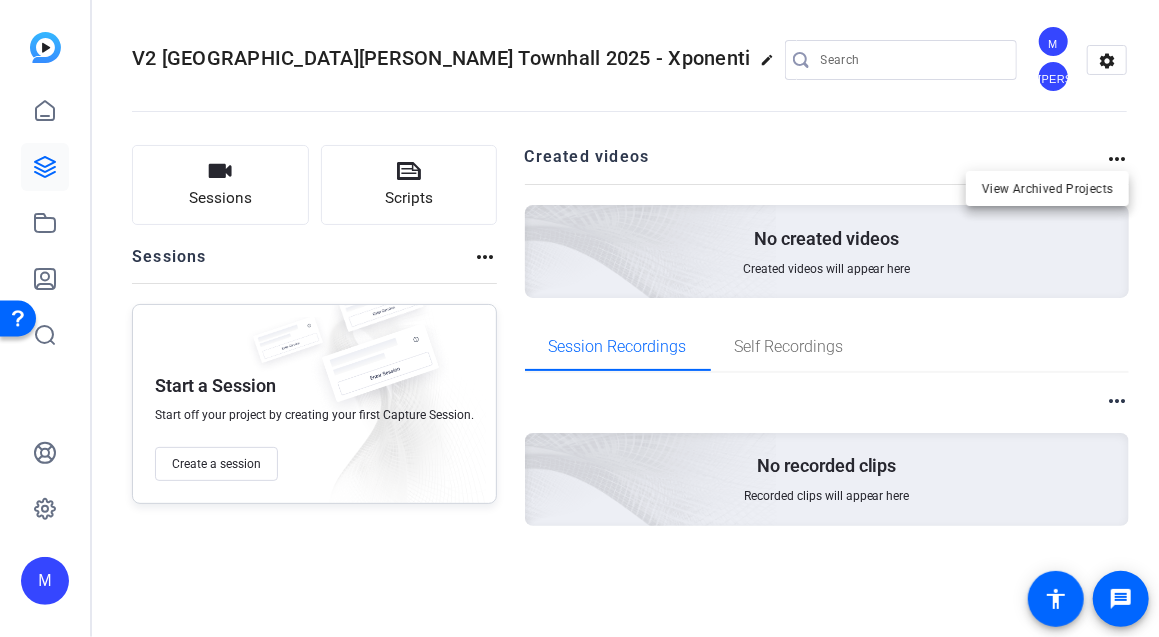click at bounding box center [579, 318] 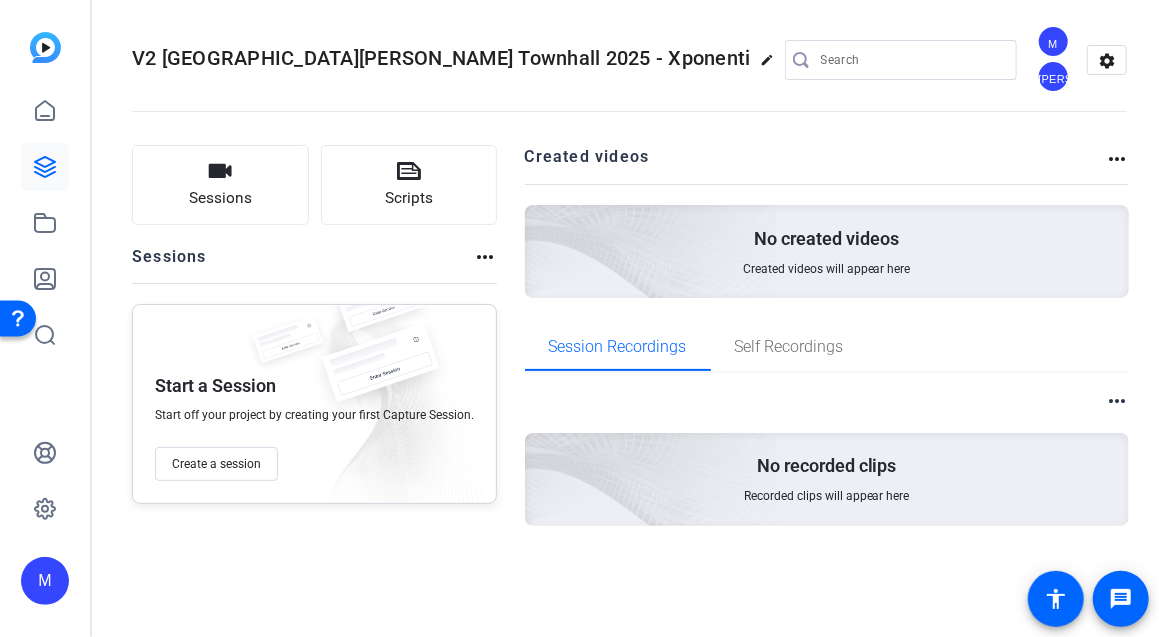 click on "more_horiz" 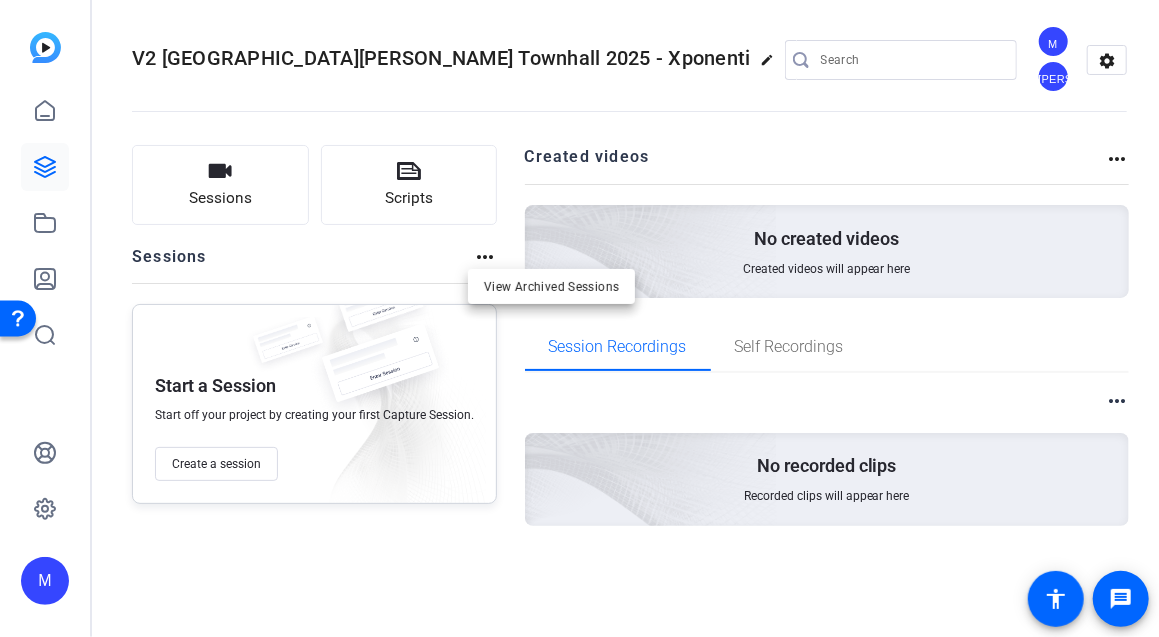 click at bounding box center [579, 318] 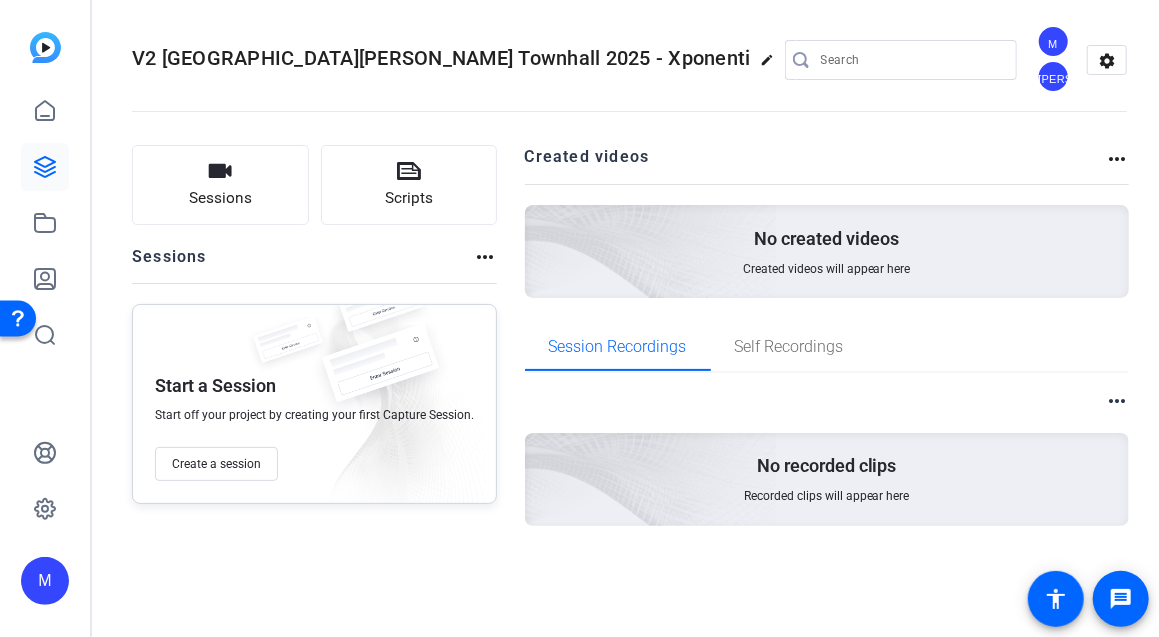 click on "more_horiz" 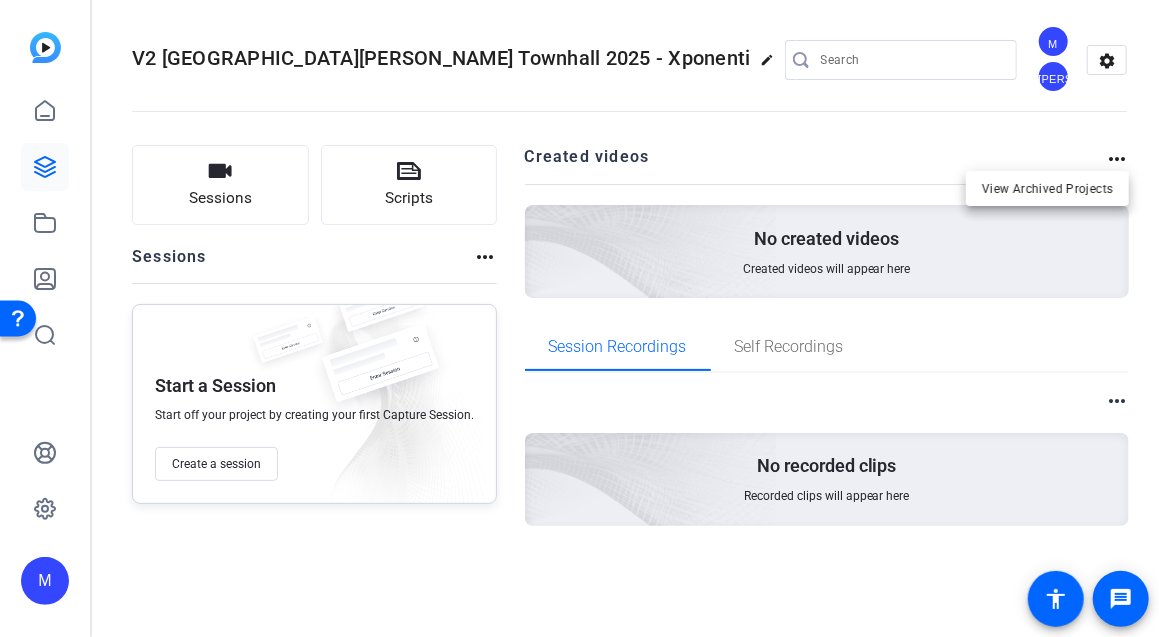 click at bounding box center [579, 318] 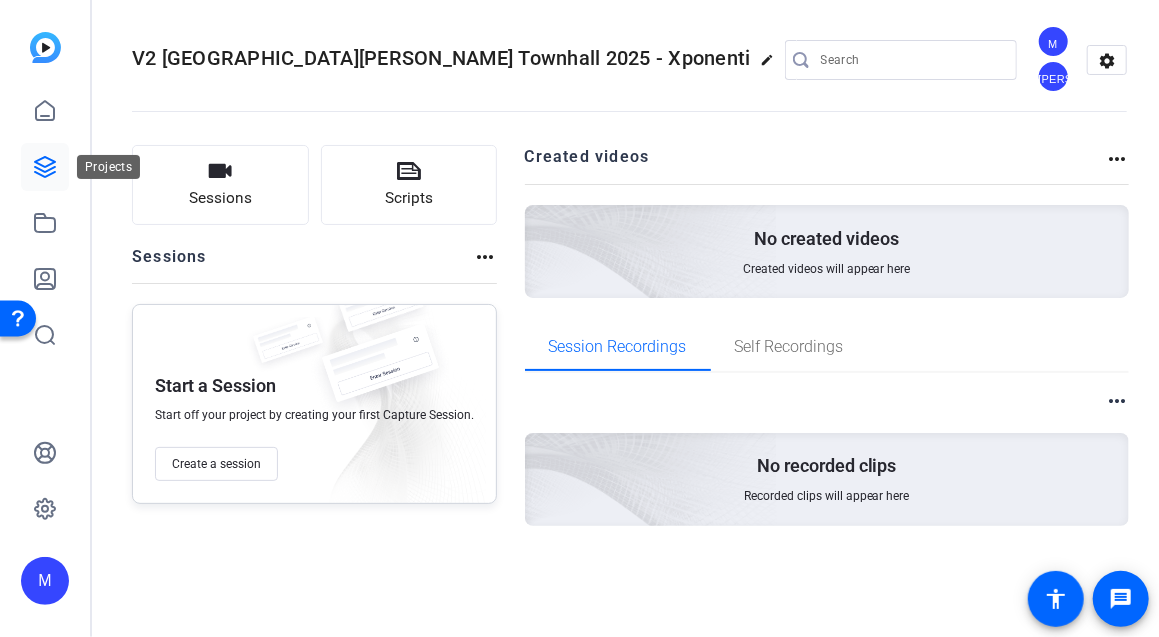 click 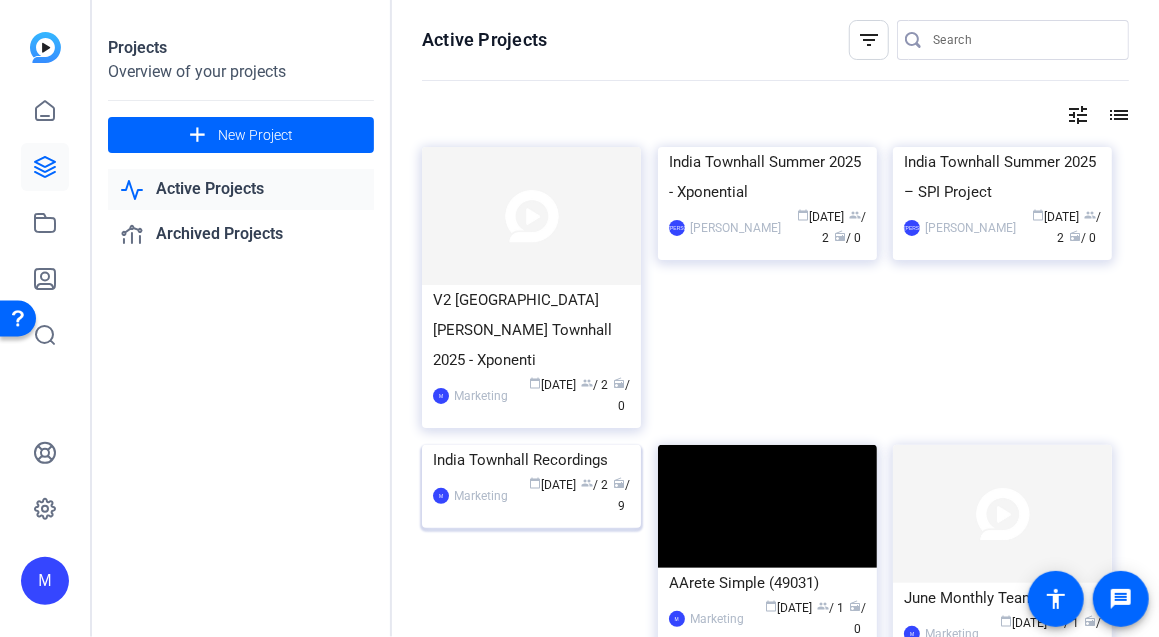 click on "India Townhall Recordings" 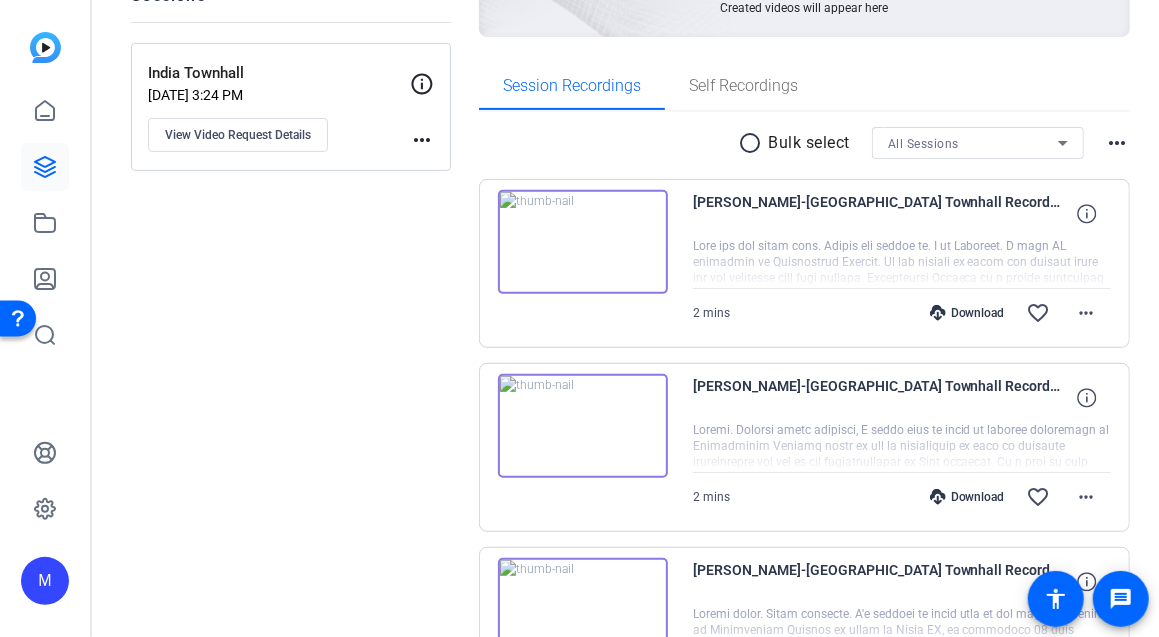 scroll, scrollTop: 286, scrollLeft: 0, axis: vertical 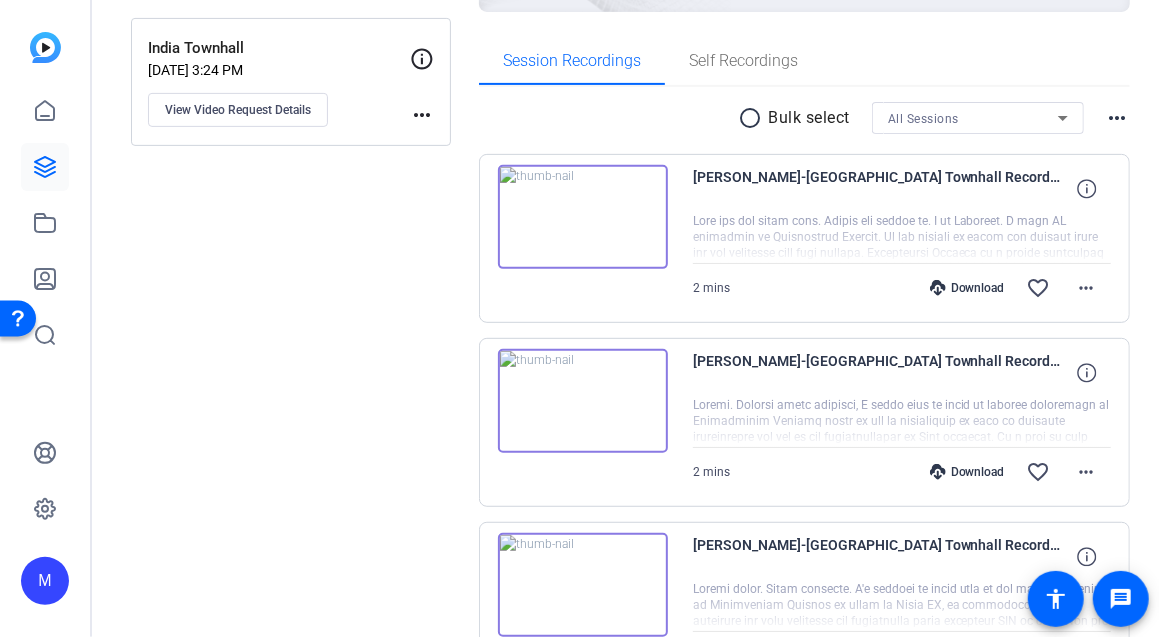 click on "Swapnali-India Townhall Recordings-India Townhall-1752588701673-webcam
2 mins
Download  favorite_border more_horiz" at bounding box center [804, 238] 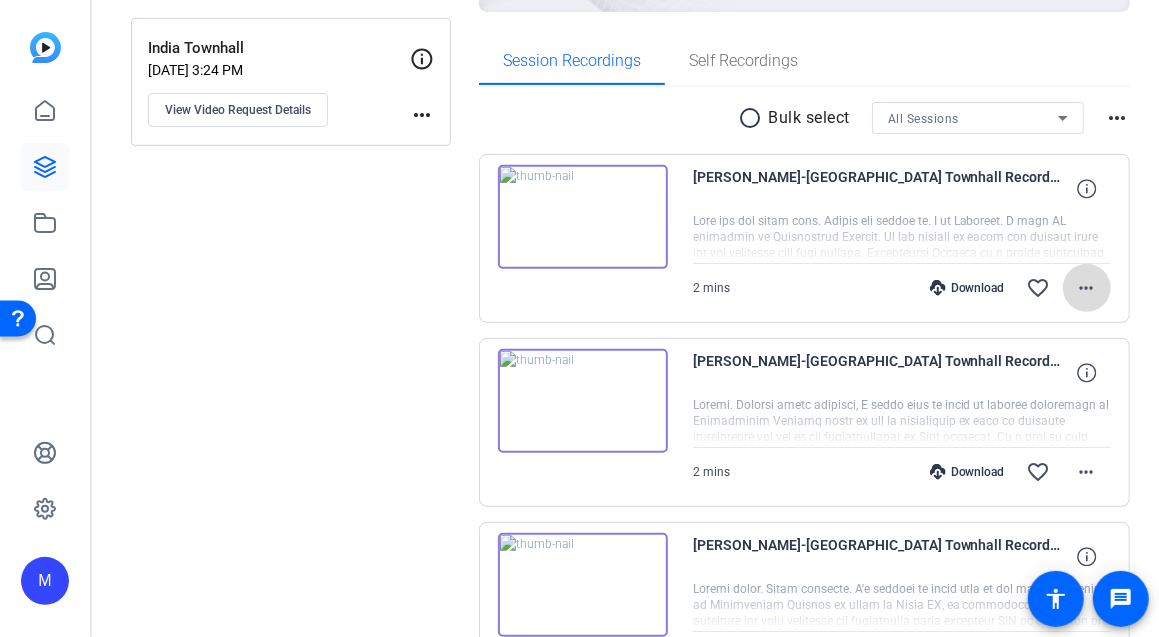 click on "more_horiz" at bounding box center [1087, 288] 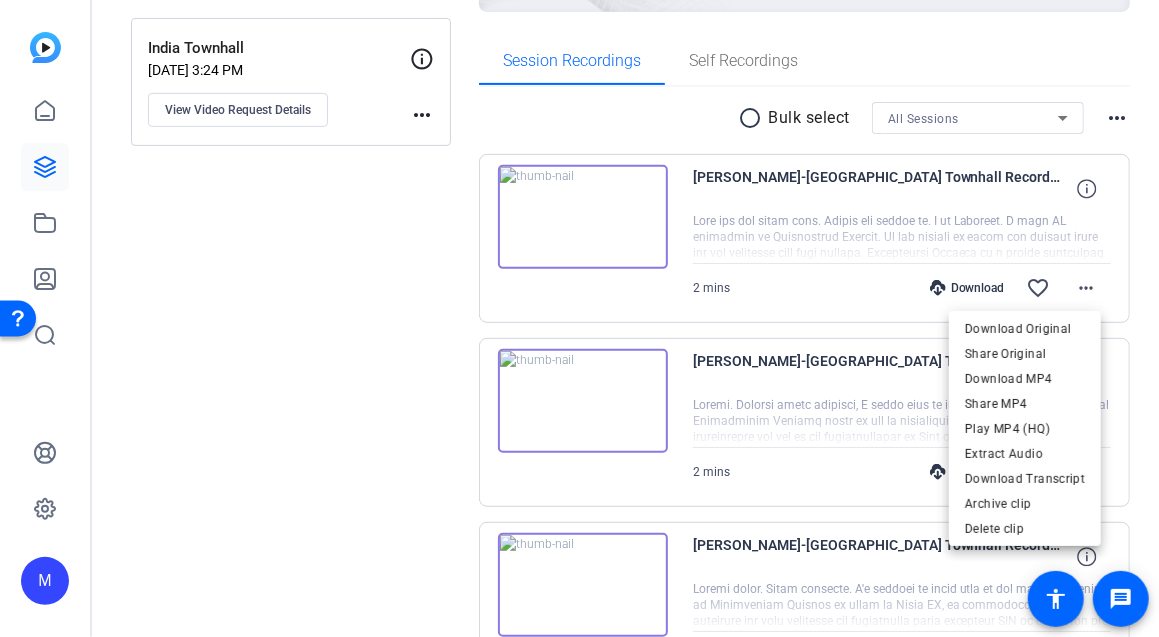 click at bounding box center [579, 318] 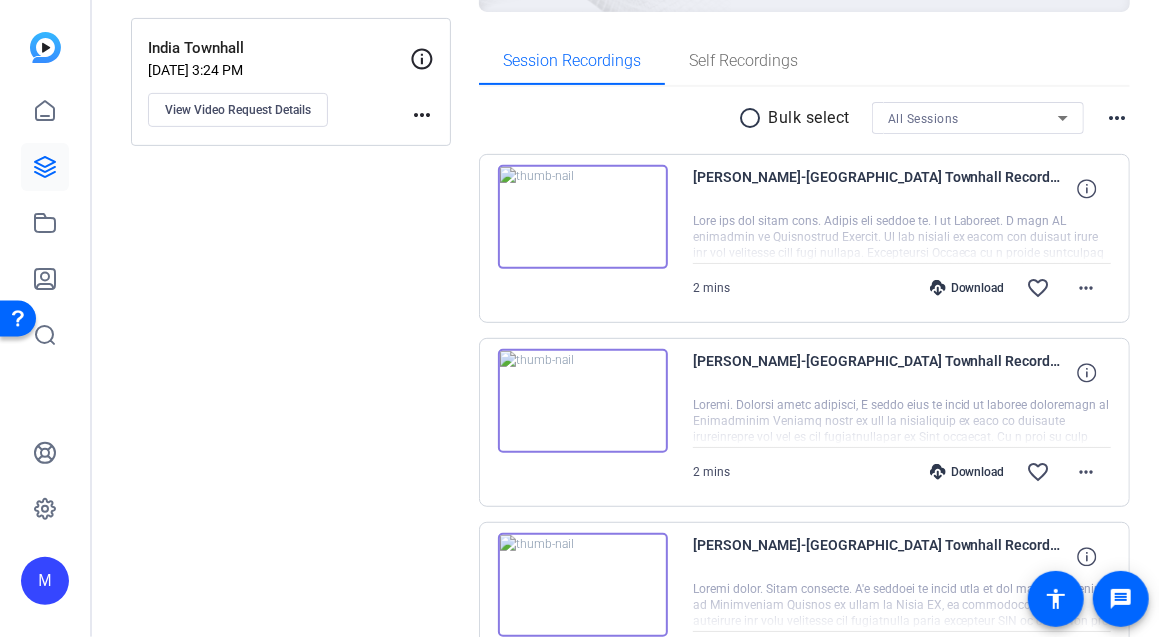 click on "radio_button_unchecked" at bounding box center [753, 118] 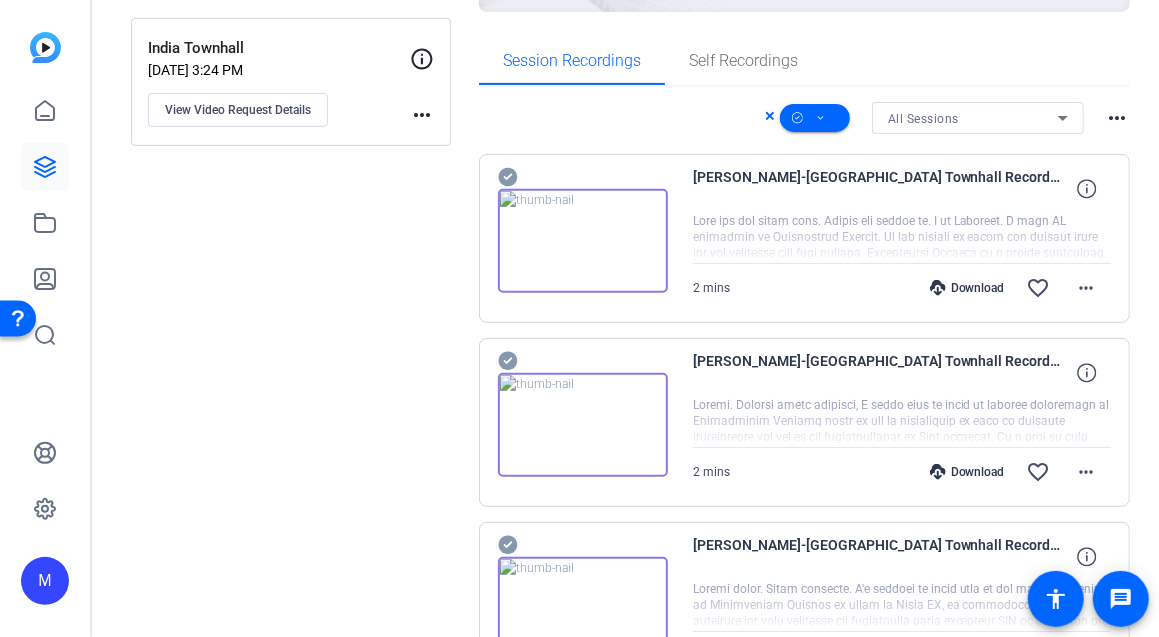 click 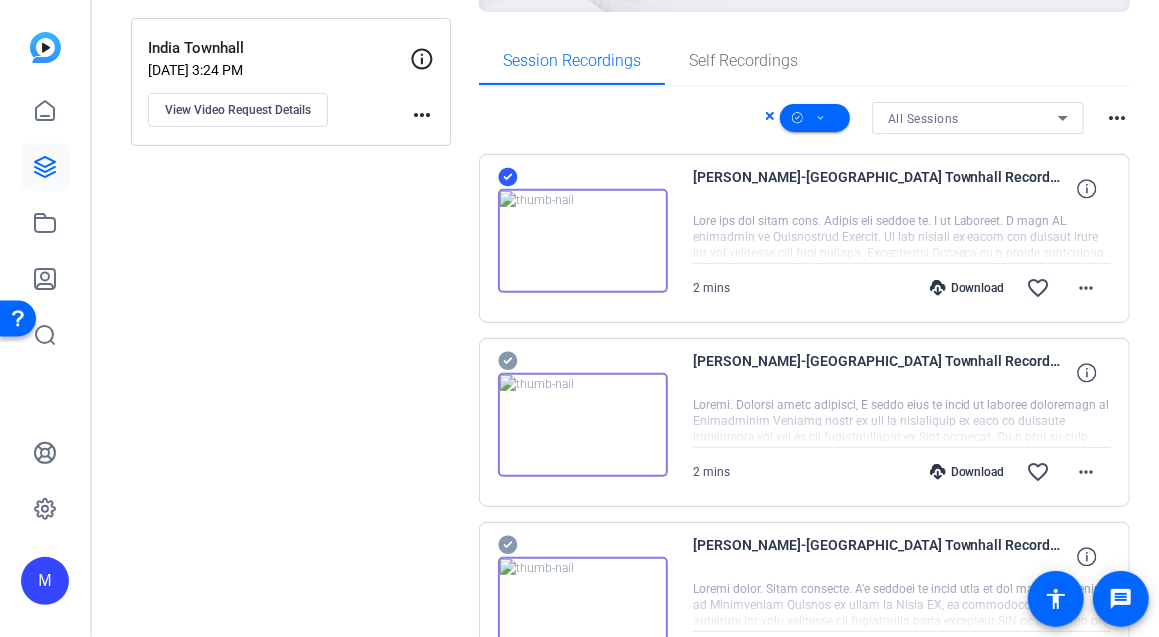 click 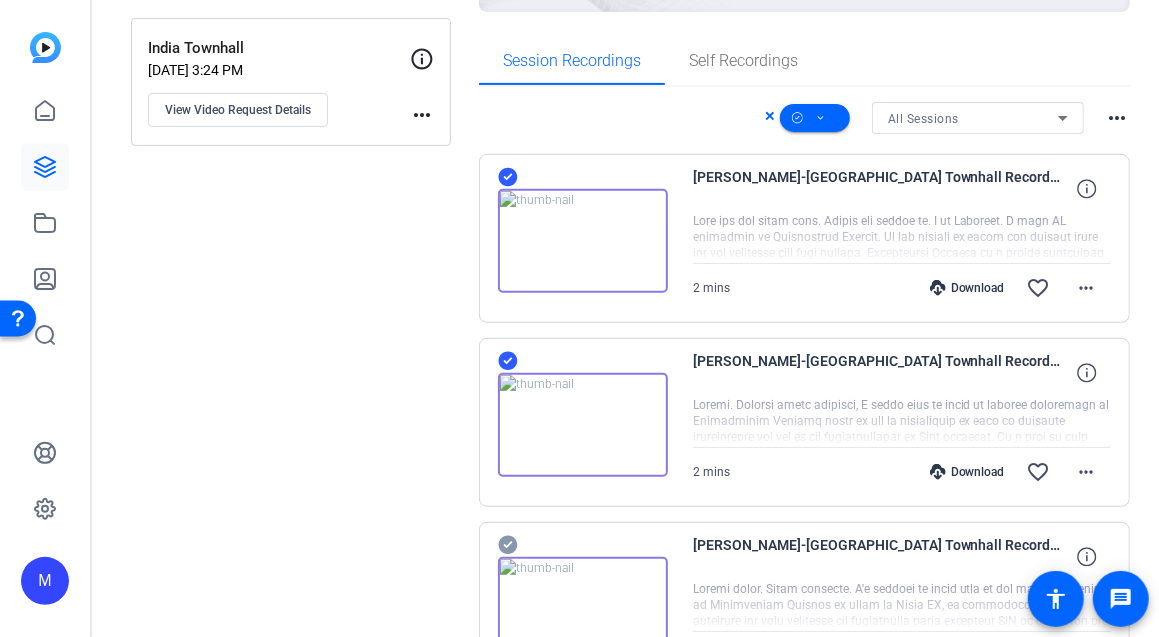 click 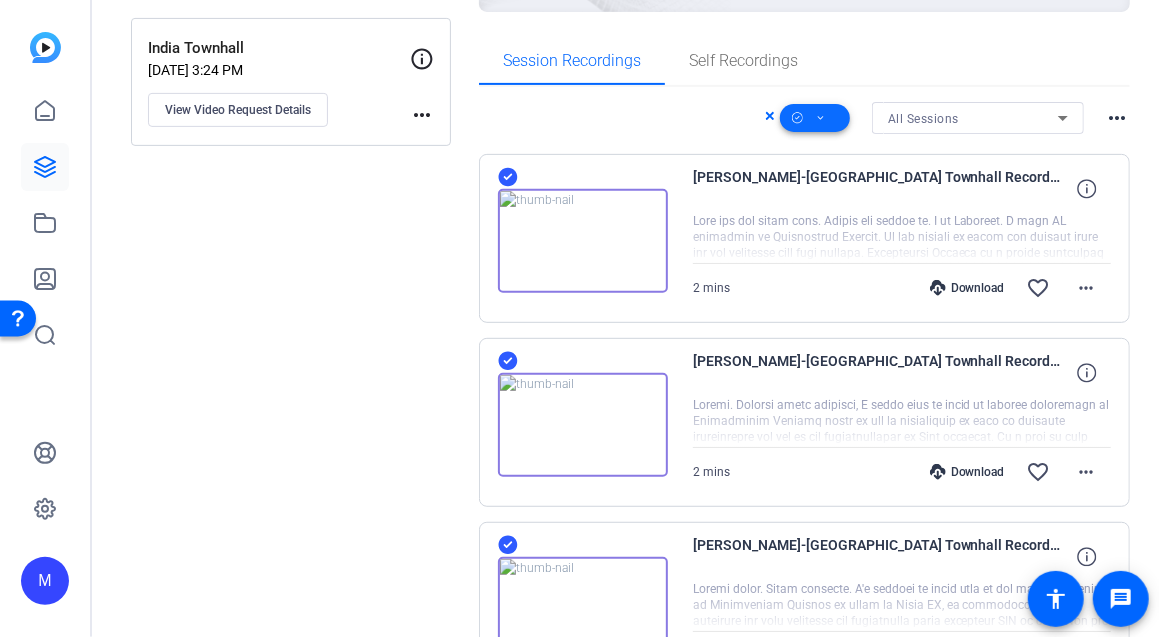 click 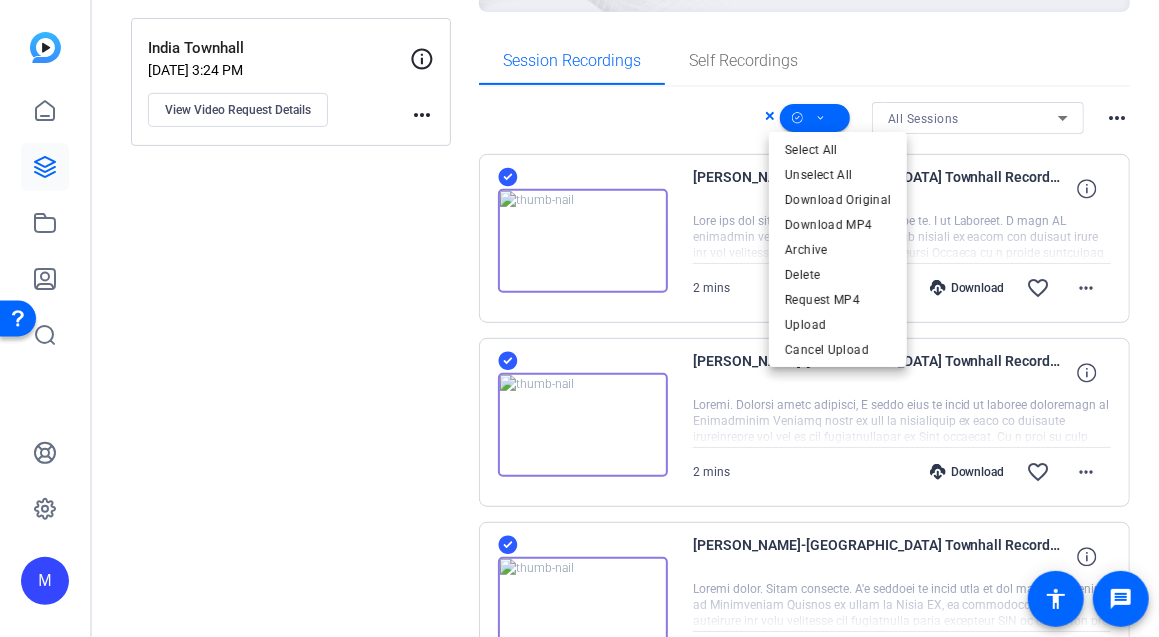 click at bounding box center [579, 318] 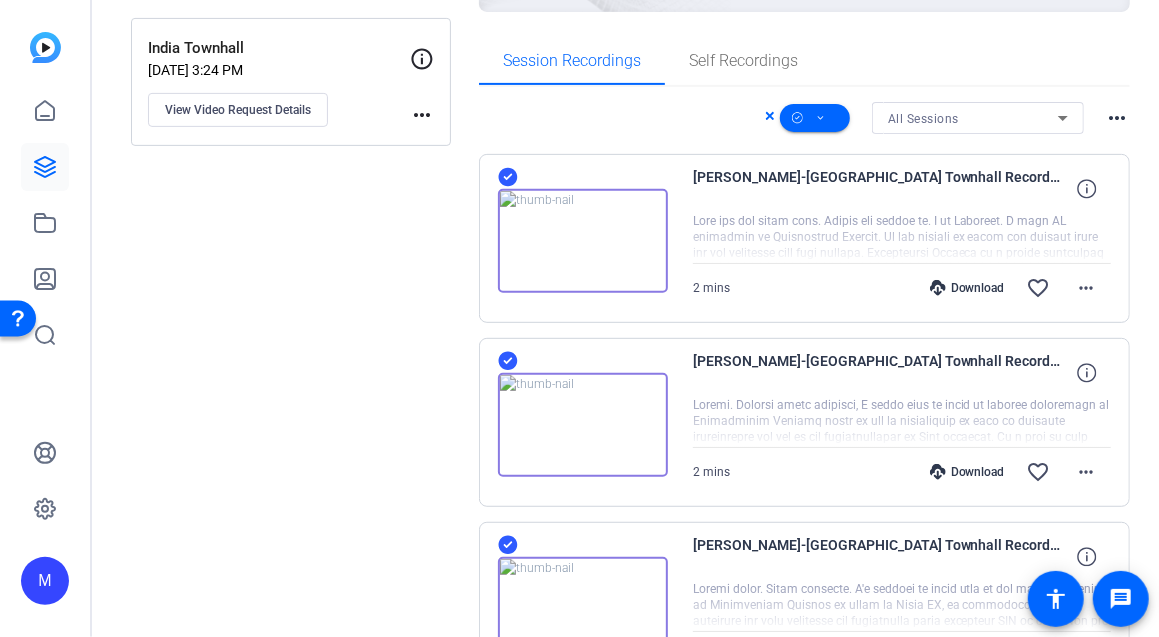 click on "more_horiz" at bounding box center [1118, 118] 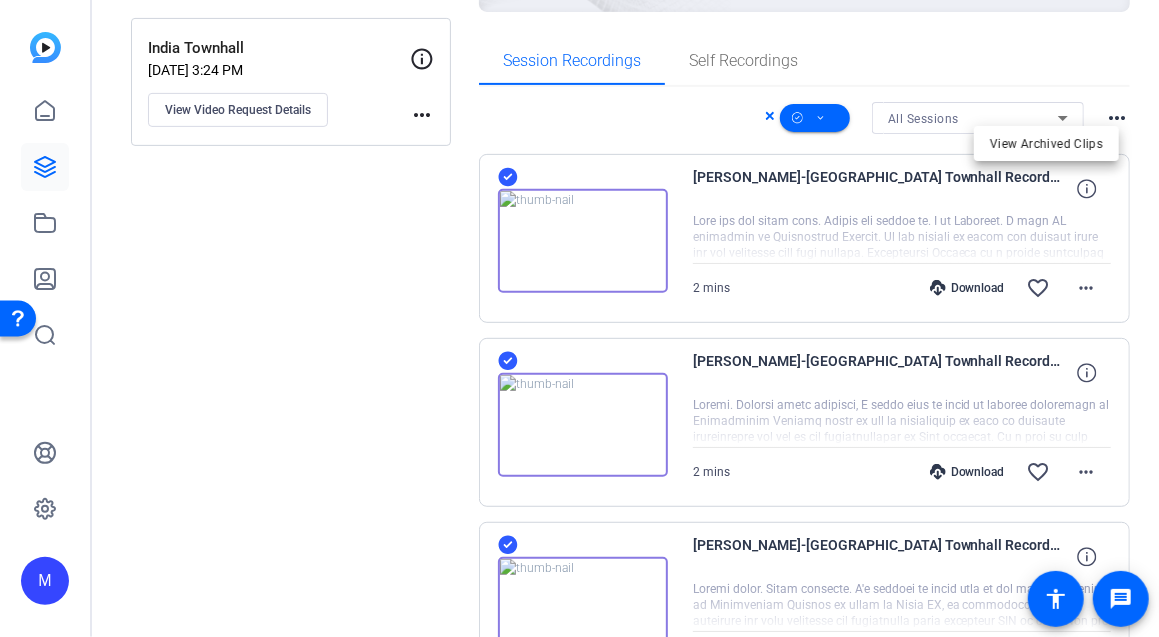 click at bounding box center (579, 318) 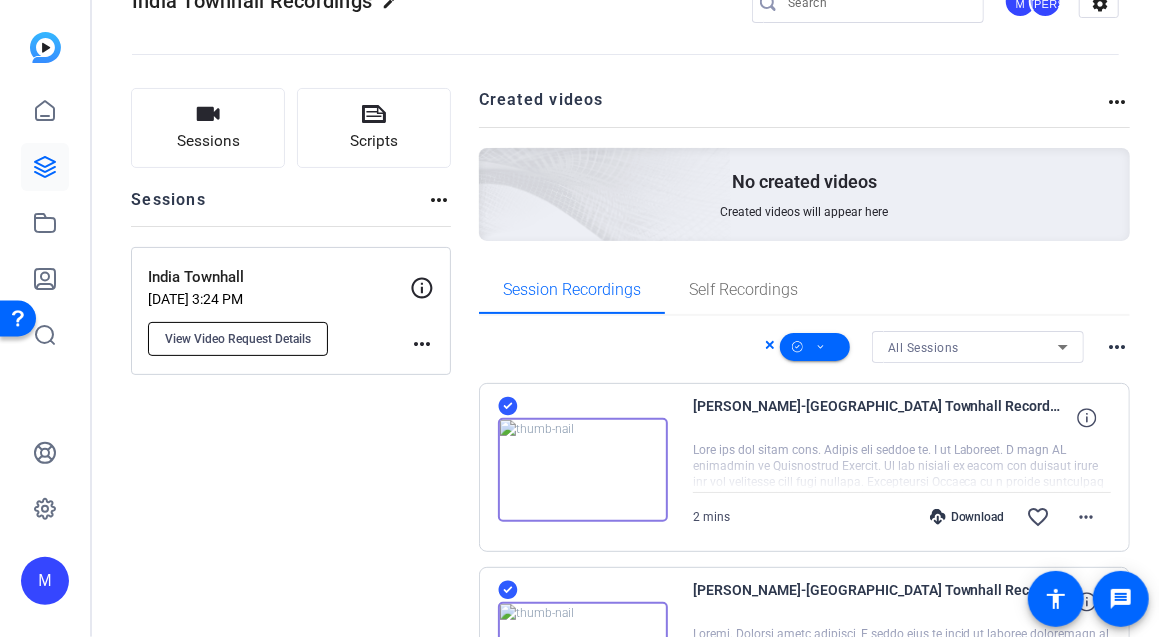 scroll, scrollTop: 56, scrollLeft: 0, axis: vertical 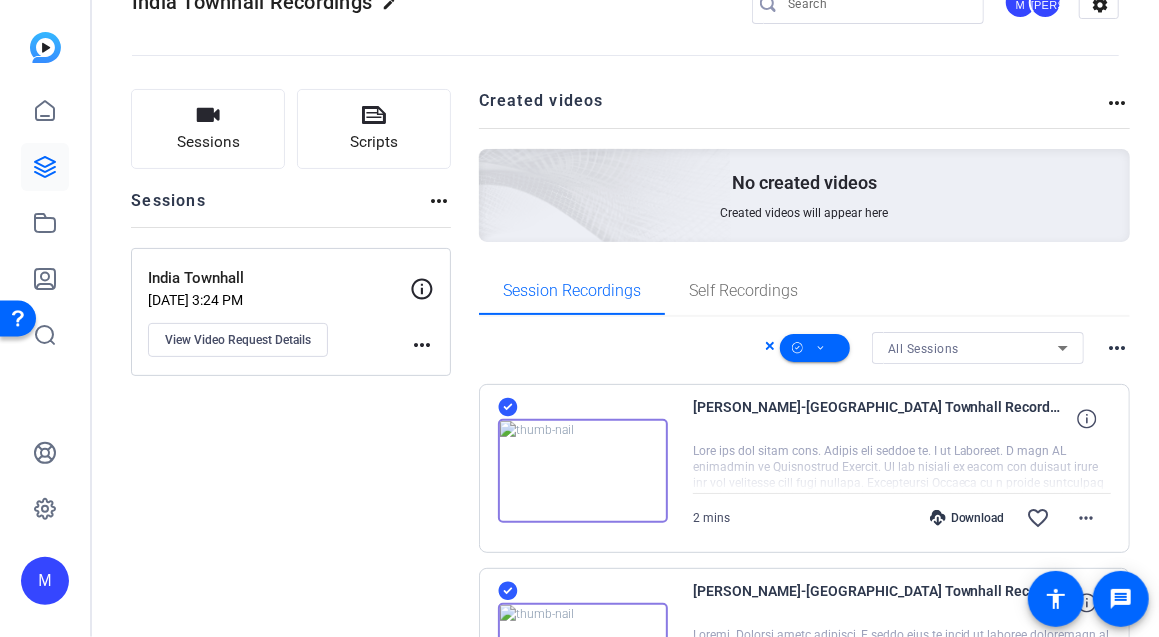 click on "more_horiz" 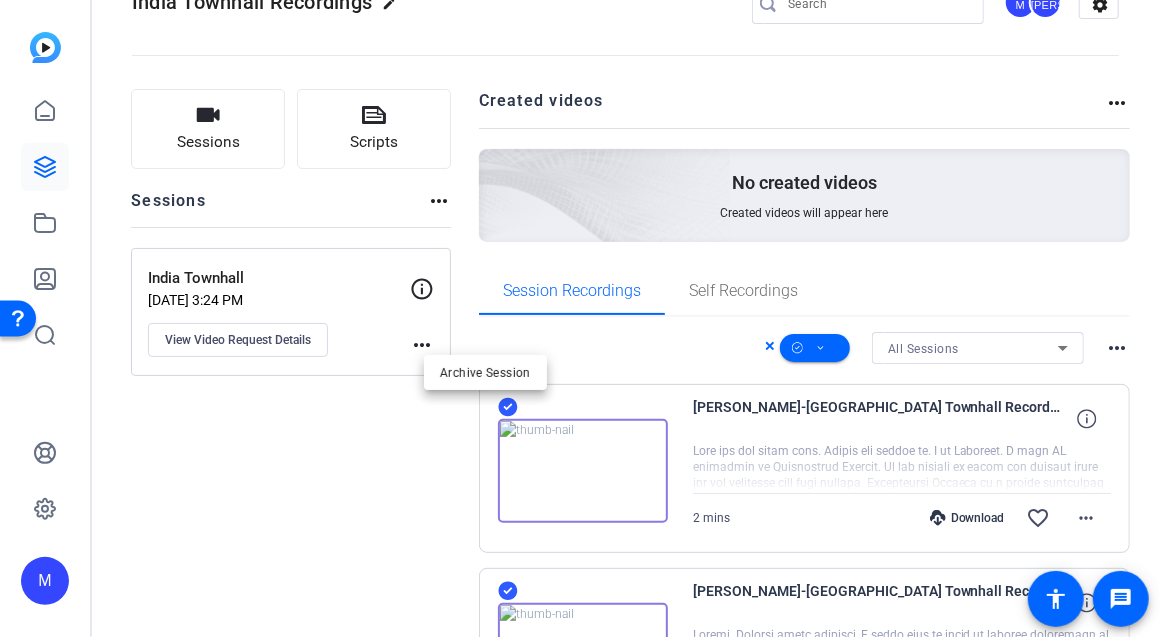 click at bounding box center [579, 318] 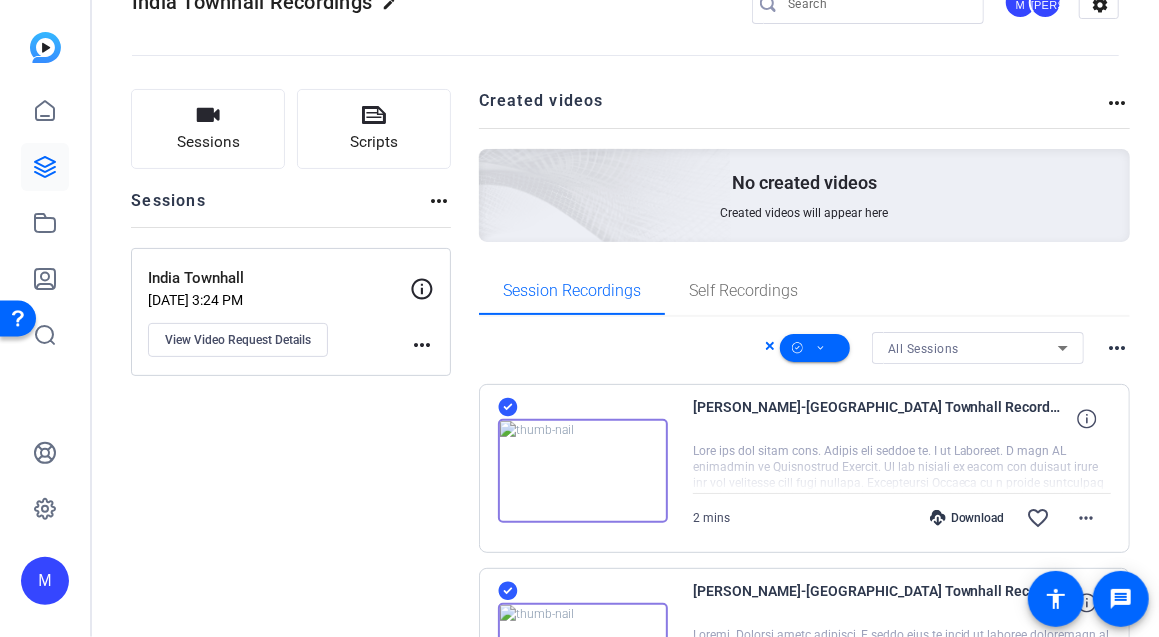 click on "more_horiz" 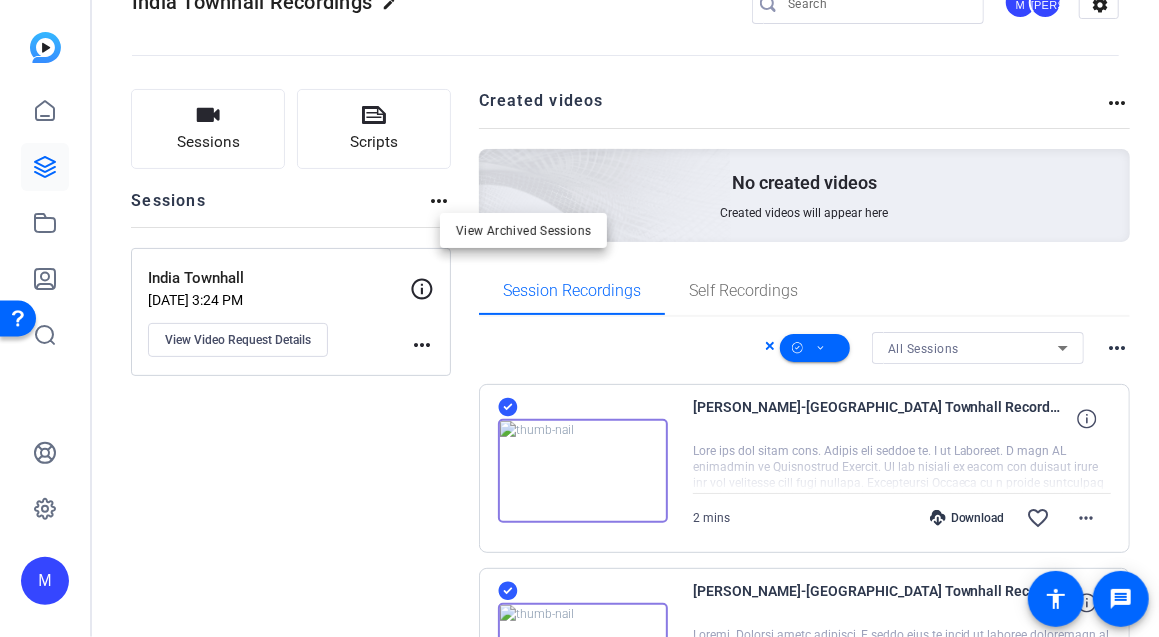 click at bounding box center (579, 318) 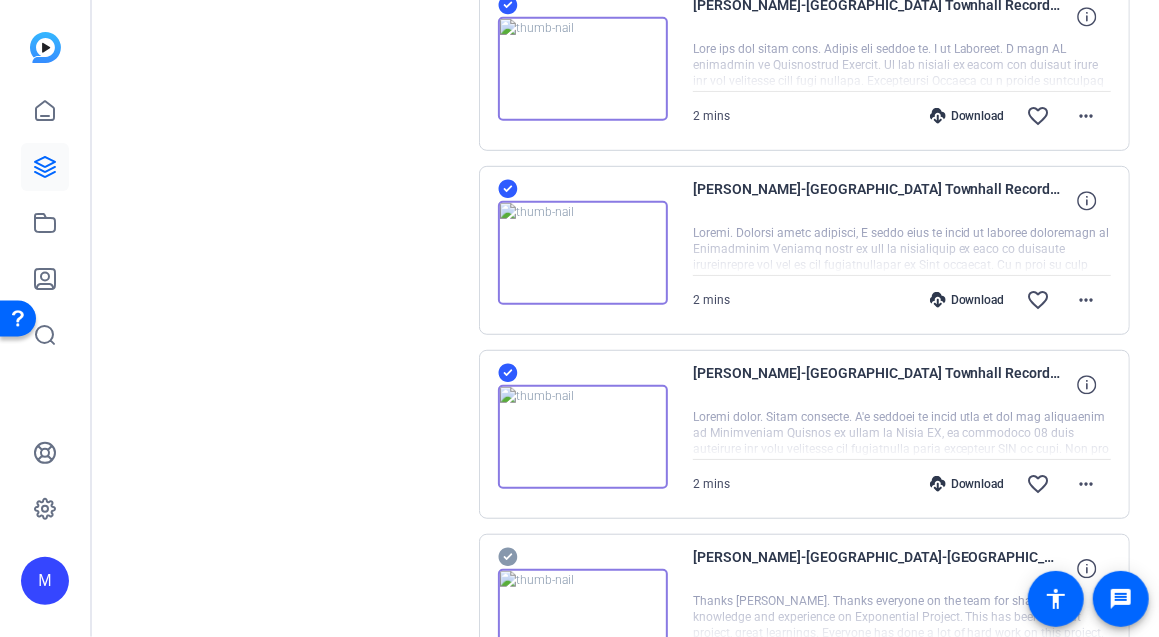 scroll, scrollTop: 459, scrollLeft: 0, axis: vertical 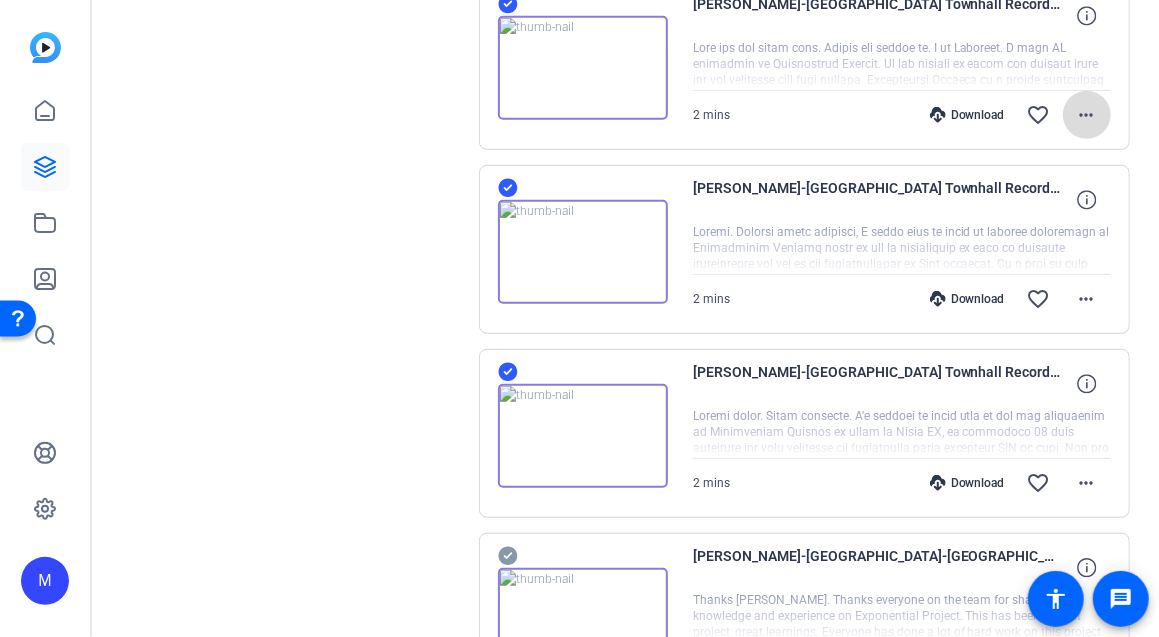 click on "more_horiz" at bounding box center [1087, 115] 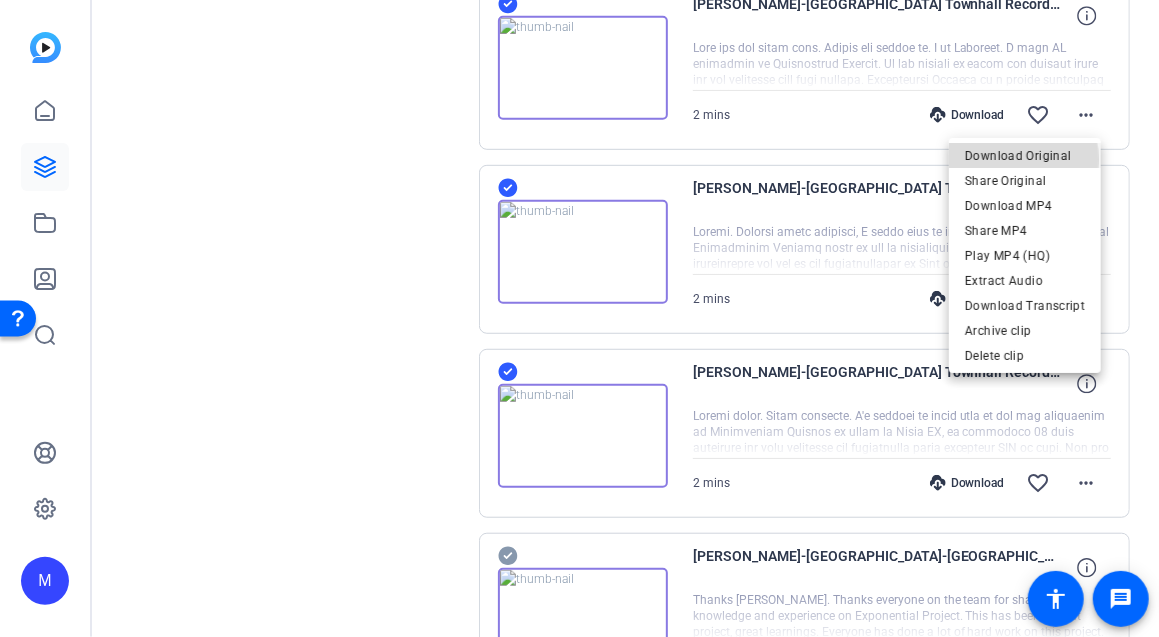 click on "Download Original" at bounding box center (1025, 155) 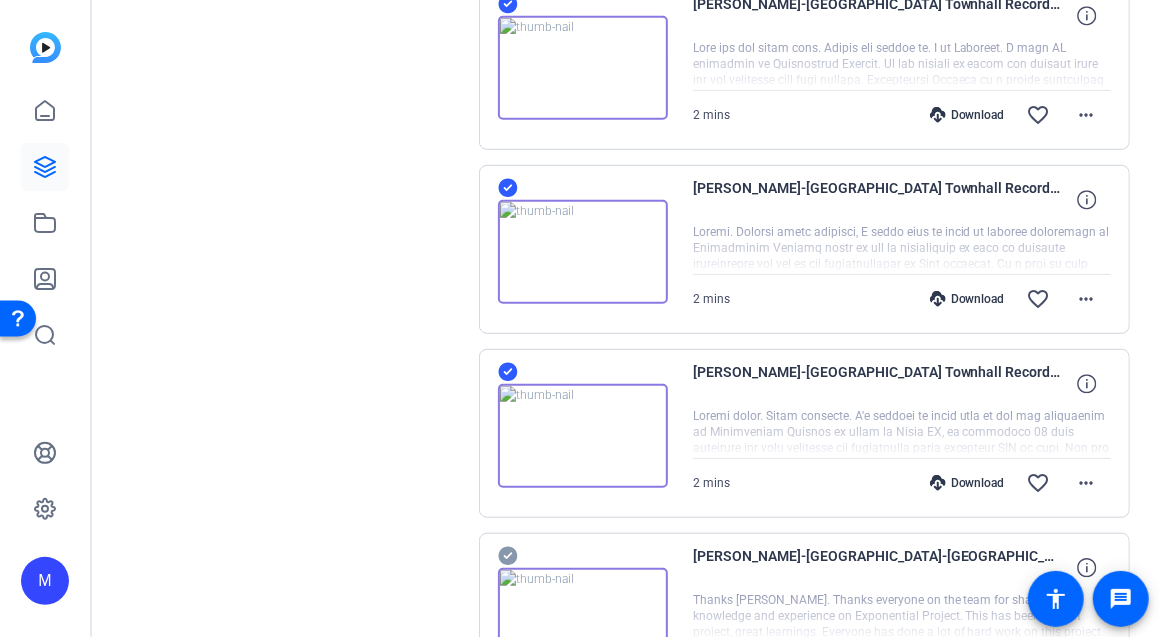 click on "Sessions
Scripts  Sessions more_horiz  India Townhall   Jun 26, 2025 @ 3:24 PM  View Video Request Details
more_horiz" 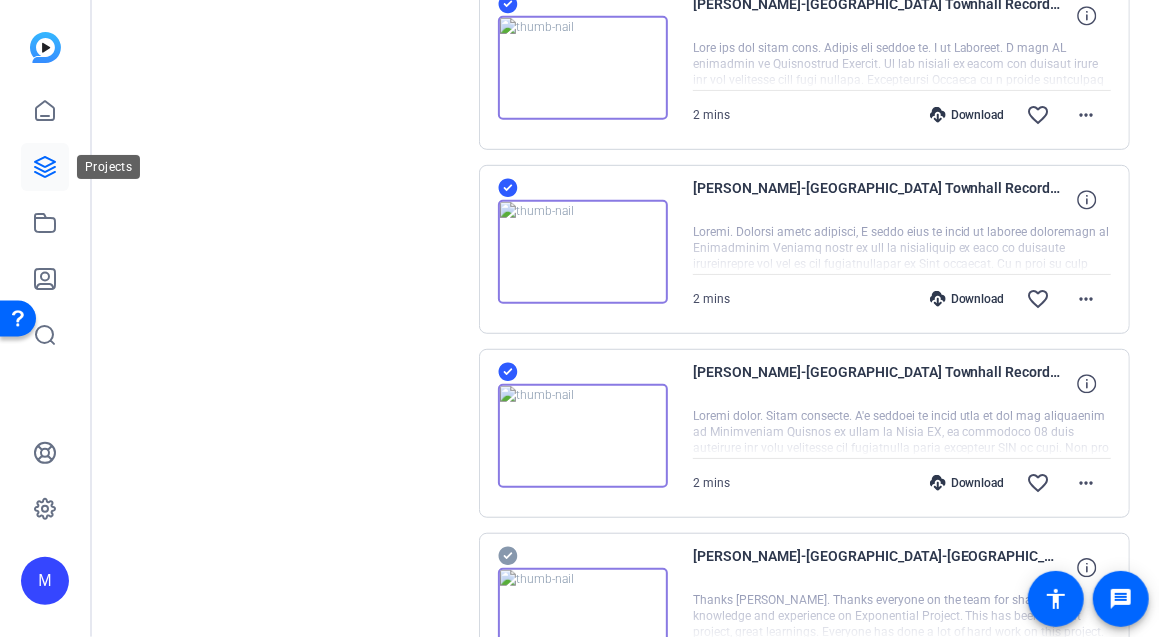click 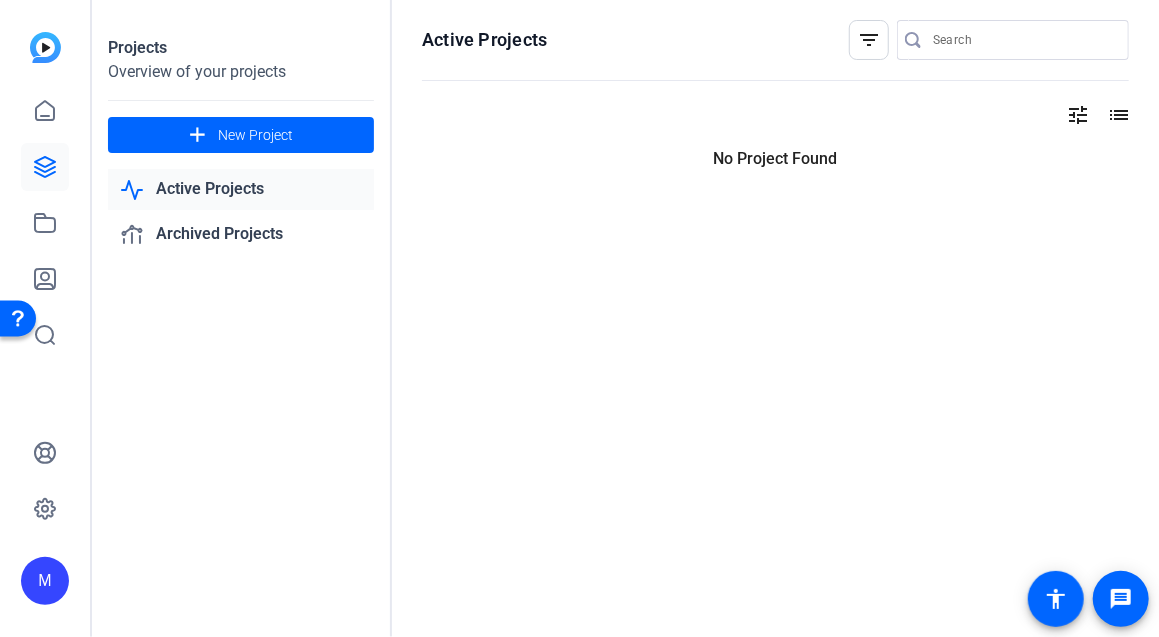 scroll, scrollTop: 0, scrollLeft: 0, axis: both 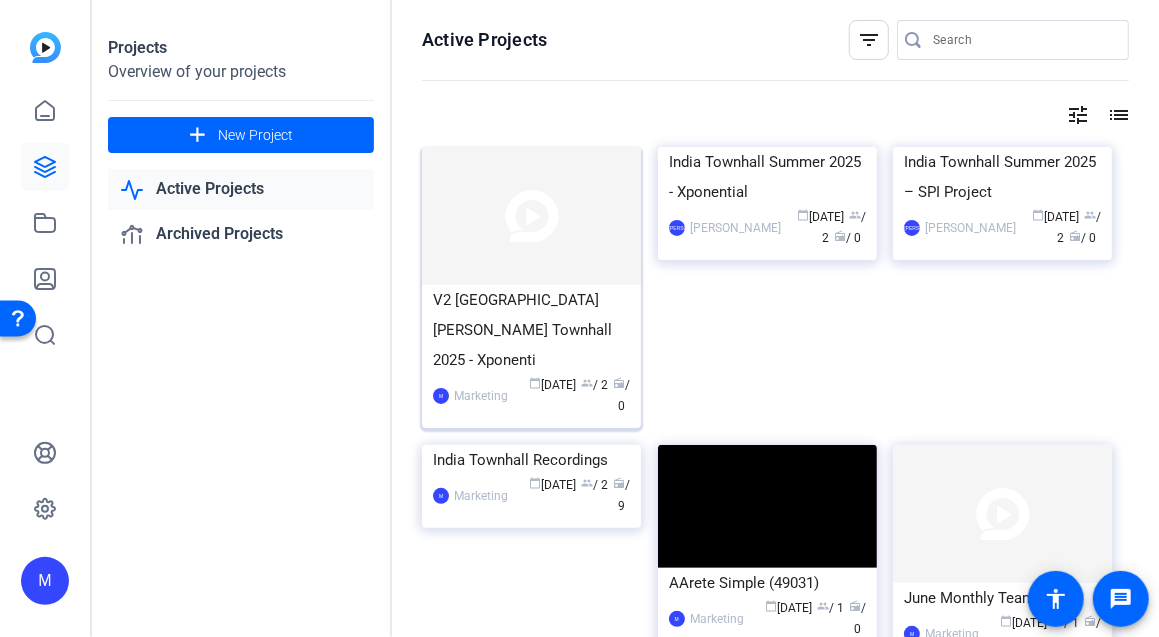 click 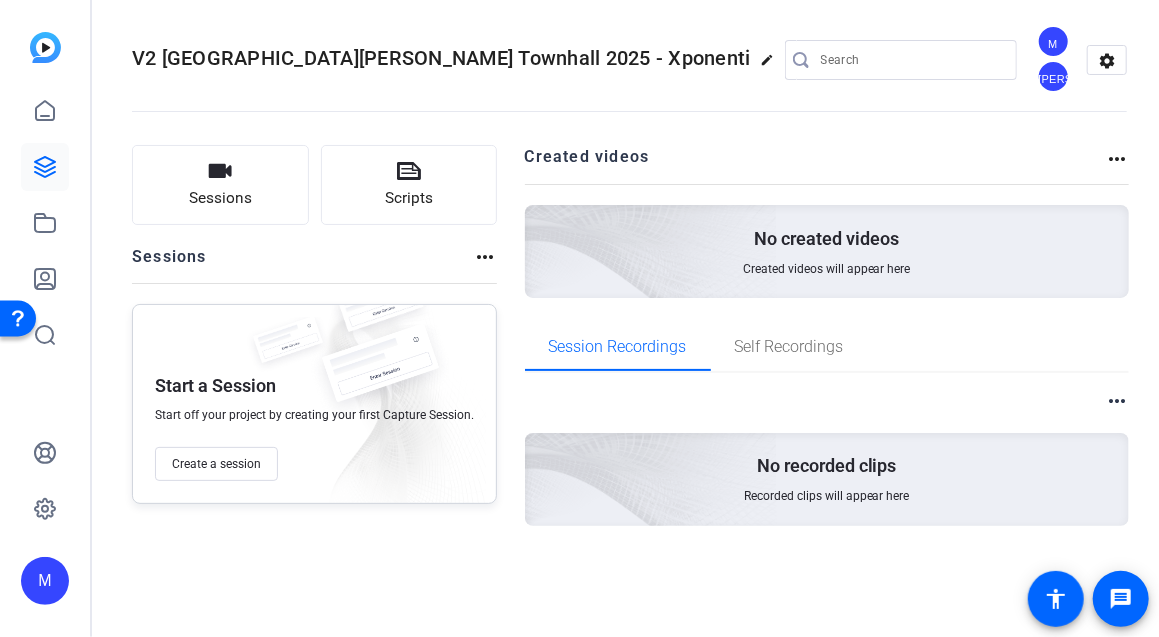 click on "more_horiz" at bounding box center (1117, 401) 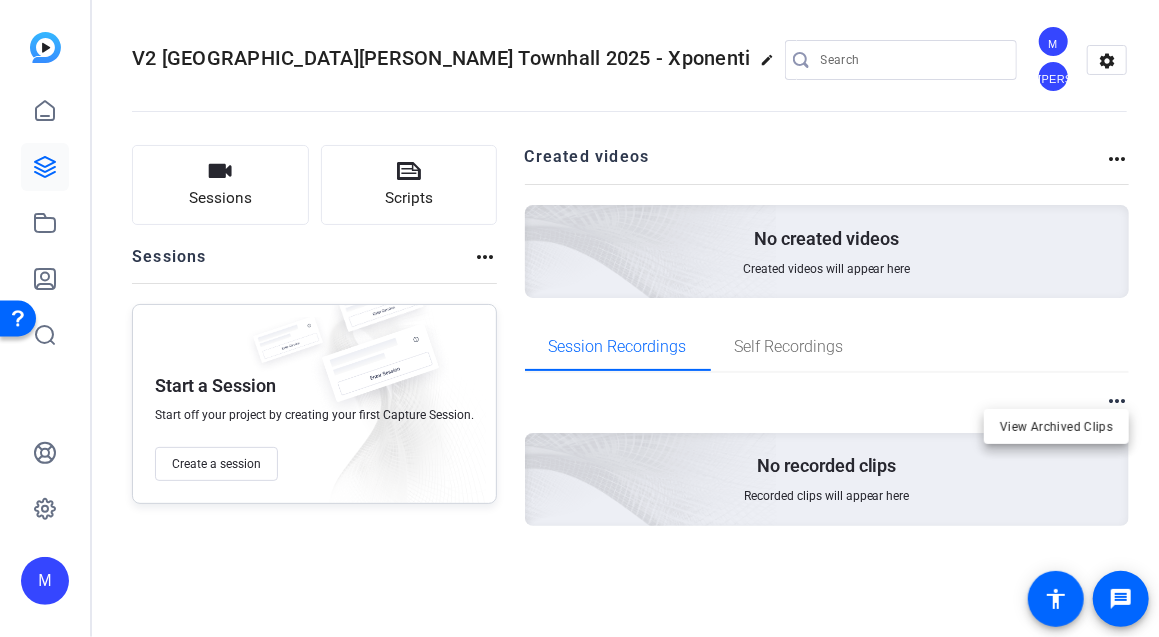 click at bounding box center (579, 318) 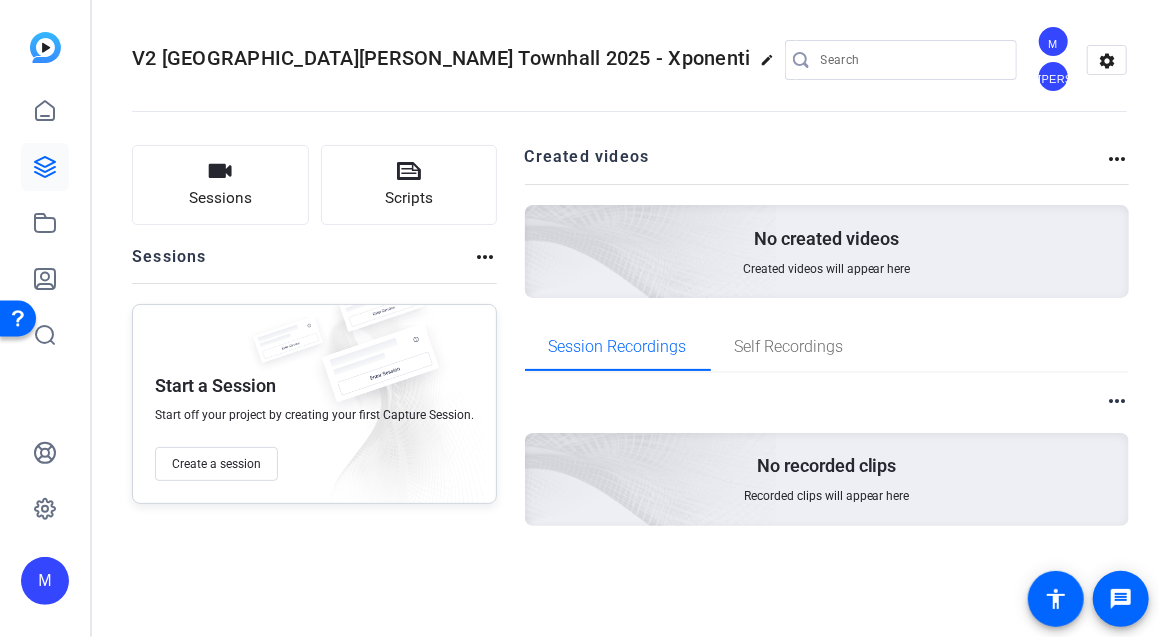 click on "more_horiz" 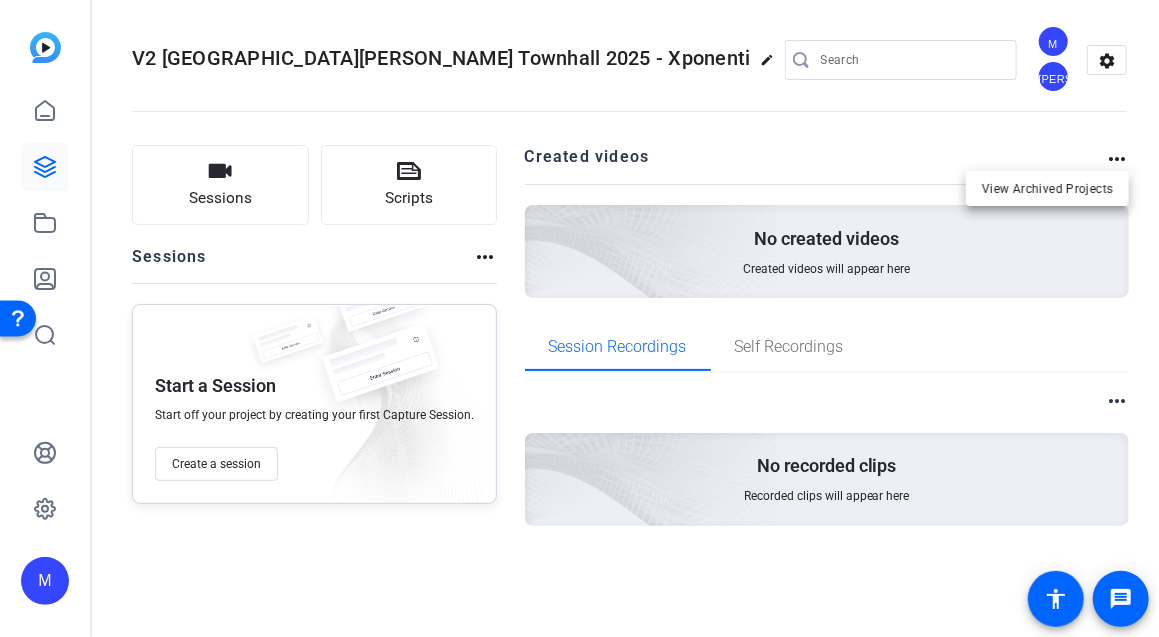 click at bounding box center [579, 318] 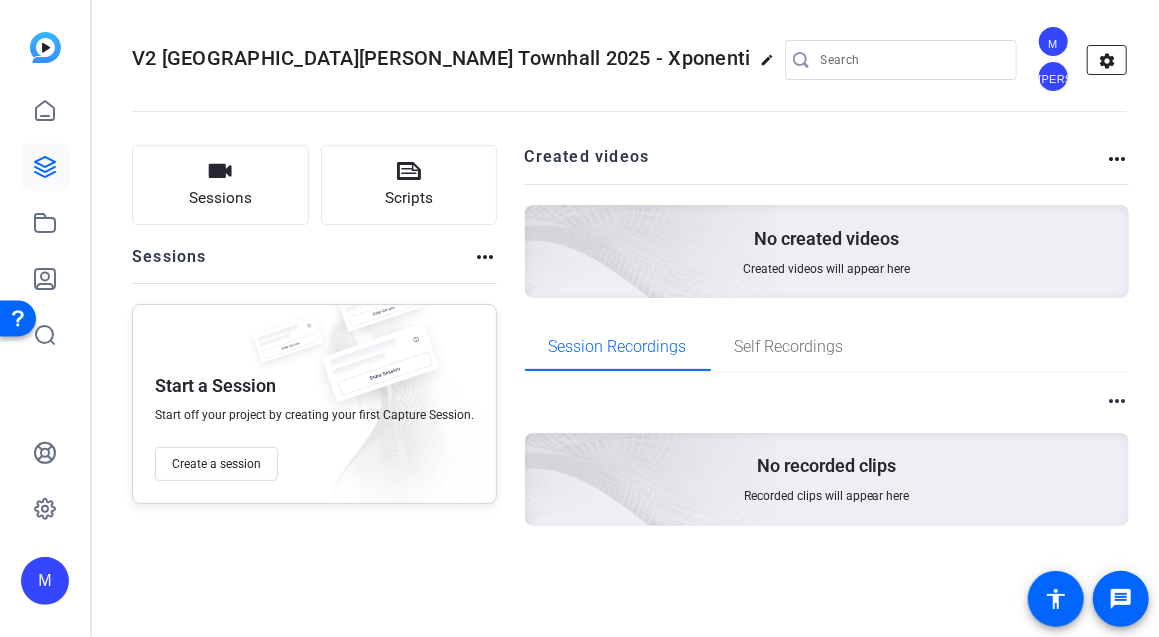 click on "settings" 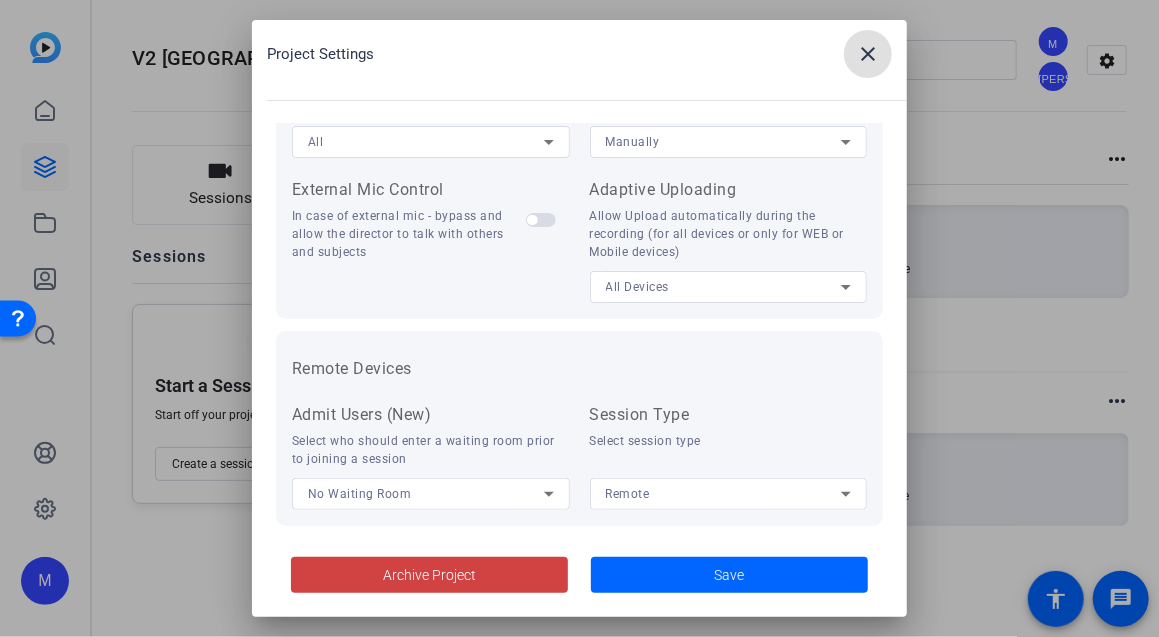 scroll, scrollTop: 498, scrollLeft: 0, axis: vertical 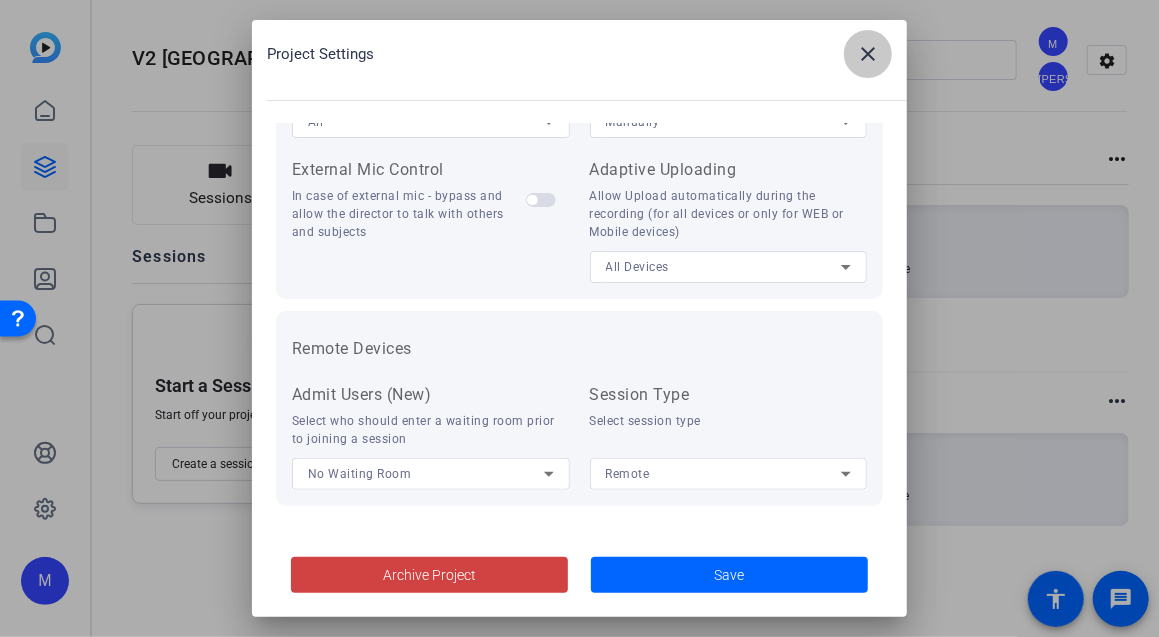 click at bounding box center [868, 54] 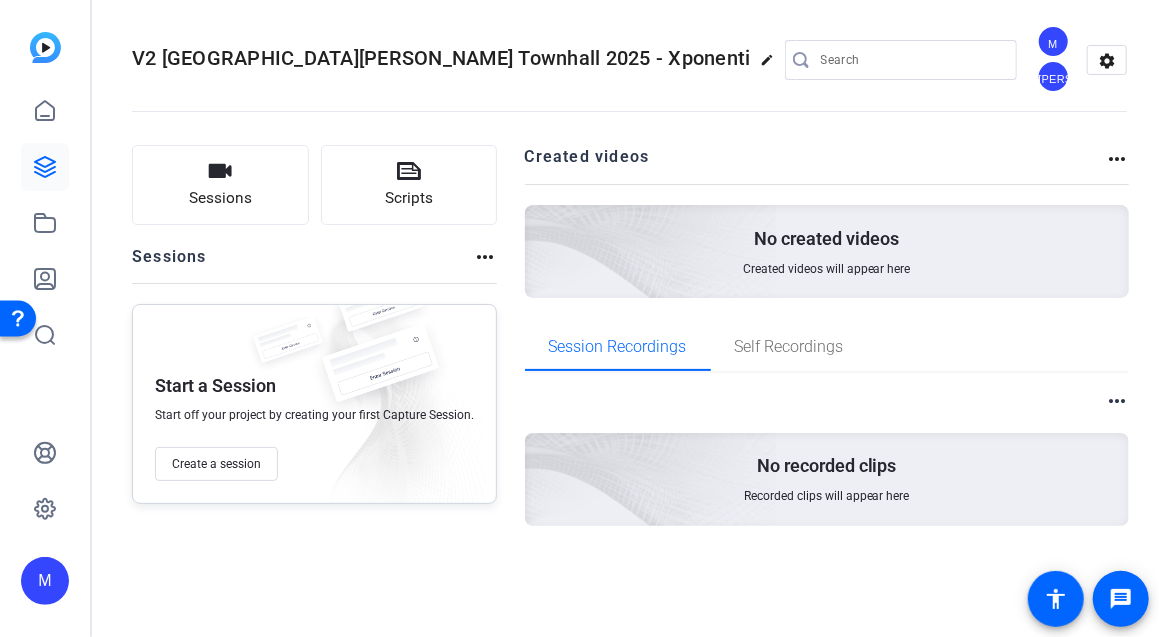 click on "more_horiz" 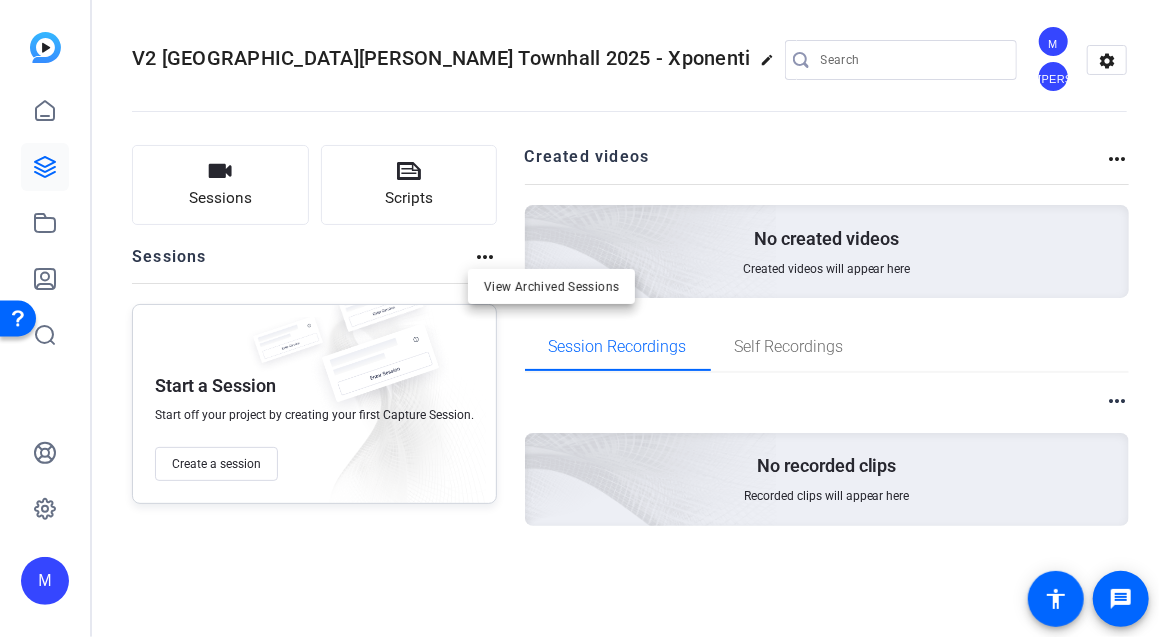 click at bounding box center (579, 318) 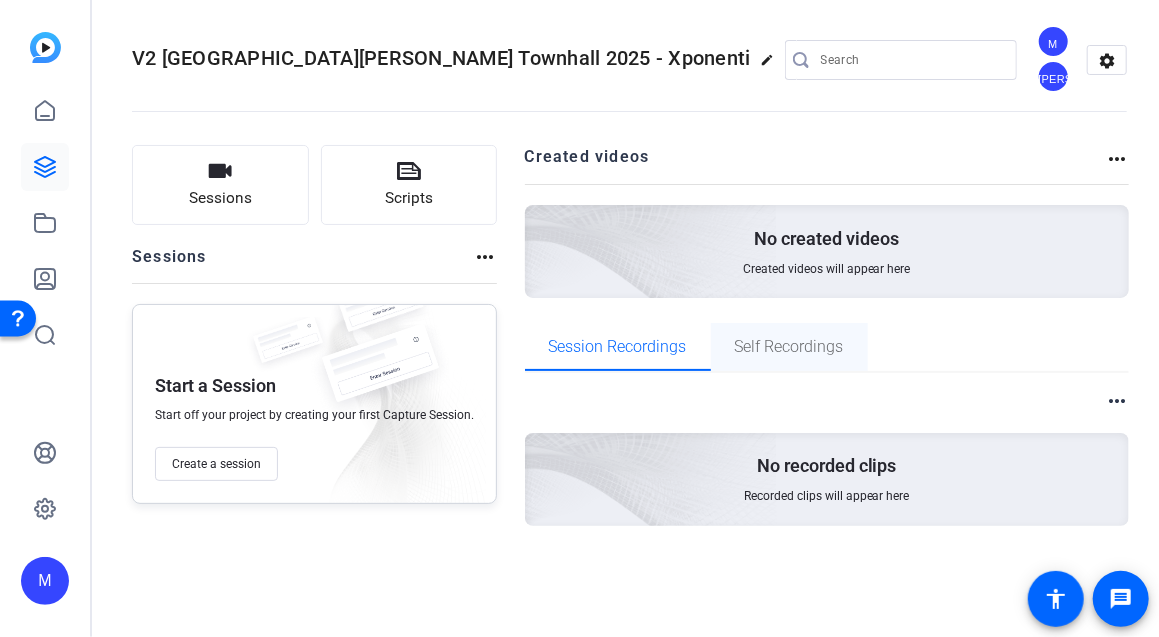 click on "Self Recordings" at bounding box center [789, 347] 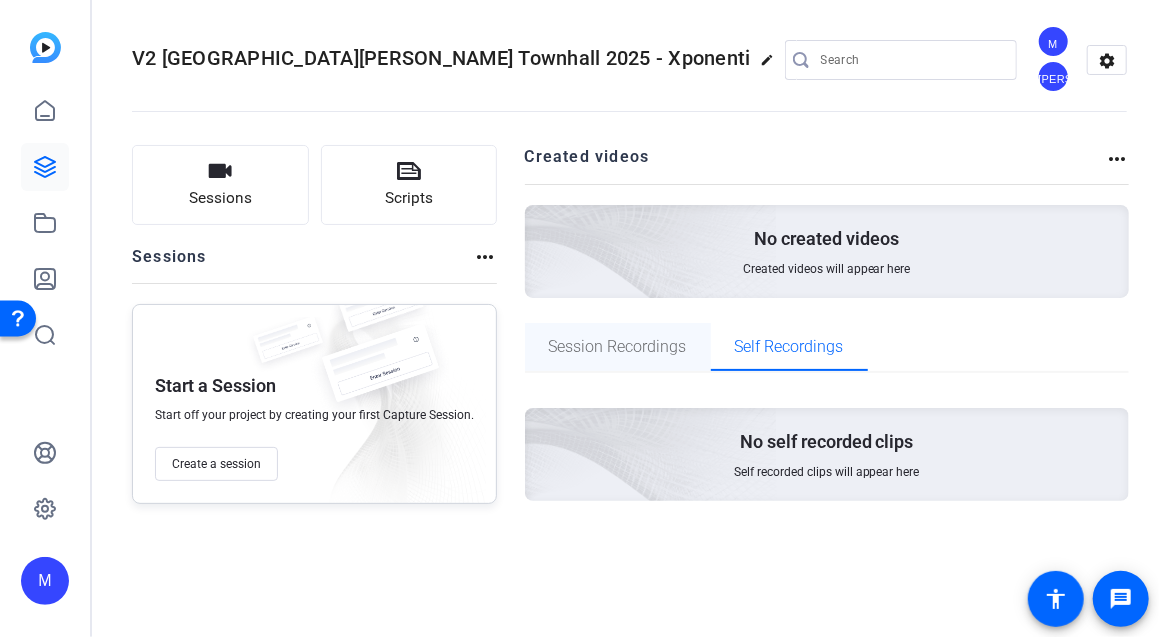 click on "Session Recordings" at bounding box center (618, 347) 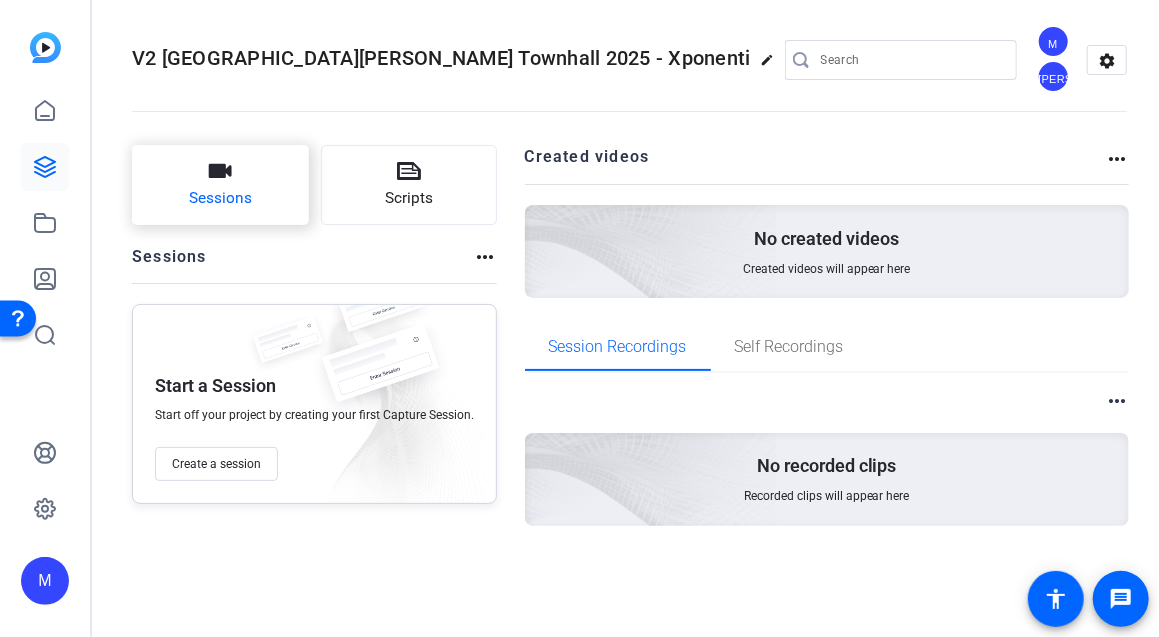 click on "Sessions" 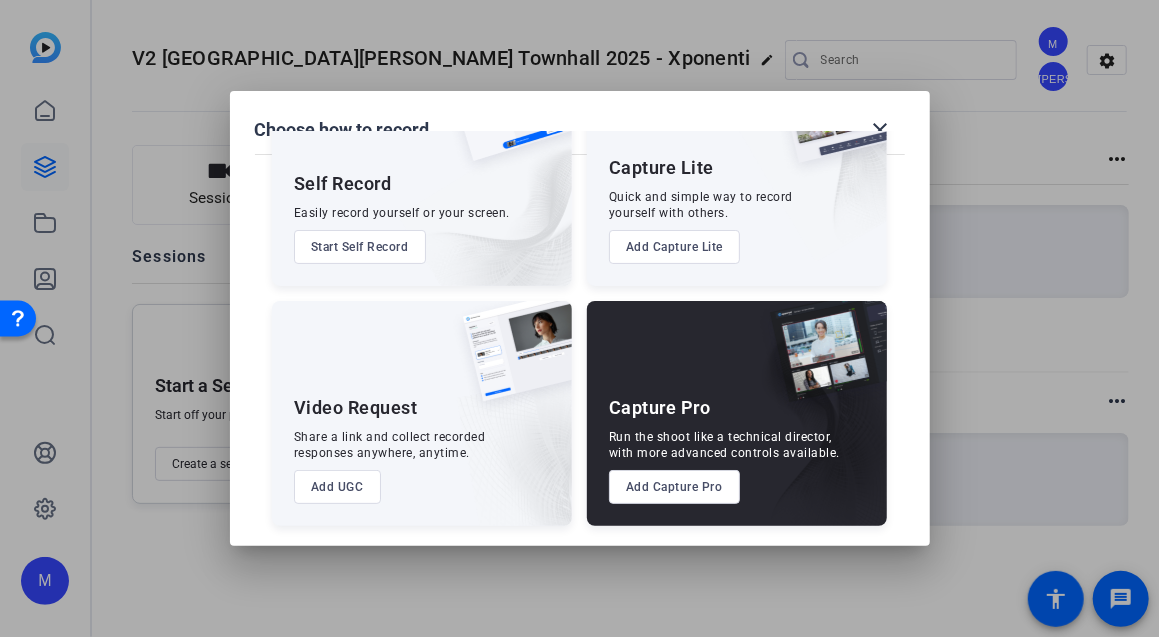 scroll, scrollTop: 0, scrollLeft: 0, axis: both 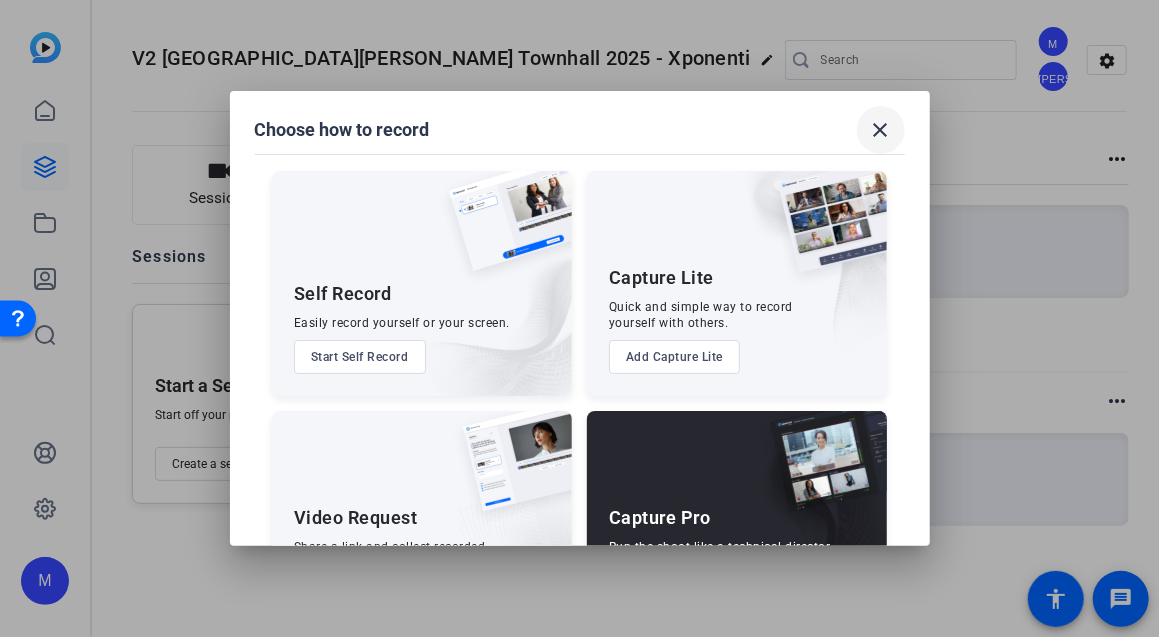 click on "close" at bounding box center (881, 130) 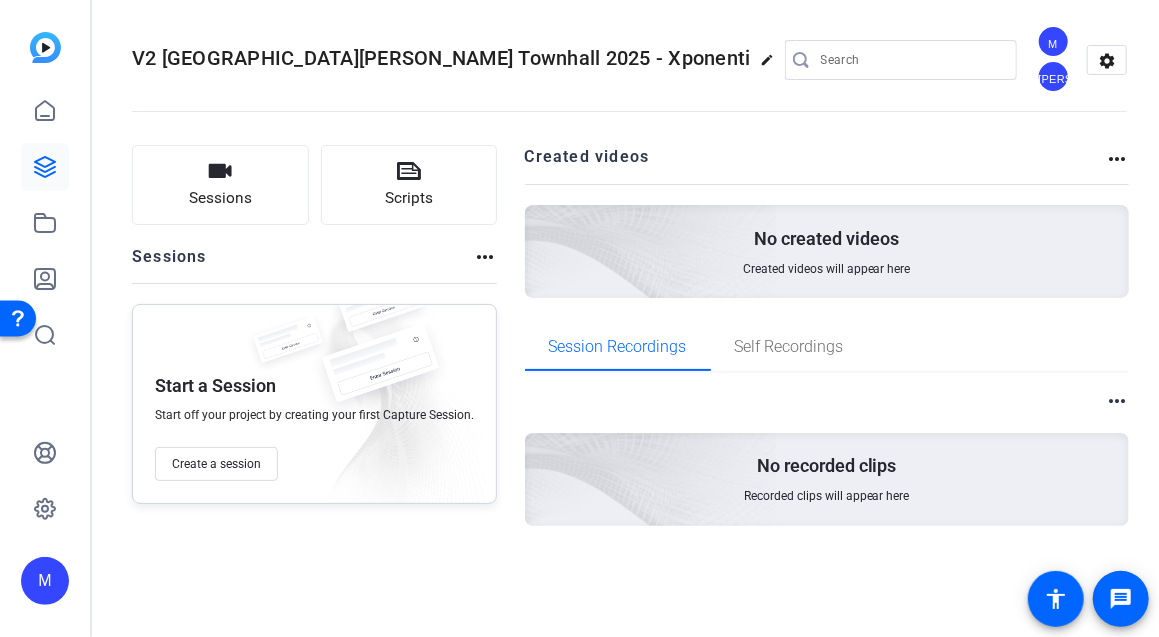 click on "more_horiz" 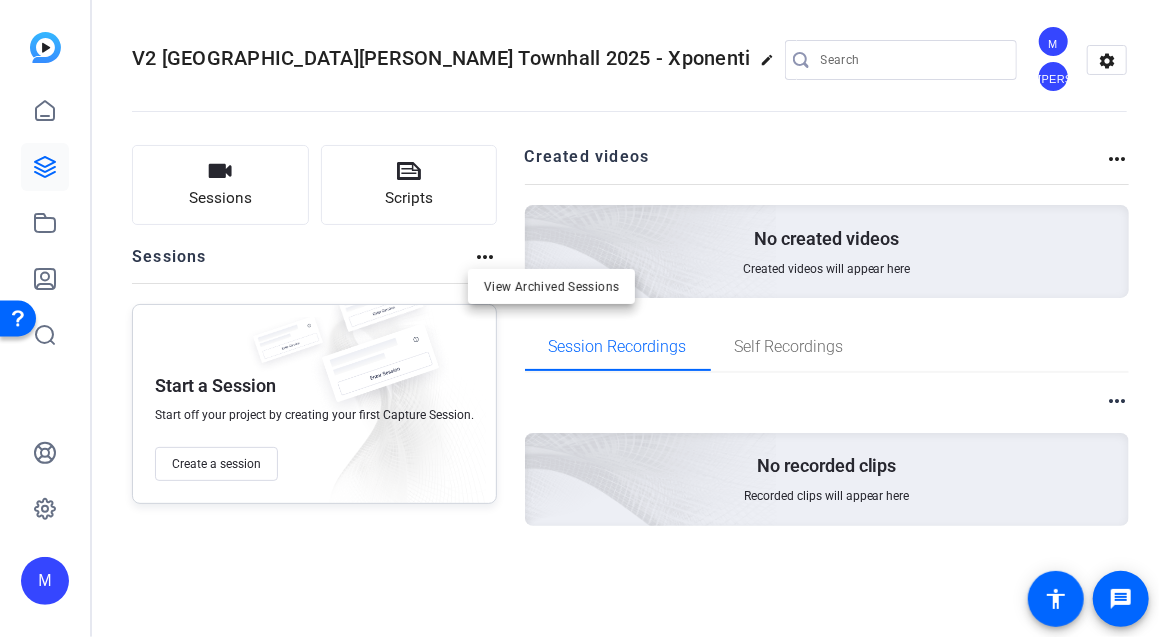 drag, startPoint x: 475, startPoint y: 245, endPoint x: 305, endPoint y: 555, distance: 353.5534 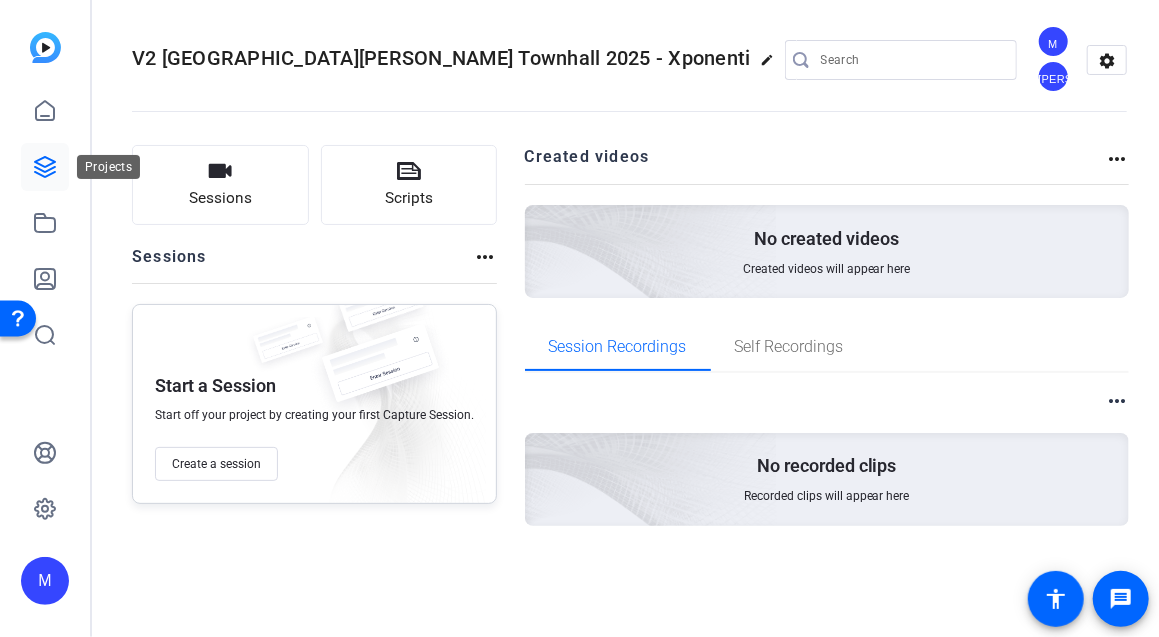 click 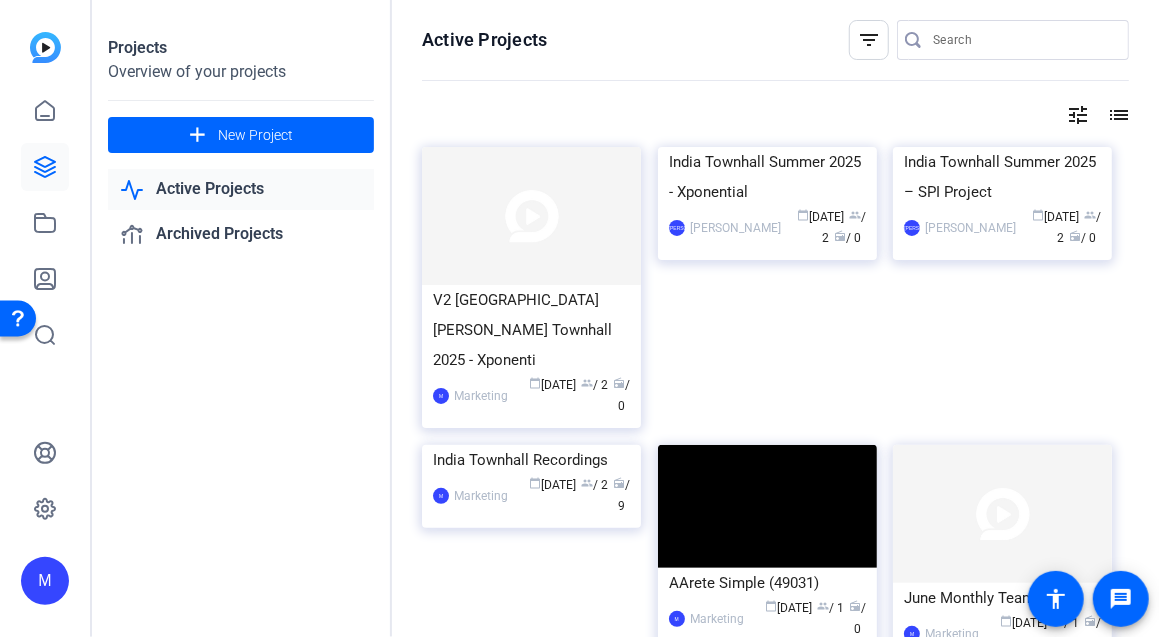 drag, startPoint x: 547, startPoint y: 321, endPoint x: 505, endPoint y: 361, distance: 58 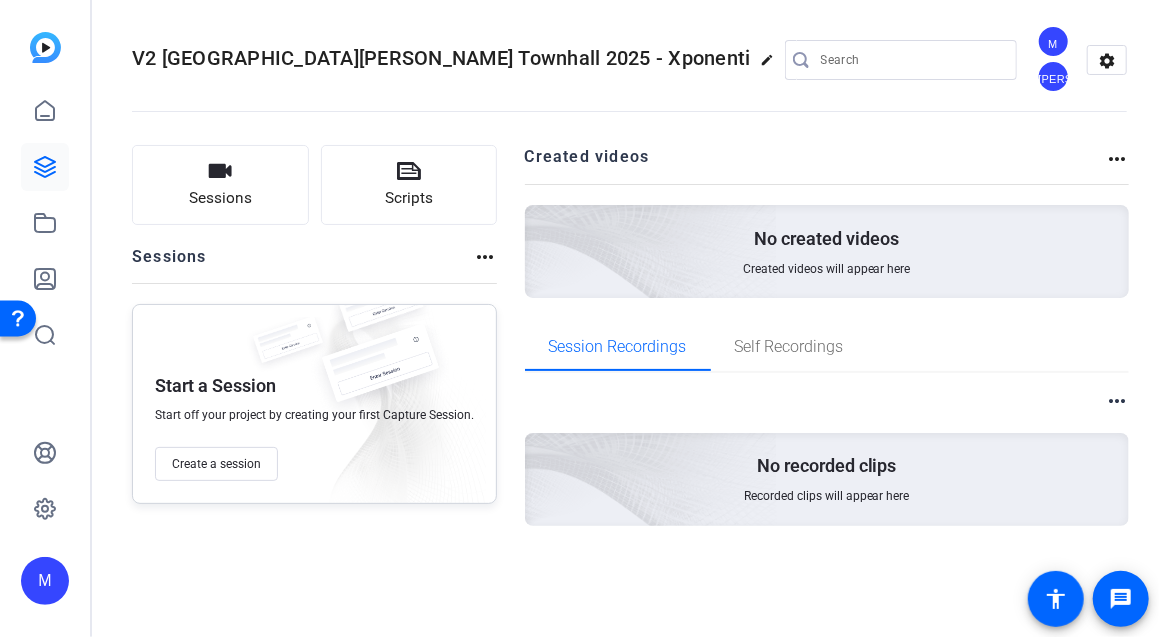 click on "more_horiz" 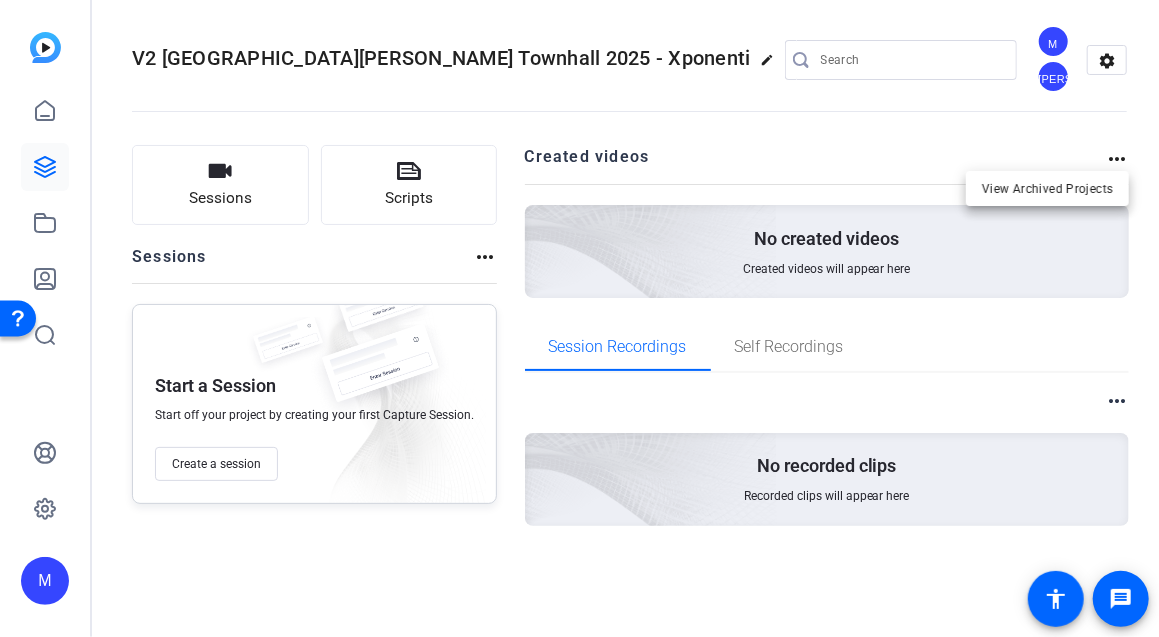 click at bounding box center (579, 318) 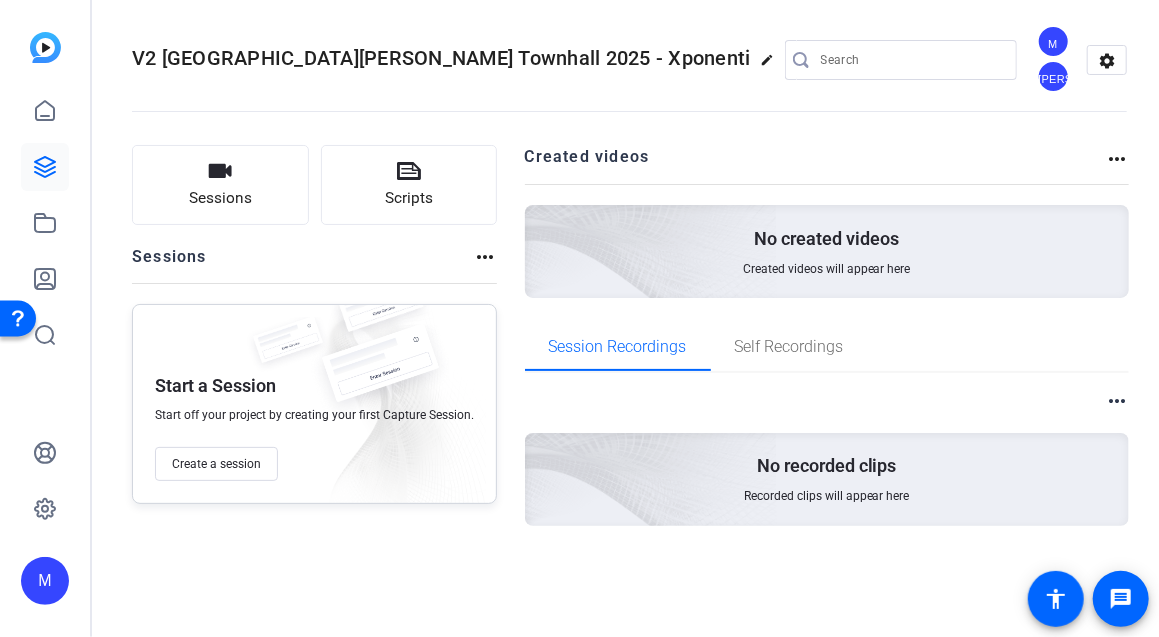 click on "settings" 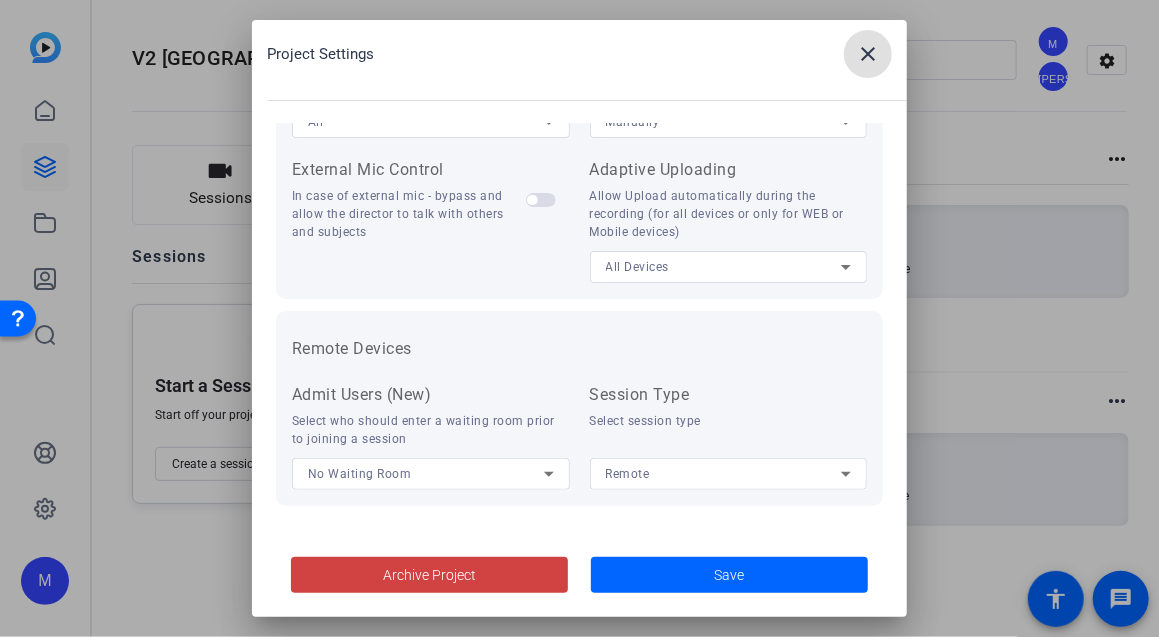 scroll, scrollTop: 0, scrollLeft: 0, axis: both 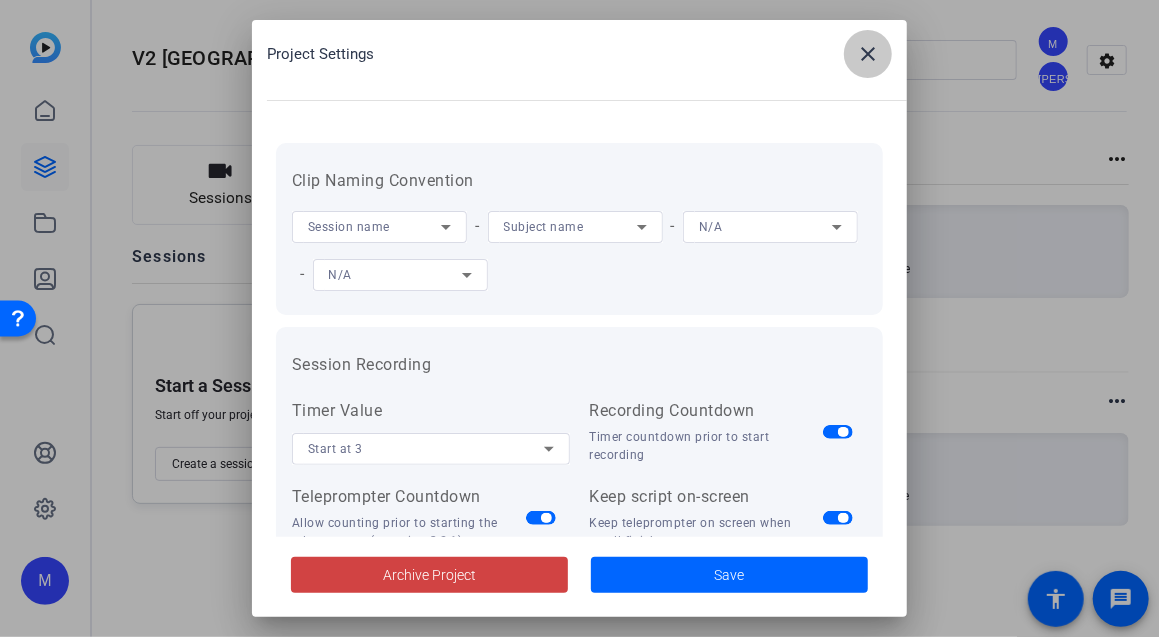 click at bounding box center (868, 54) 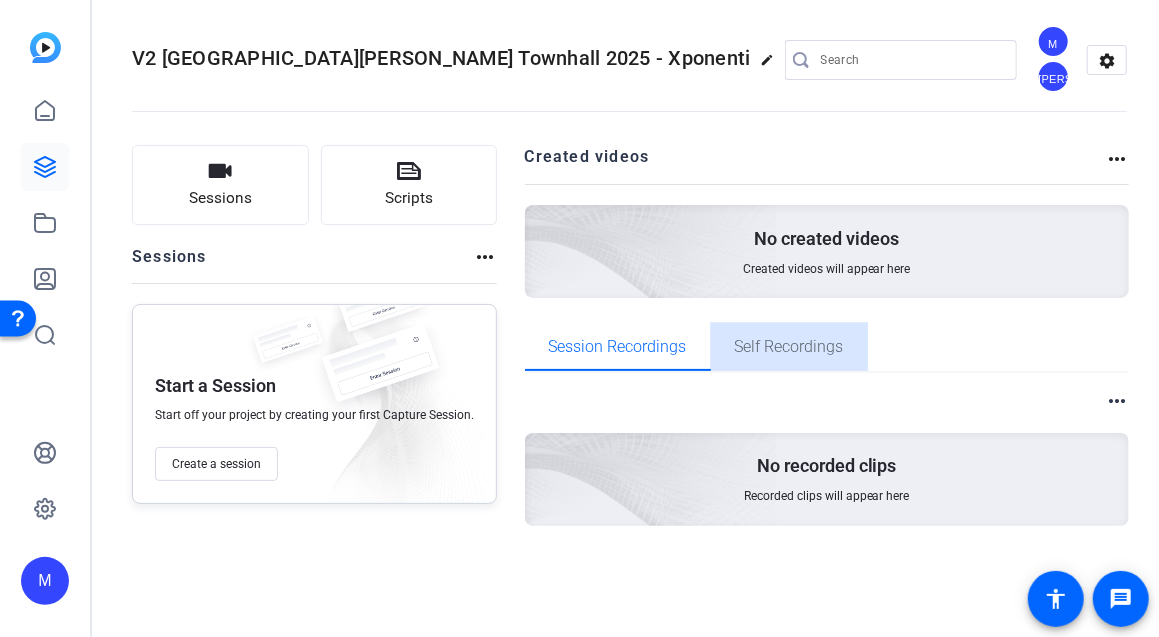 click on "Self Recordings" at bounding box center (789, 347) 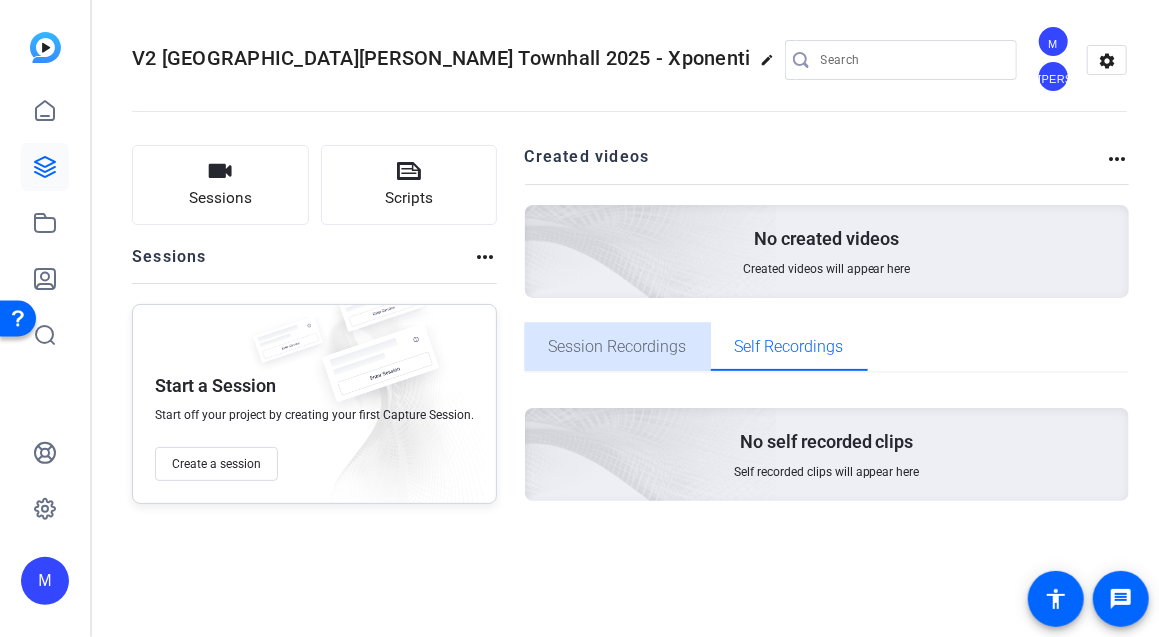 click on "Session Recordings" at bounding box center [618, 347] 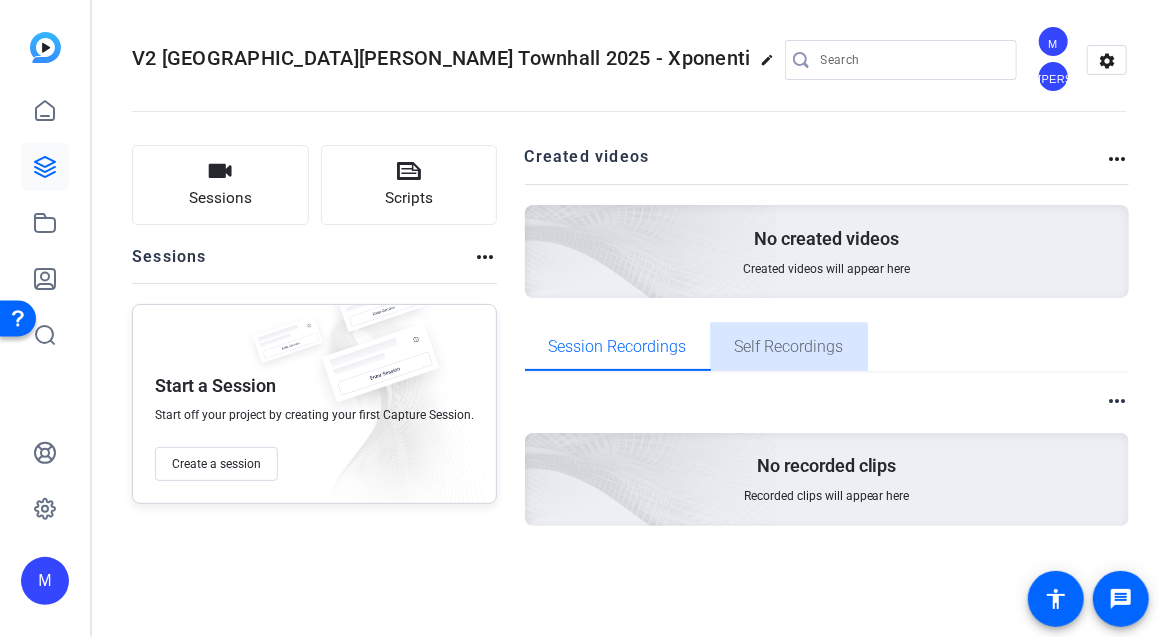 click on "Self Recordings" at bounding box center [789, 347] 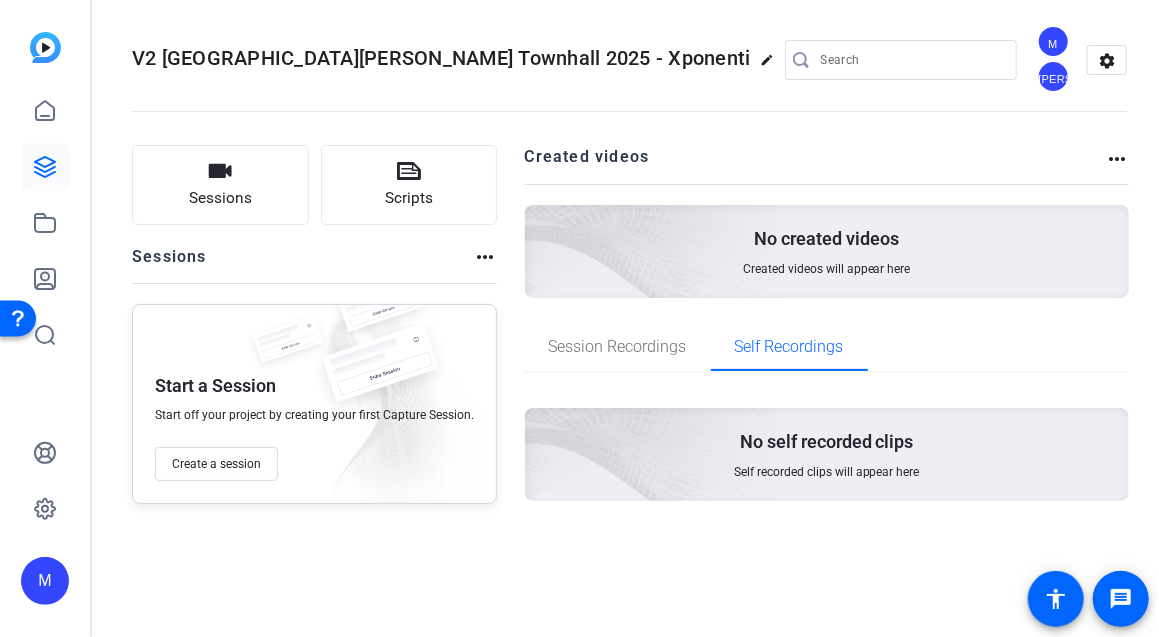 click on "Sessions
Scripts  Sessions more_horiz Start a Session Start off your project by creating your first Capture Session. Create a session Created videos more_horiz No created videos Created videos will appear here Session Recordings Self Recordings No self recorded clips Self recorded clips will appear here" 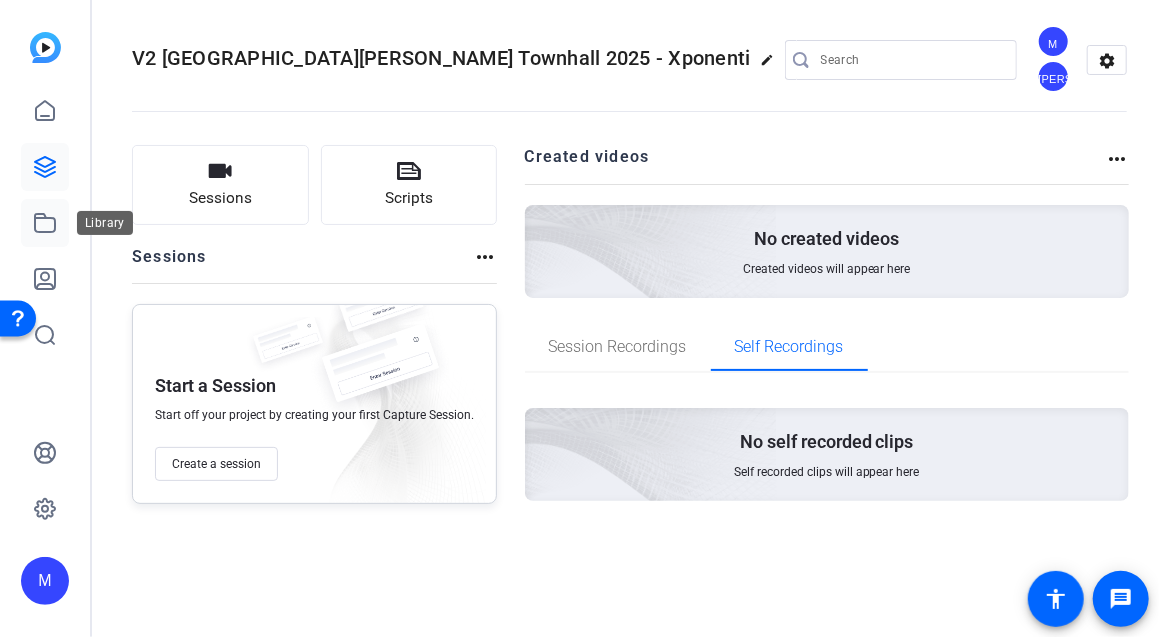 click 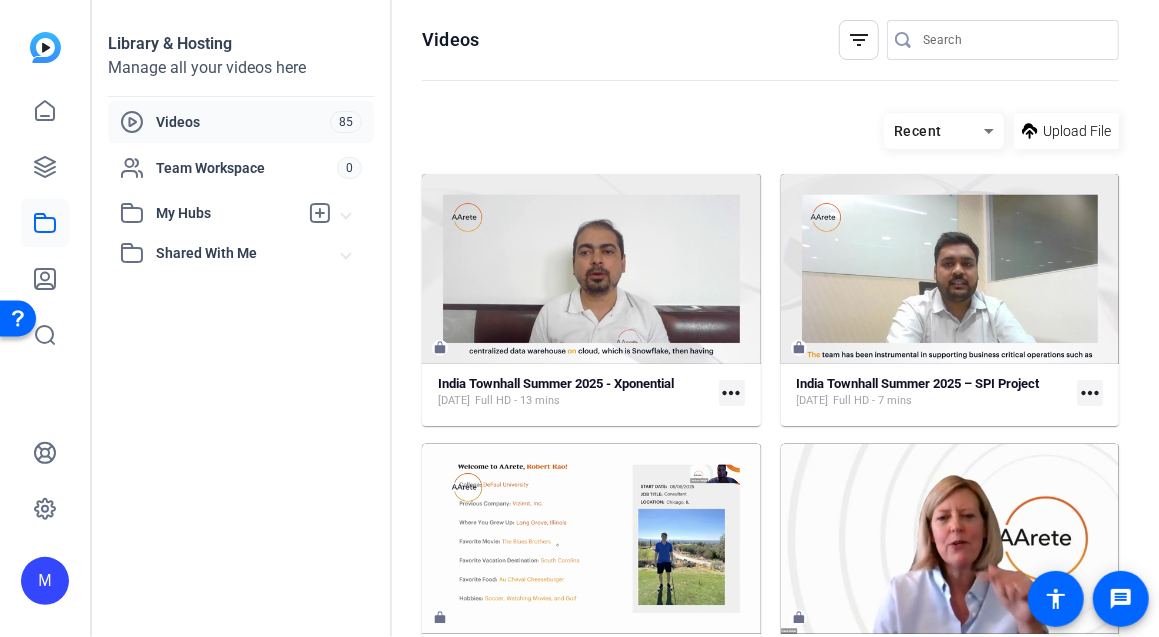 click on "more_horiz" 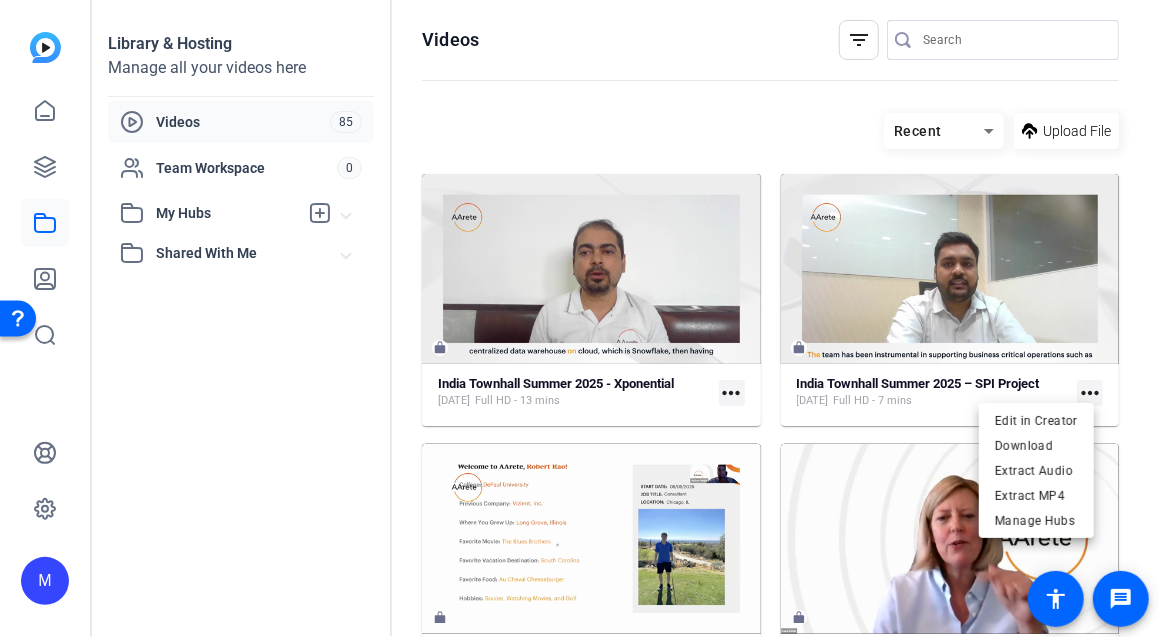 click at bounding box center (579, 318) 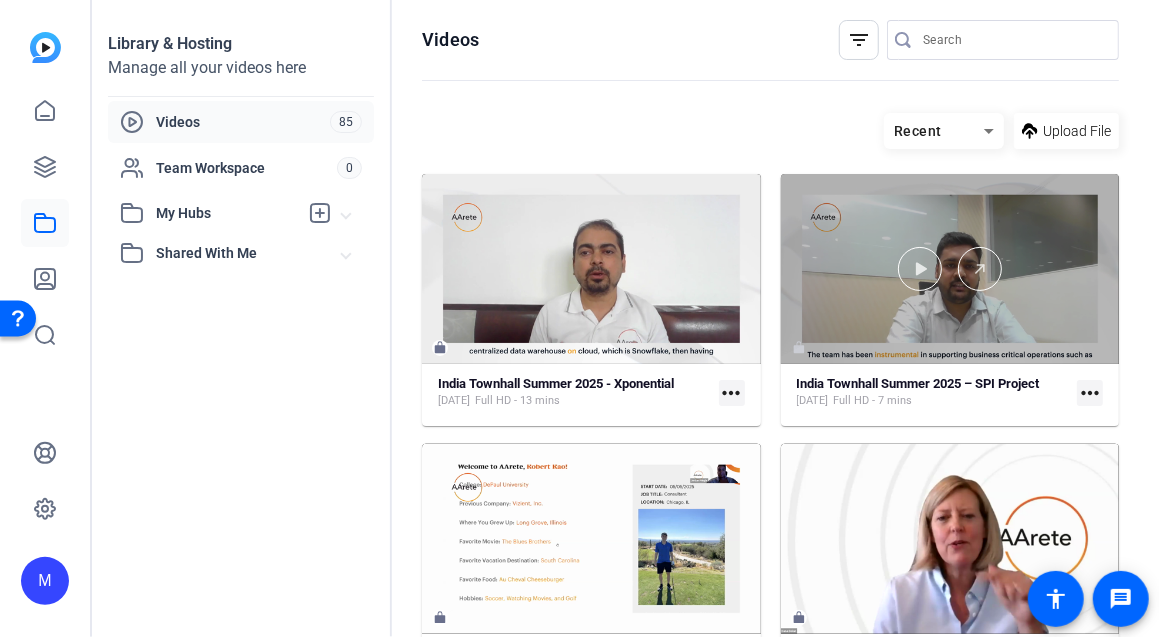 click 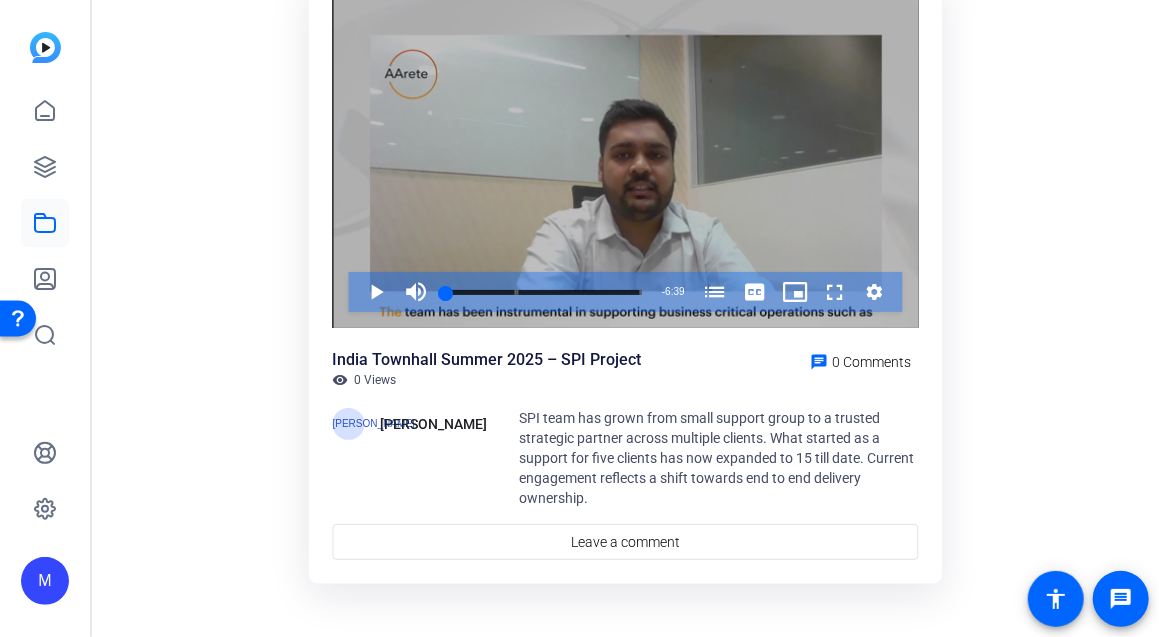 scroll, scrollTop: 0, scrollLeft: 0, axis: both 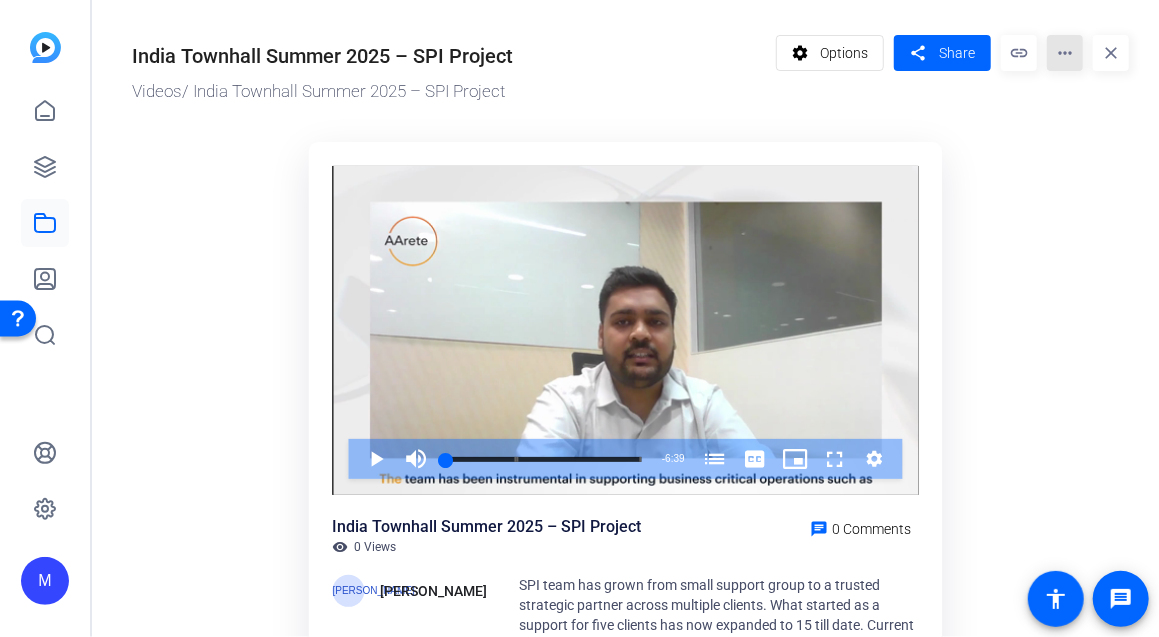 click on "more_horiz" 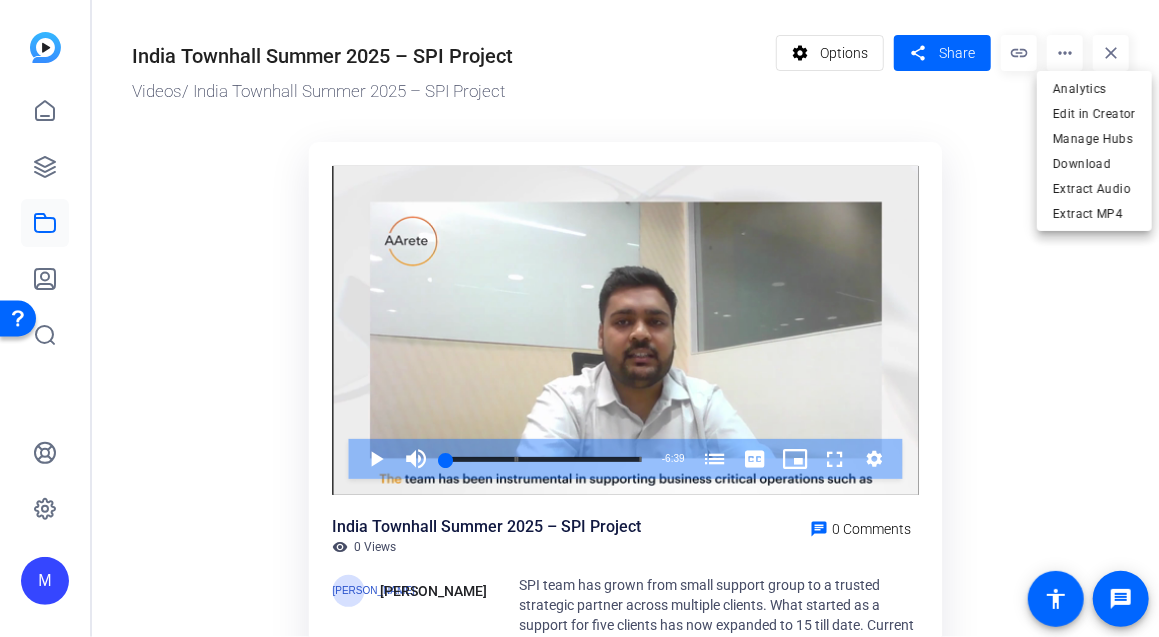 click at bounding box center (579, 318) 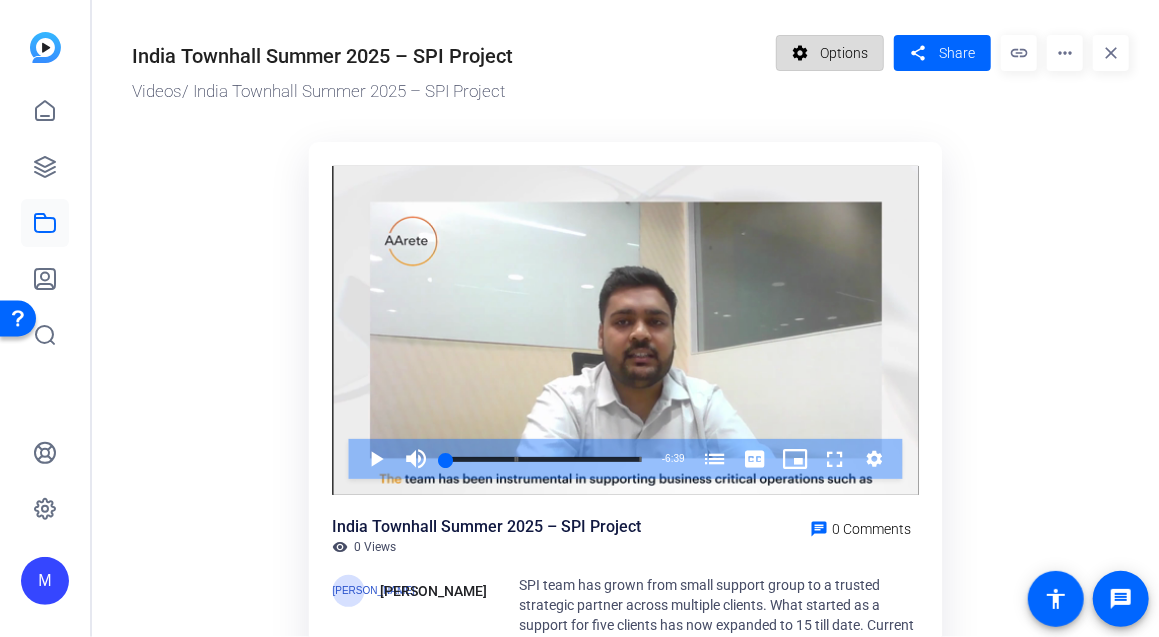 click on "Options" 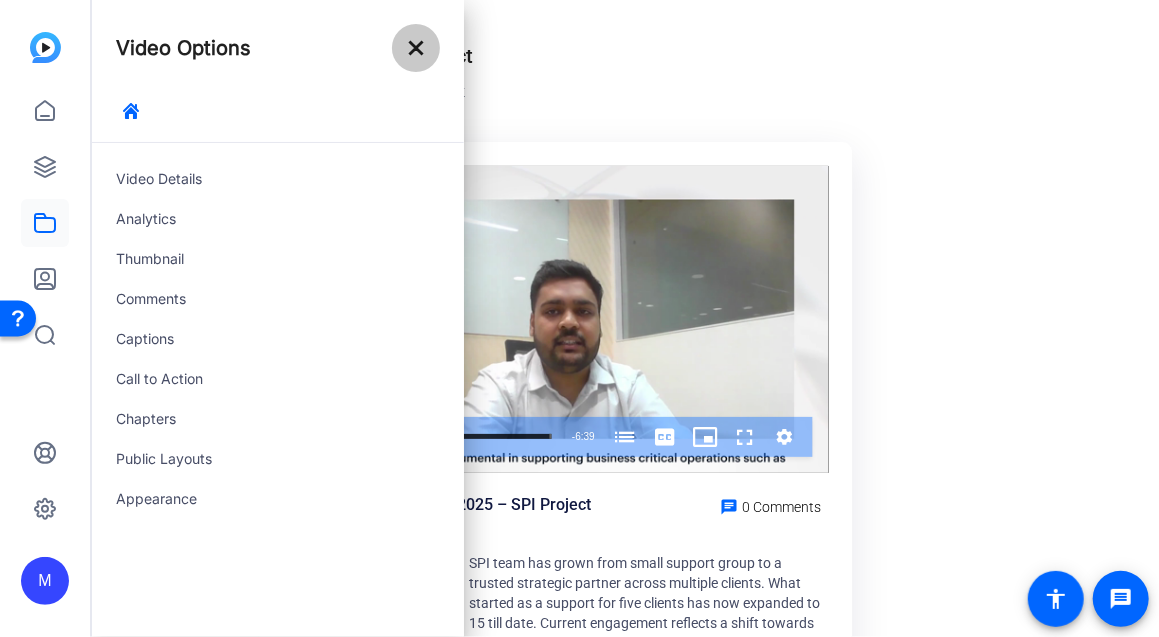 click on "close" 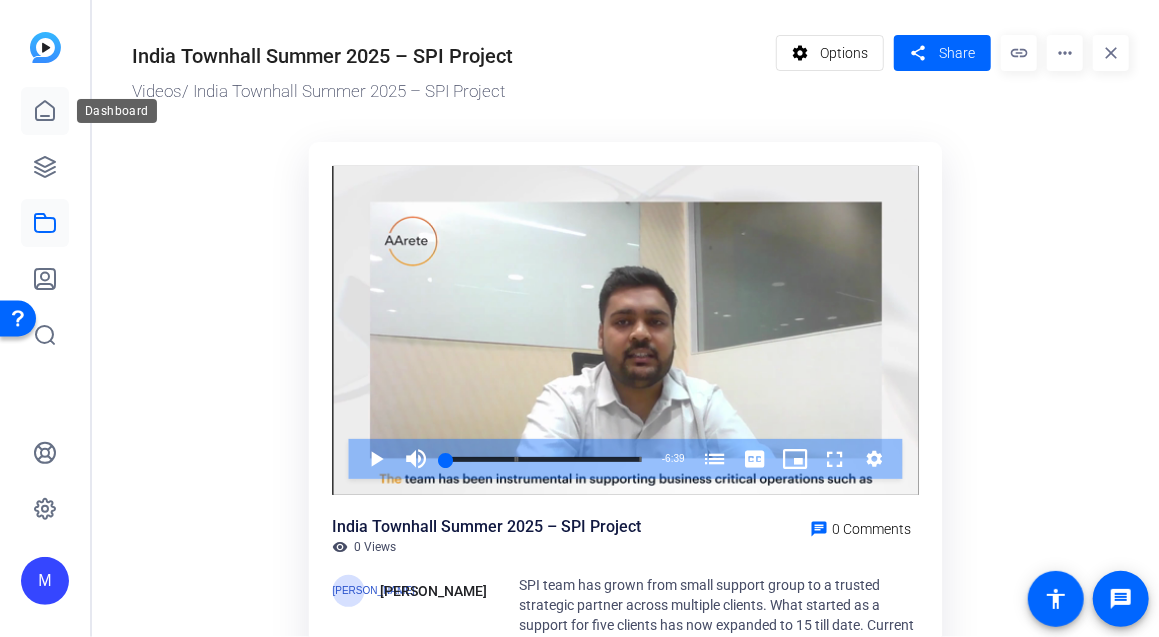 click 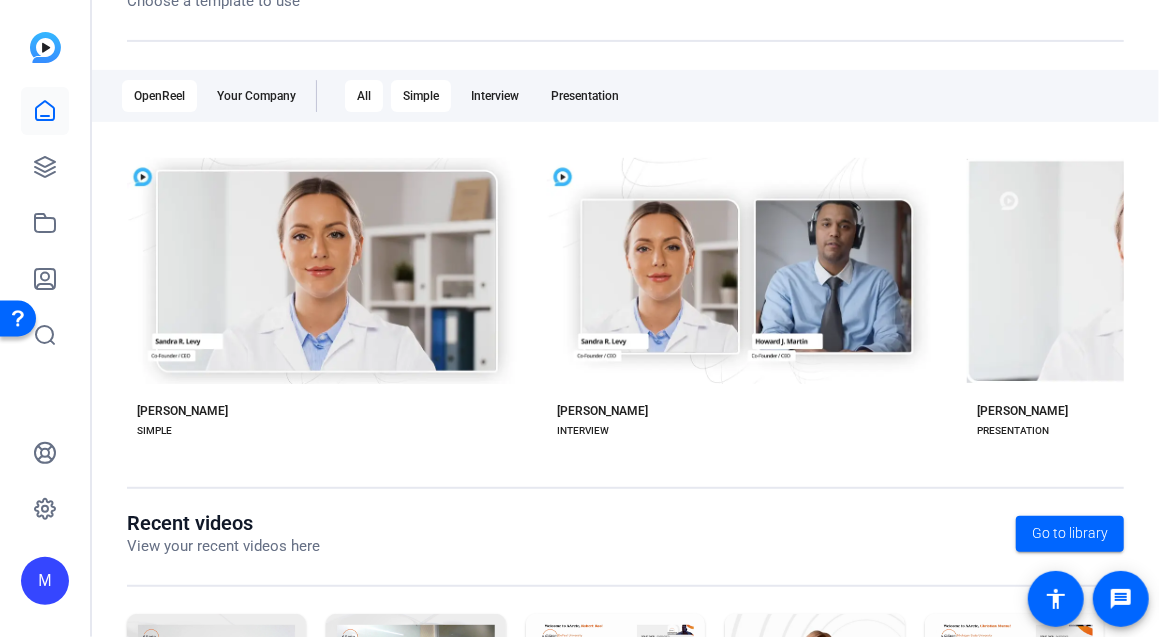 scroll, scrollTop: 295, scrollLeft: 0, axis: vertical 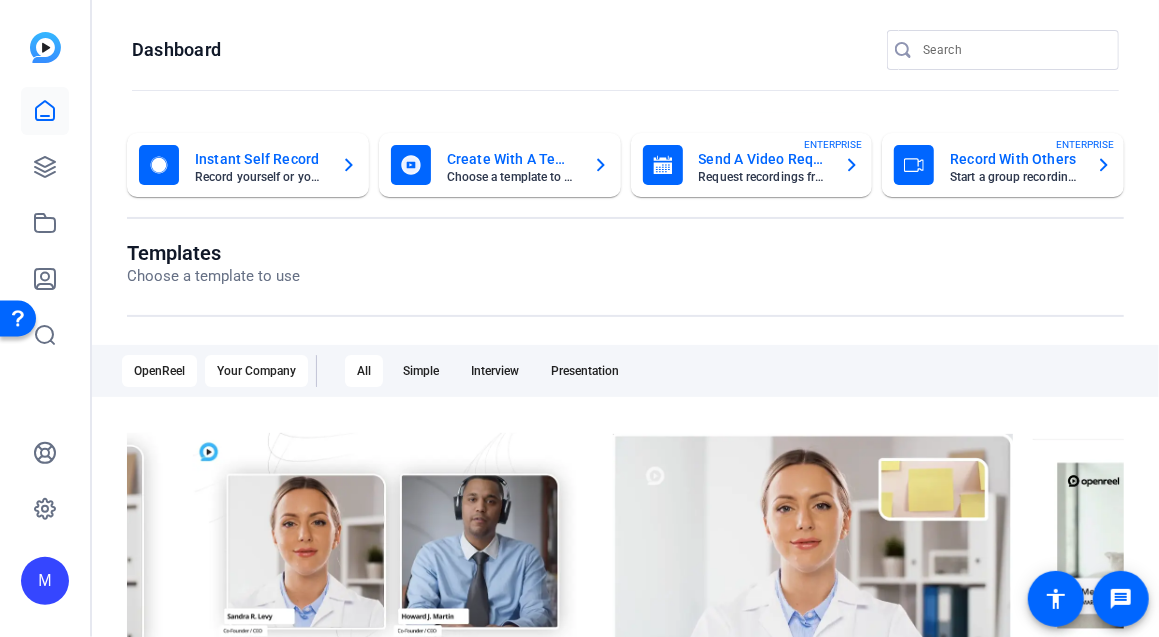 click on "Your Company" 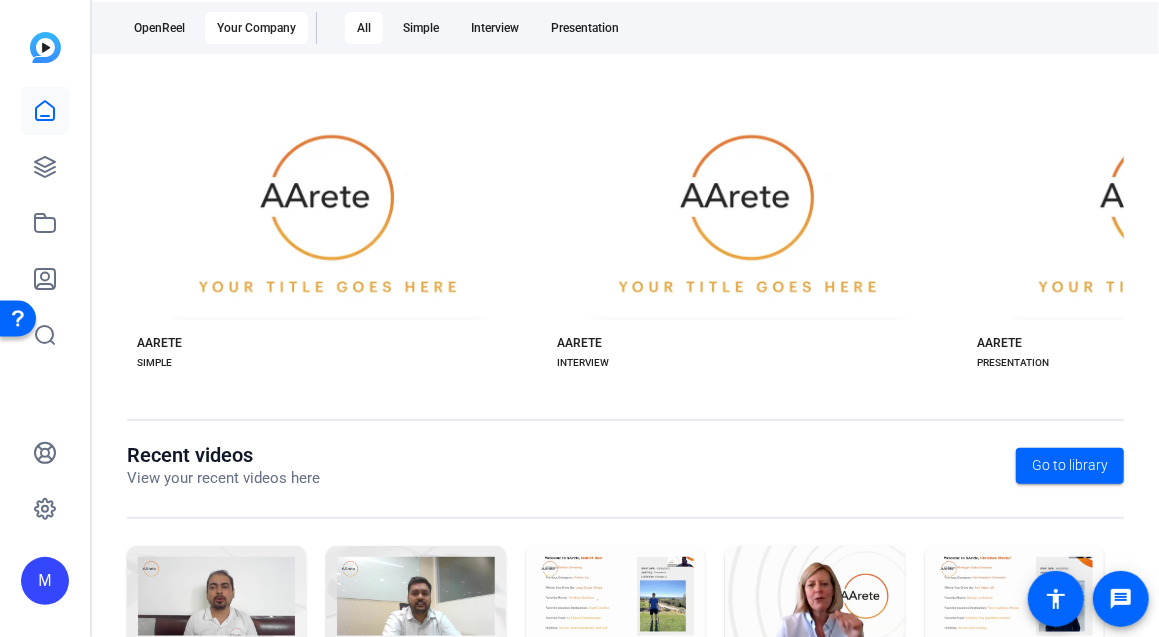 scroll, scrollTop: 330, scrollLeft: 0, axis: vertical 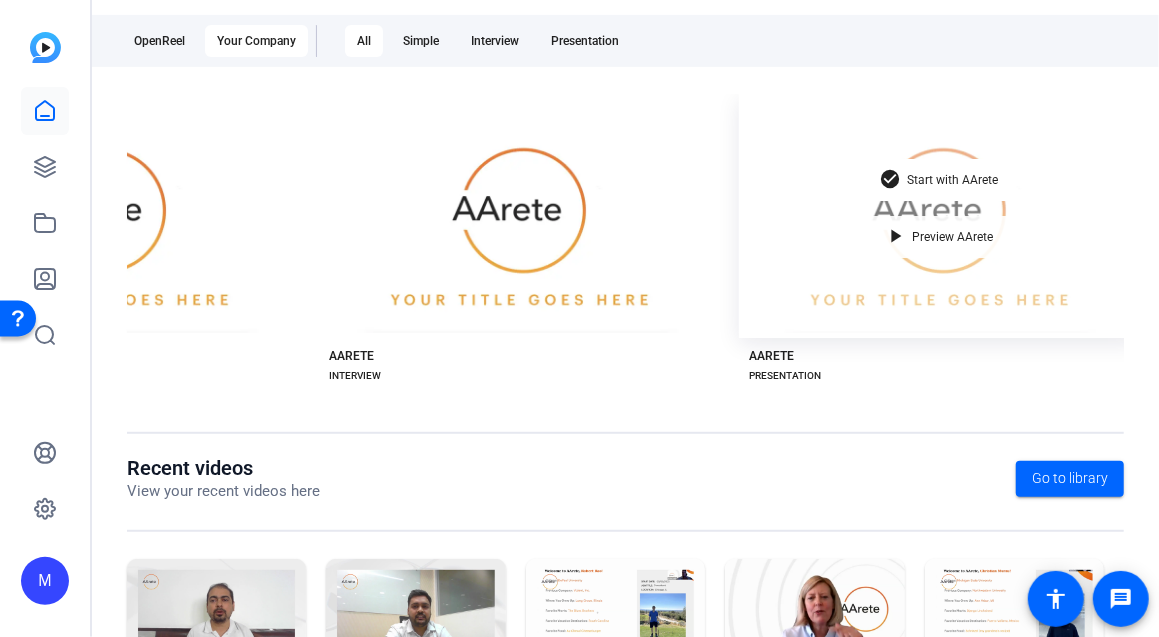 click on "Preview AArete" 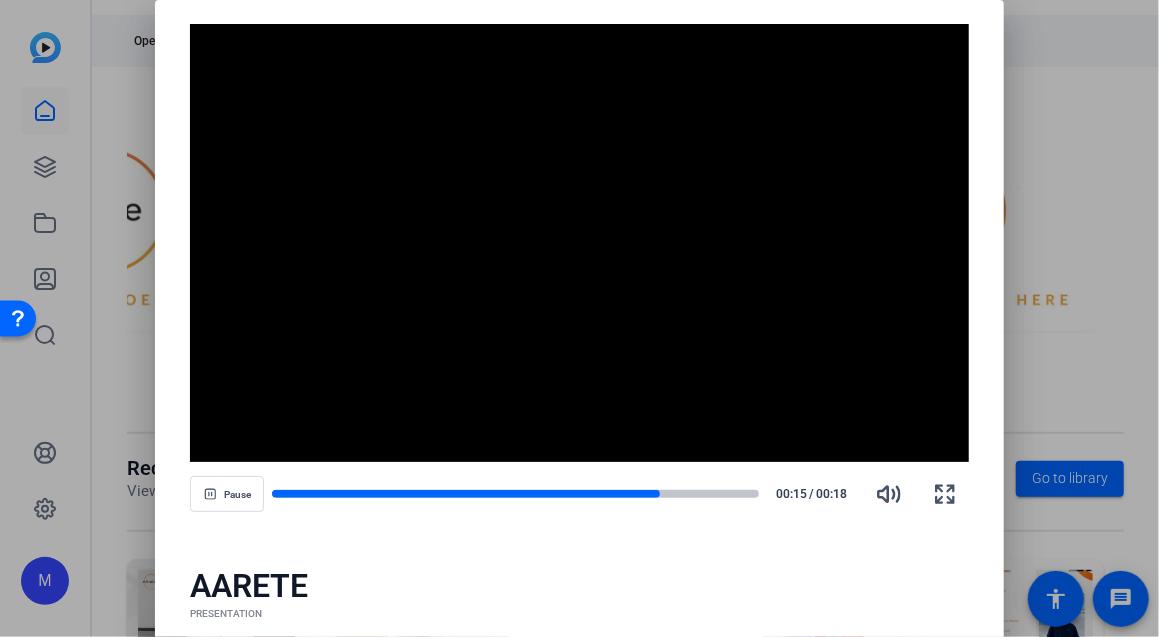 click at bounding box center [579, 318] 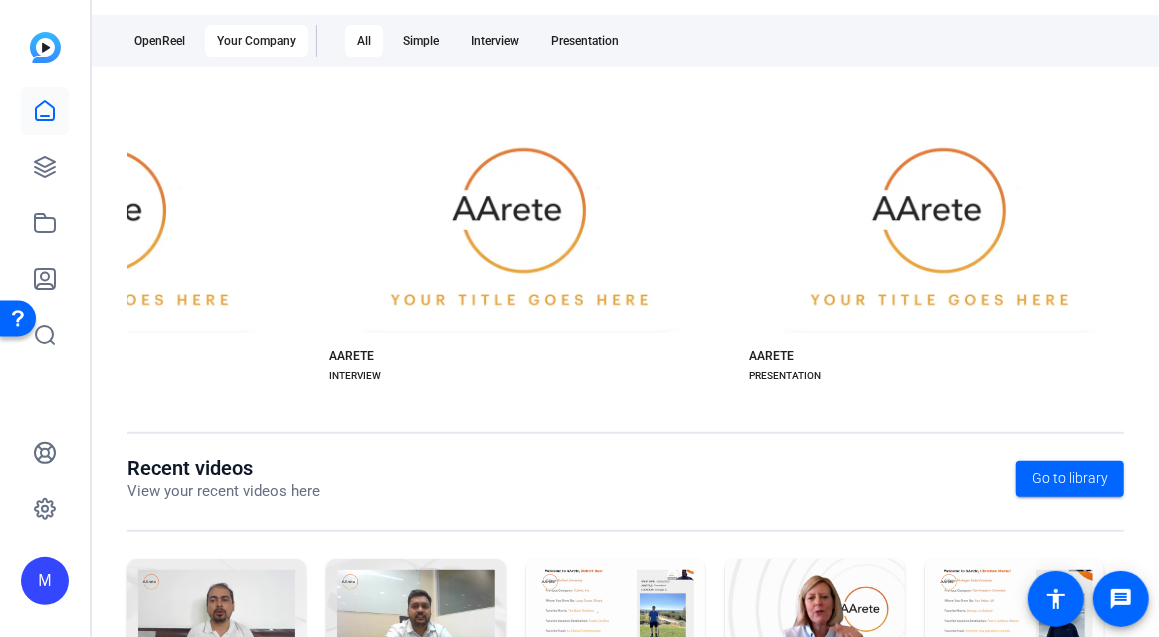 scroll, scrollTop: 504, scrollLeft: 0, axis: vertical 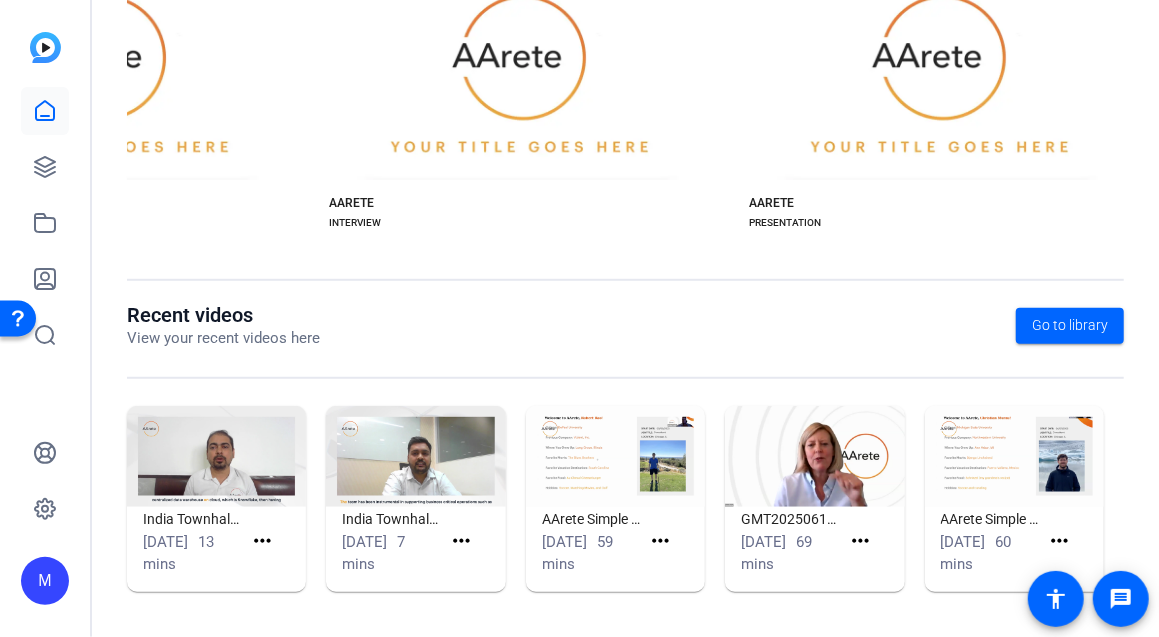 click 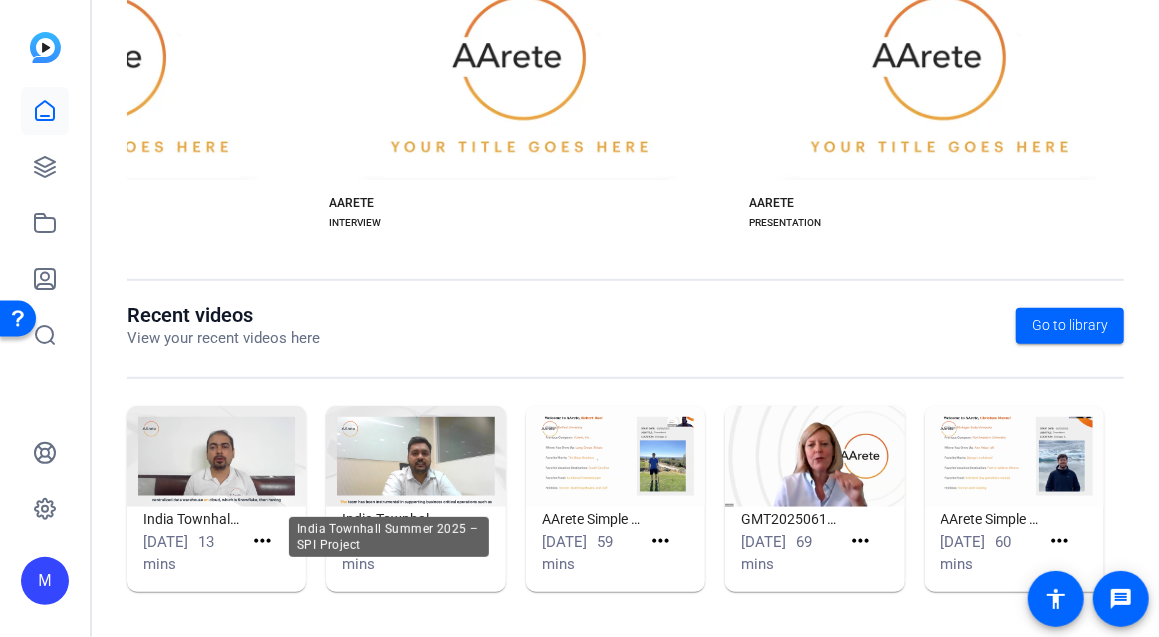 click on "India Townhall Summer 2025 – SPI Project" 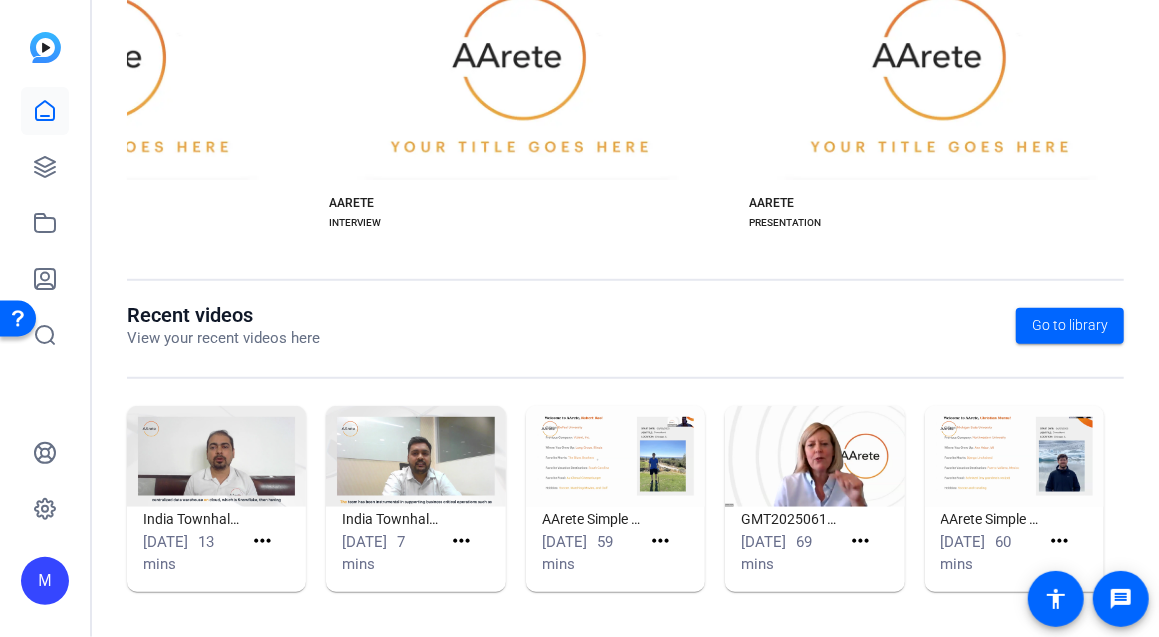 click on "India Townhall Summer 2025 – SPI Project" 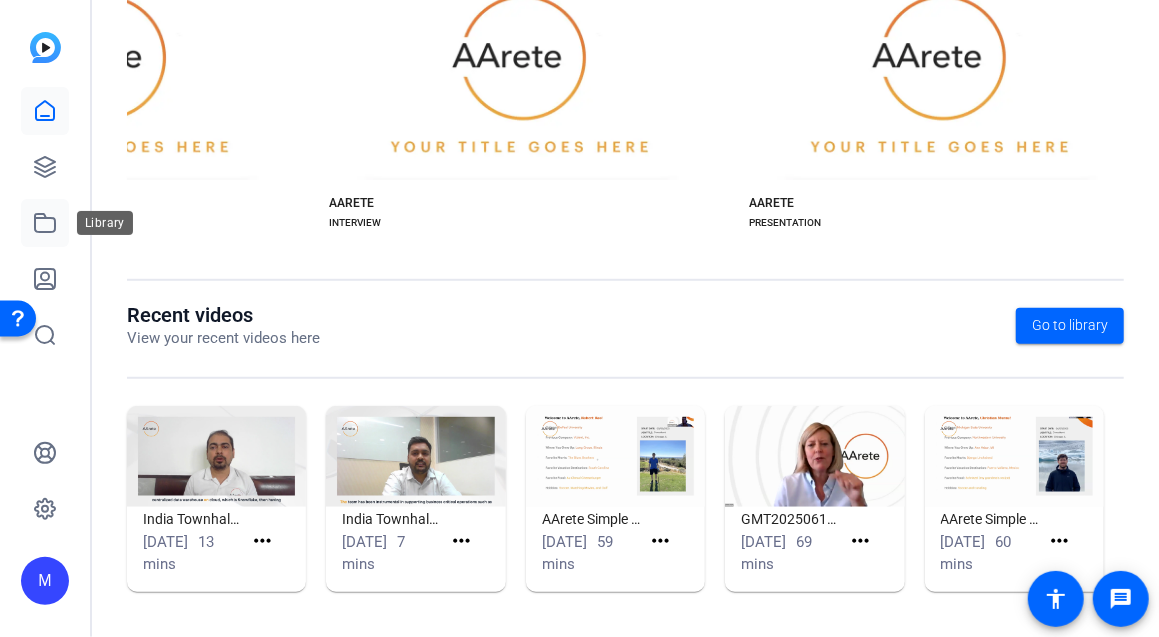 click 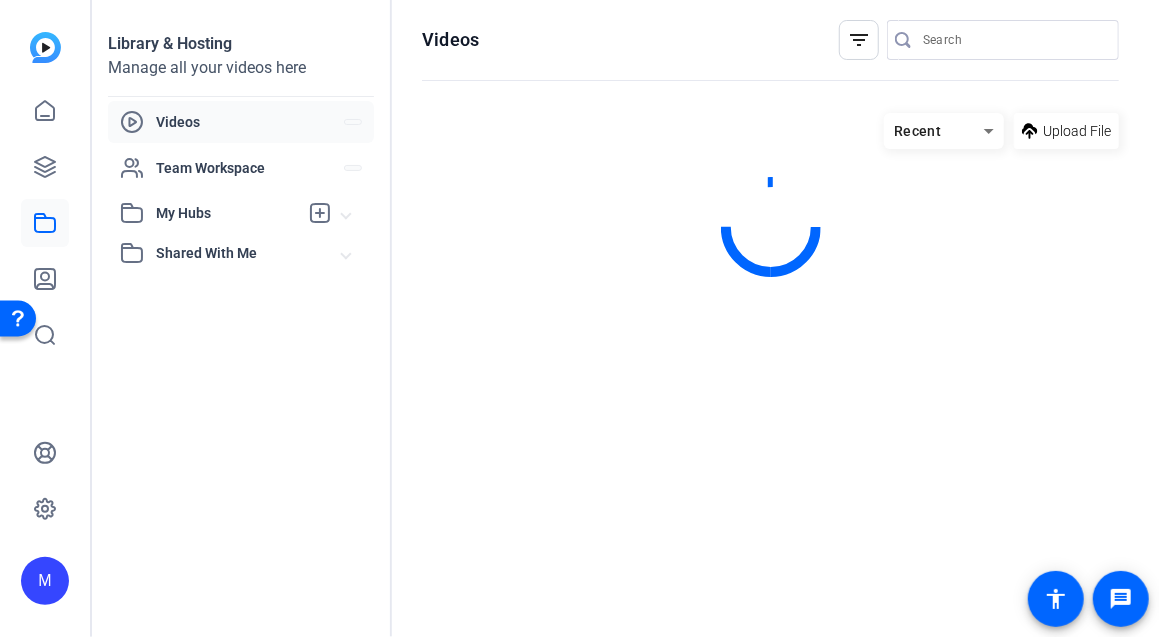 scroll, scrollTop: 0, scrollLeft: 0, axis: both 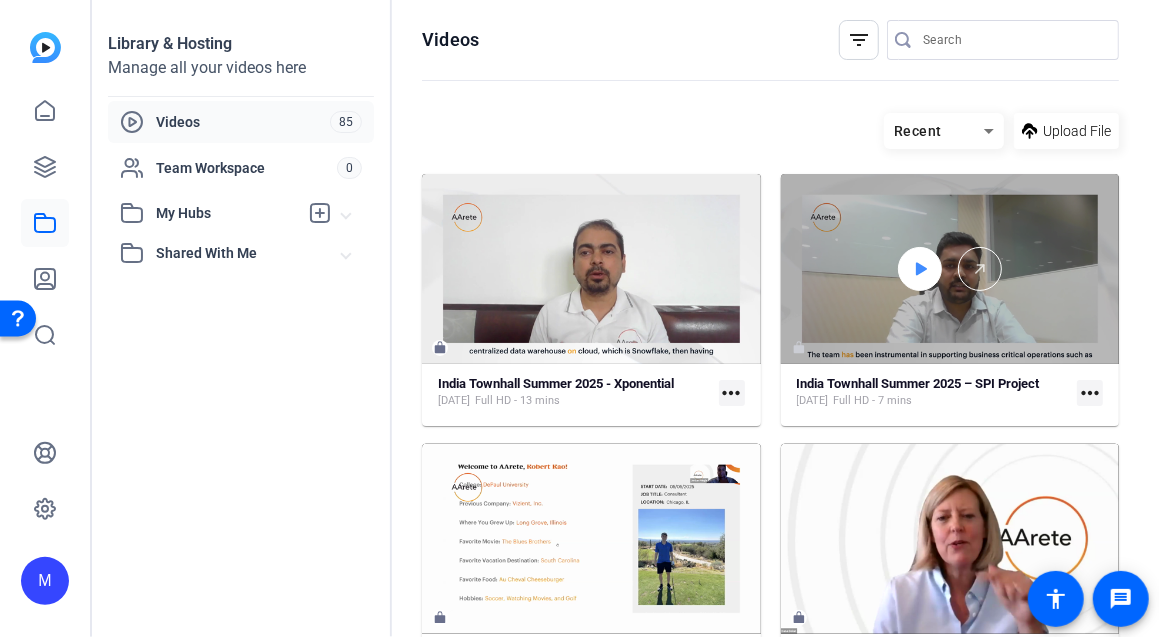 click 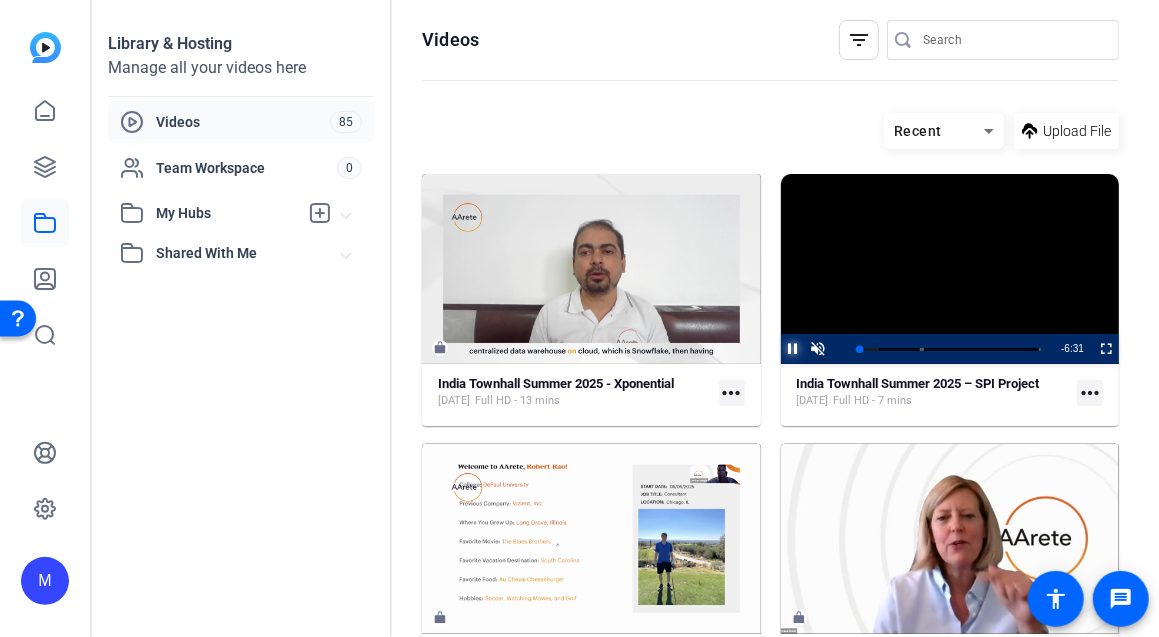 click at bounding box center [781, 349] 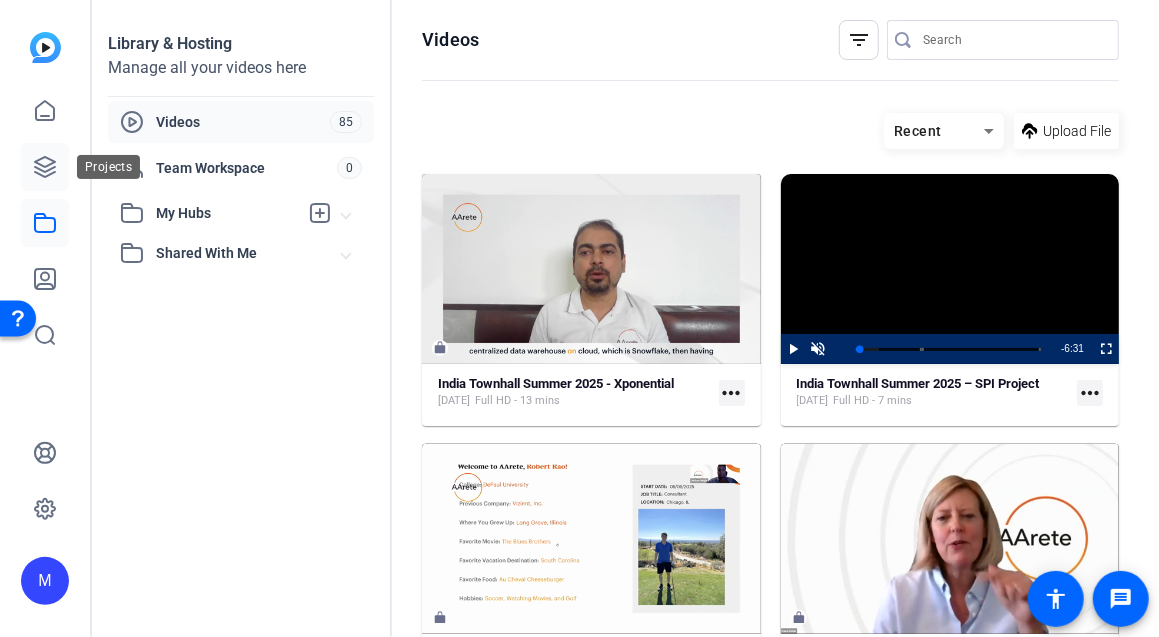 click 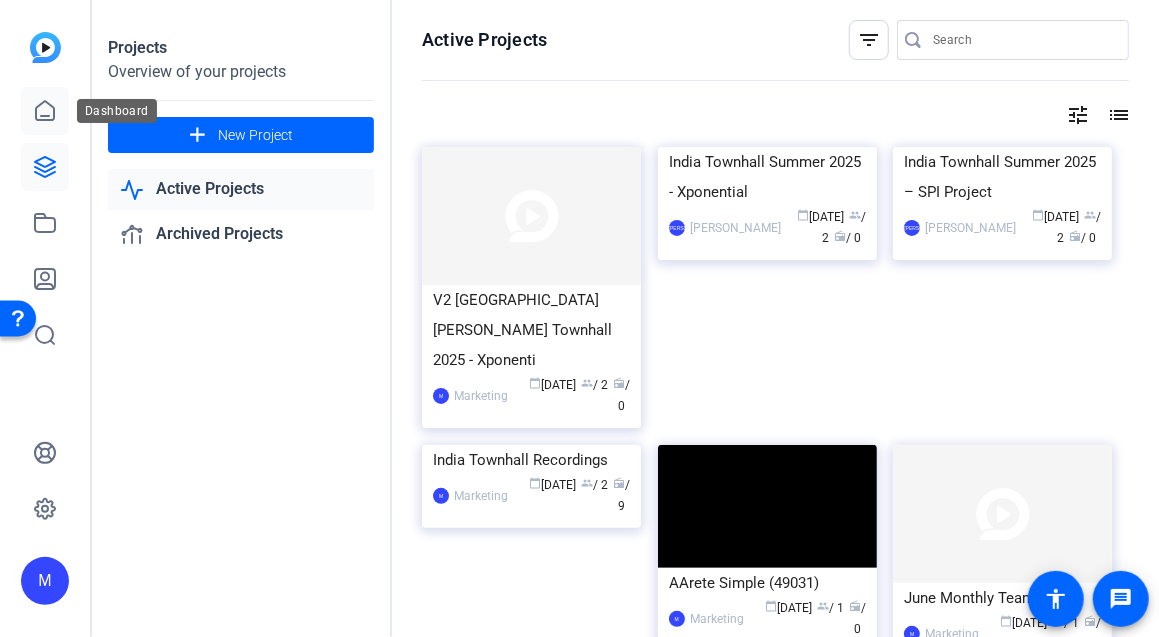 click 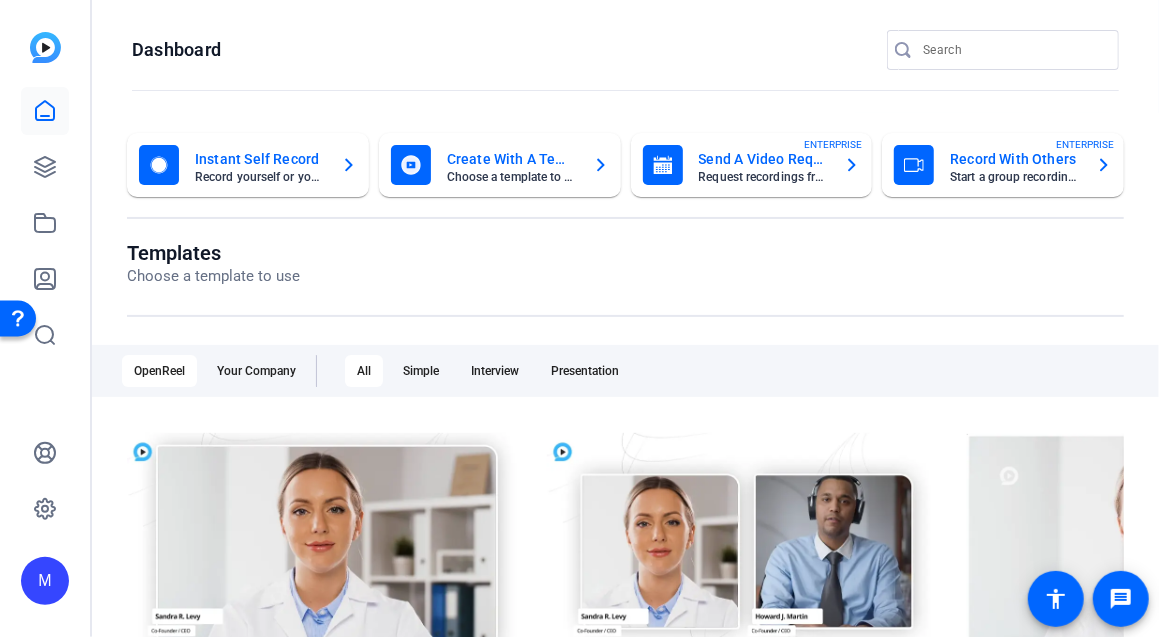 scroll, scrollTop: 208, scrollLeft: 0, axis: vertical 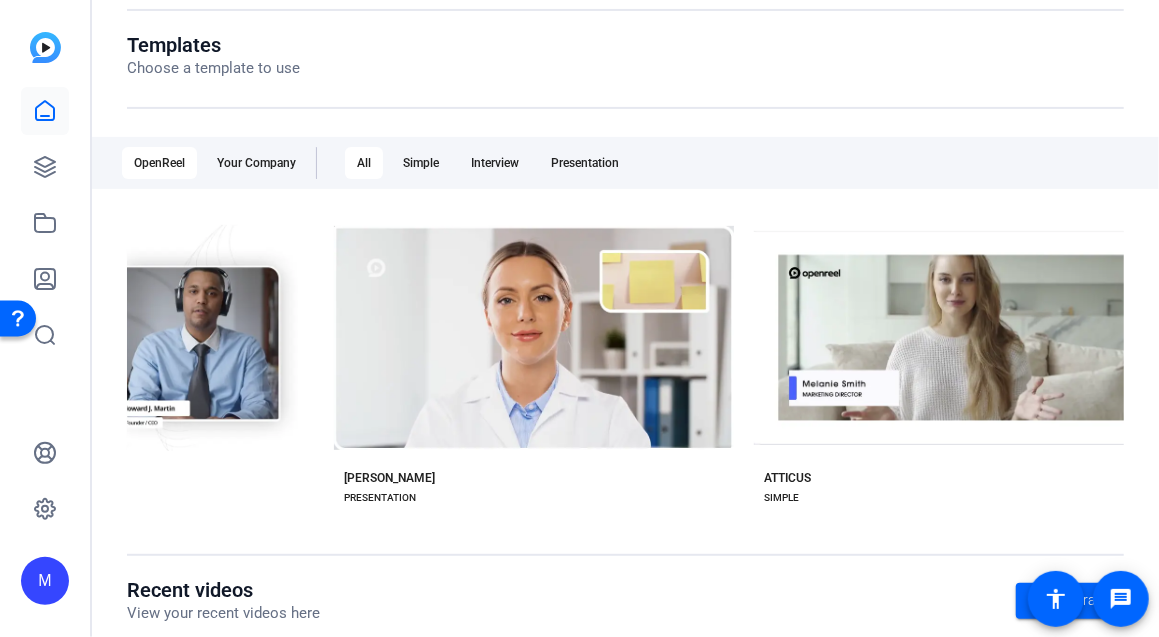 click on "OpenReel   Your Company   All   Simple   Interview   Presentation" 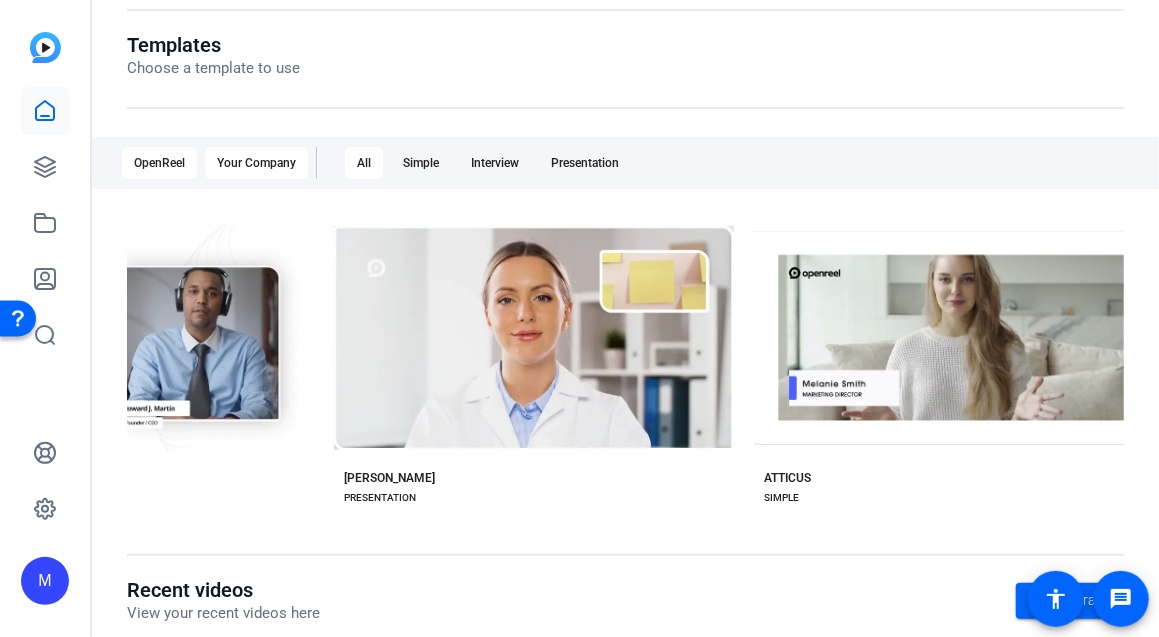 click on "Your Company" 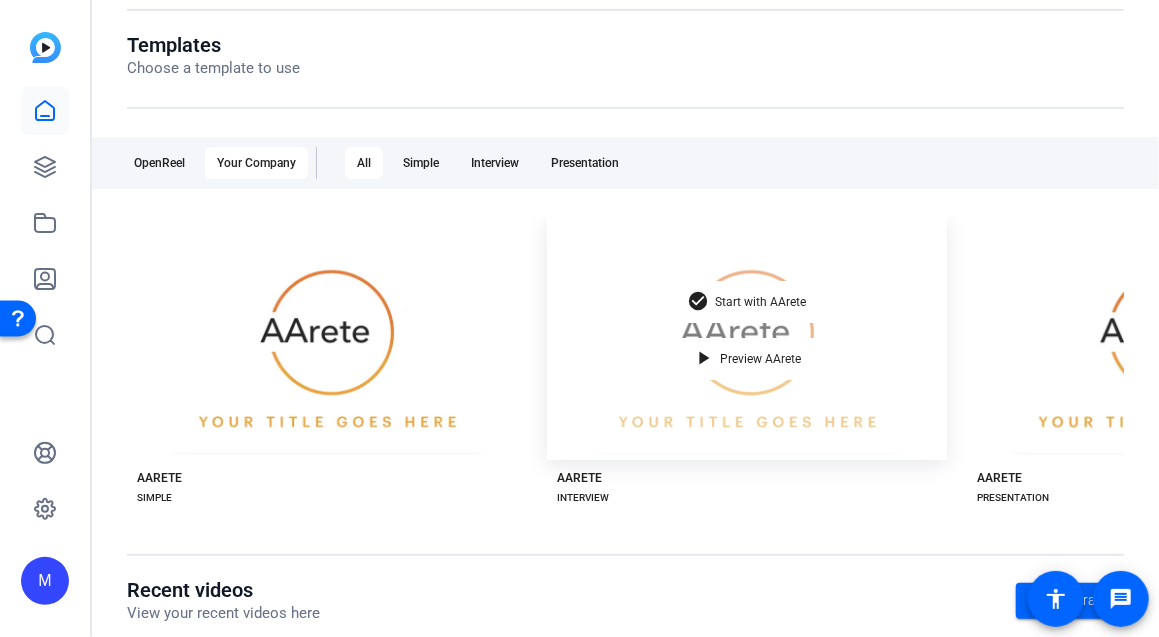 scroll, scrollTop: 0, scrollLeft: 252, axis: horizontal 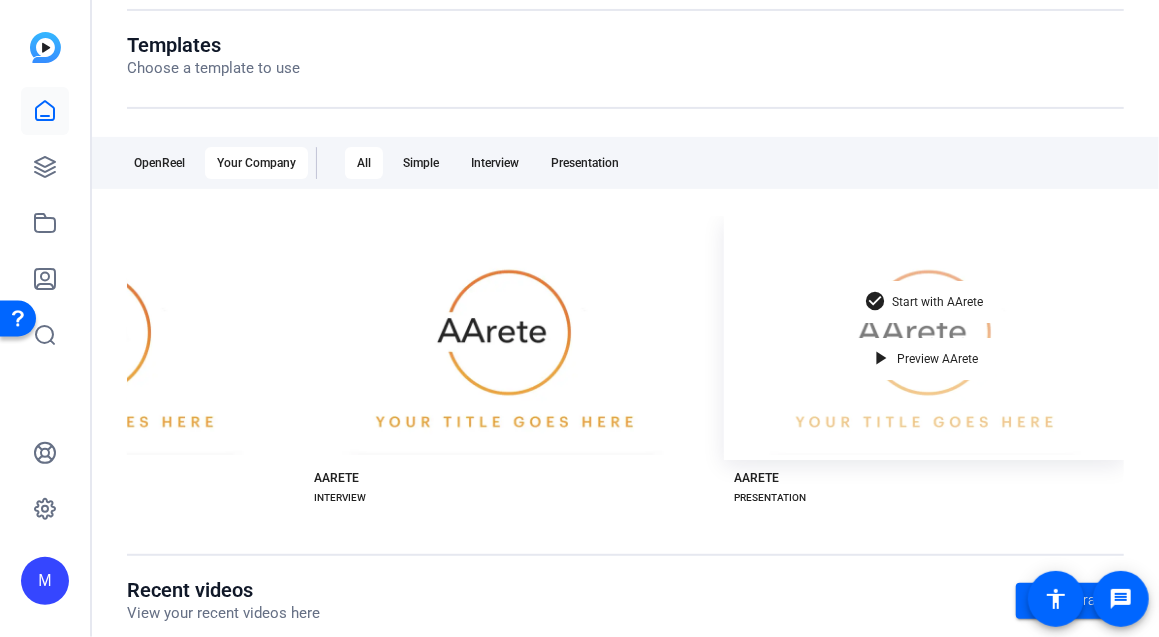 click on "check_circle Start with AArete play_arrow Preview AArete" 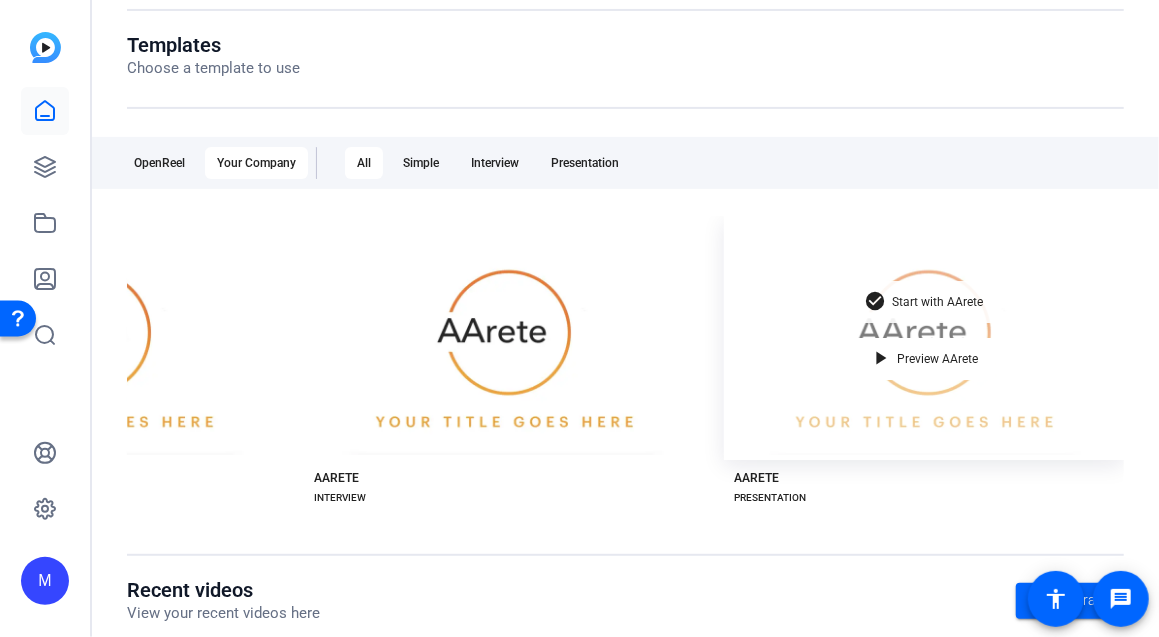 click on "Start with AArete" 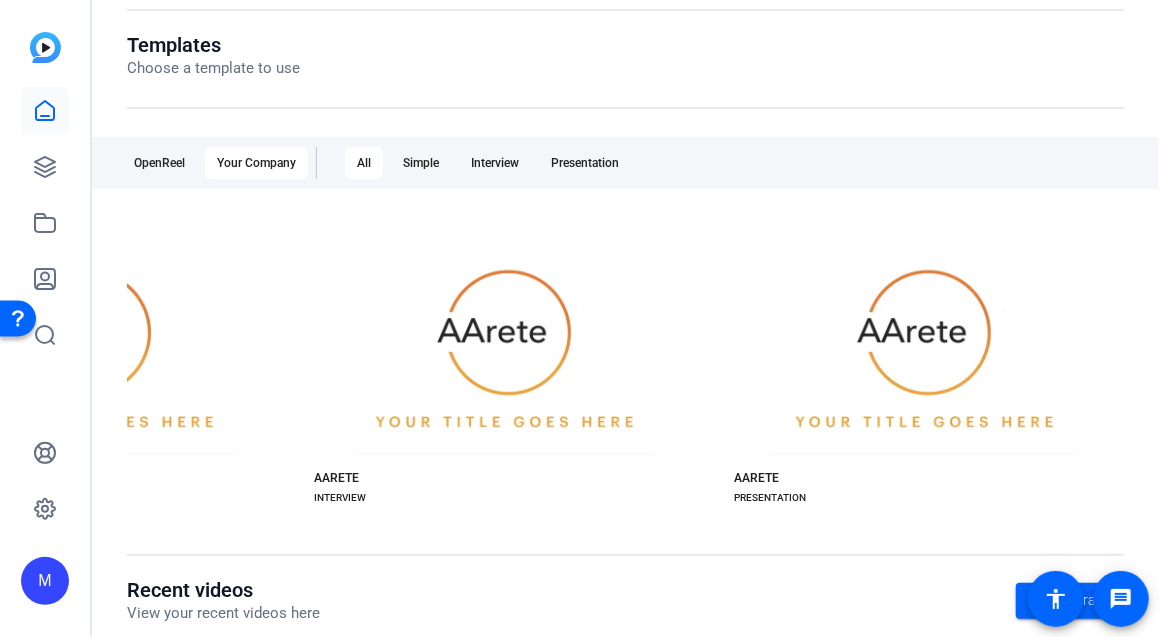 scroll, scrollTop: 208, scrollLeft: 0, axis: vertical 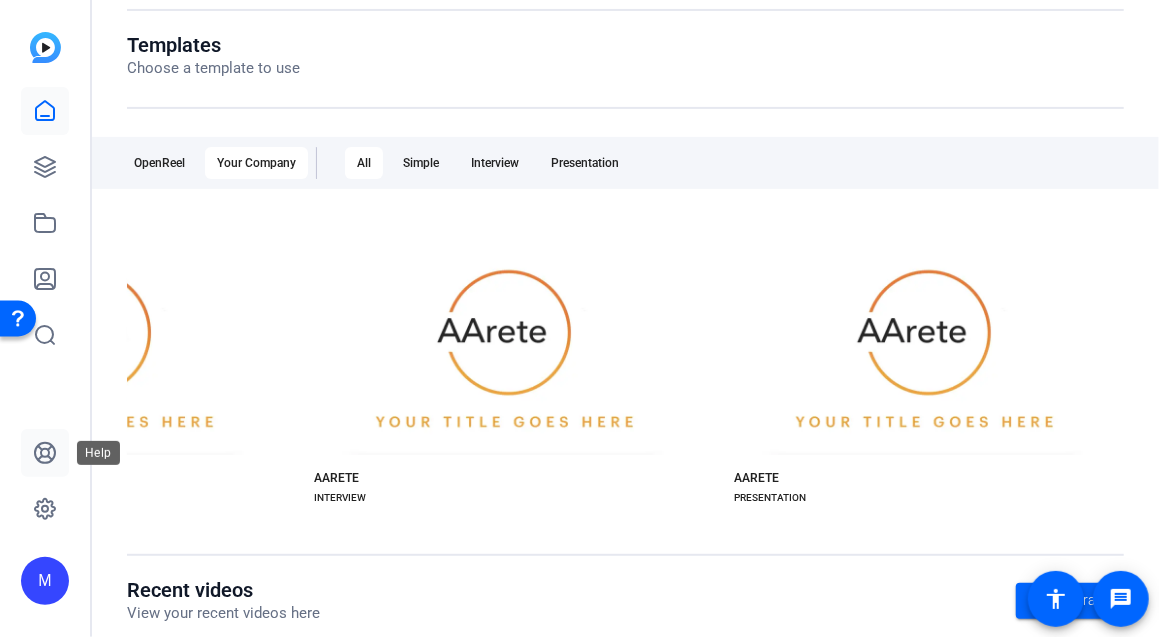 click 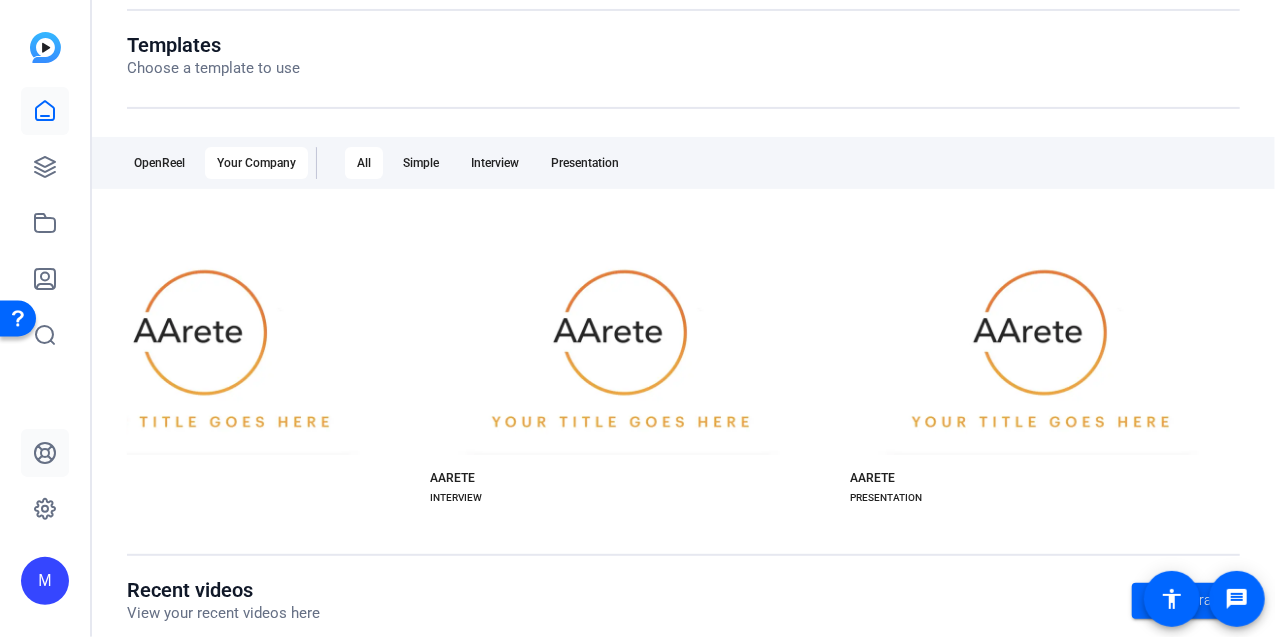 scroll, scrollTop: 0, scrollLeft: 136, axis: horizontal 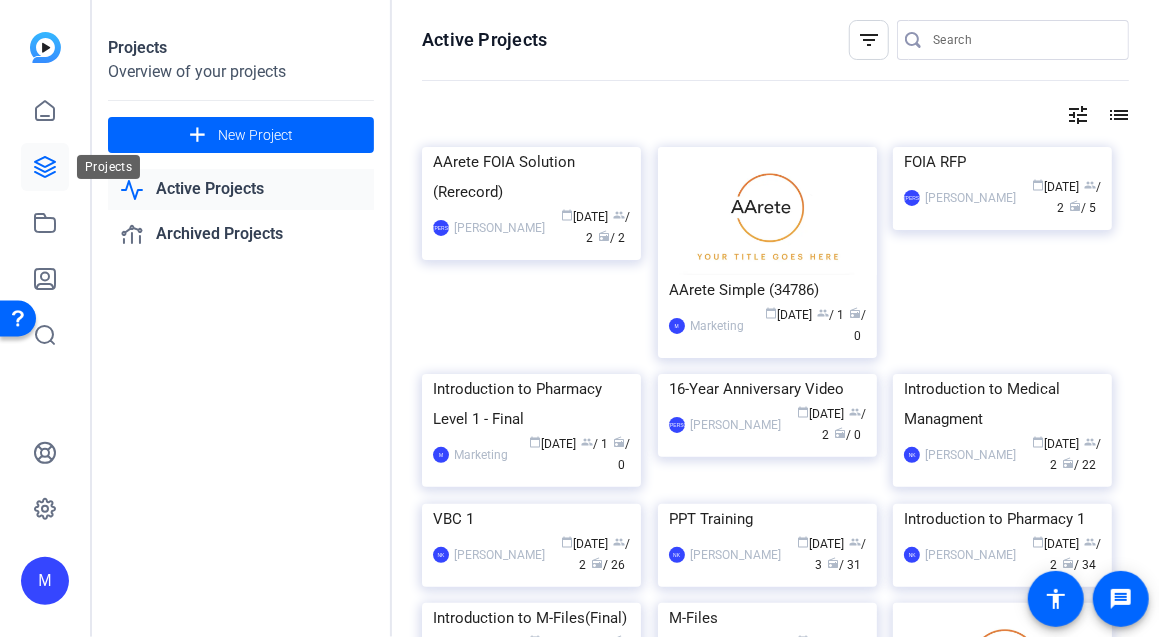 click 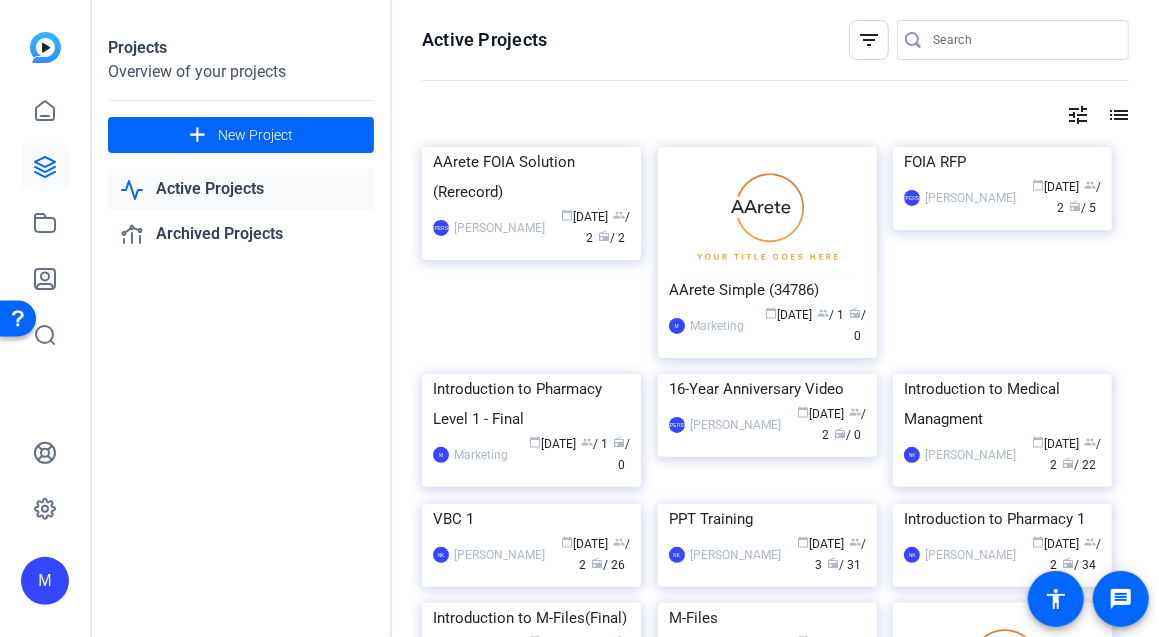 click 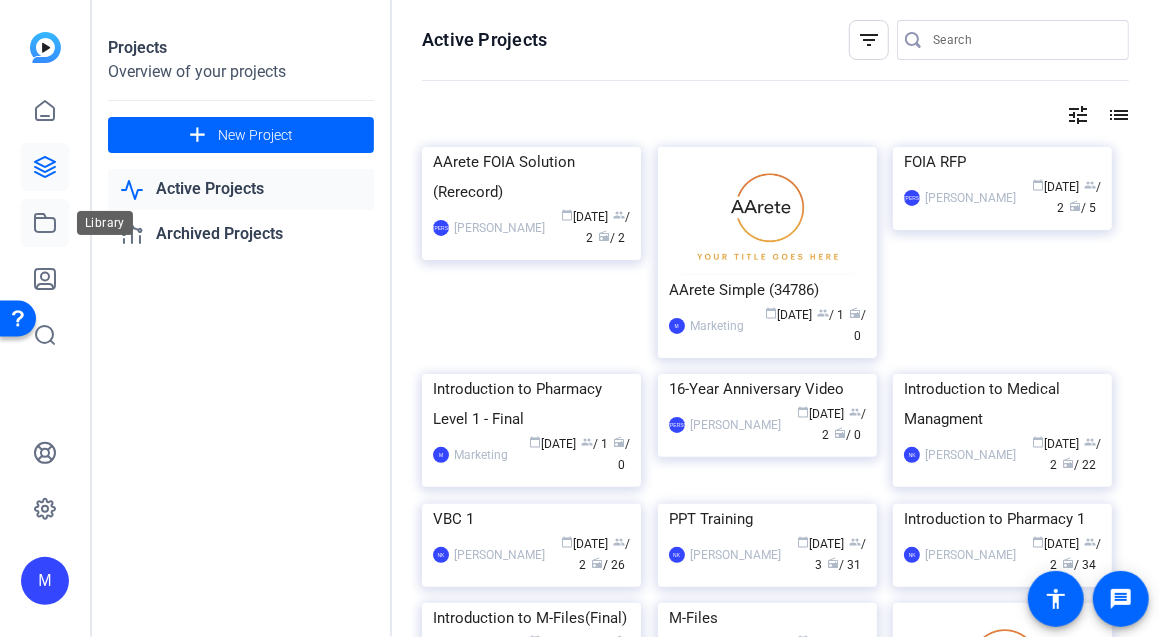 click 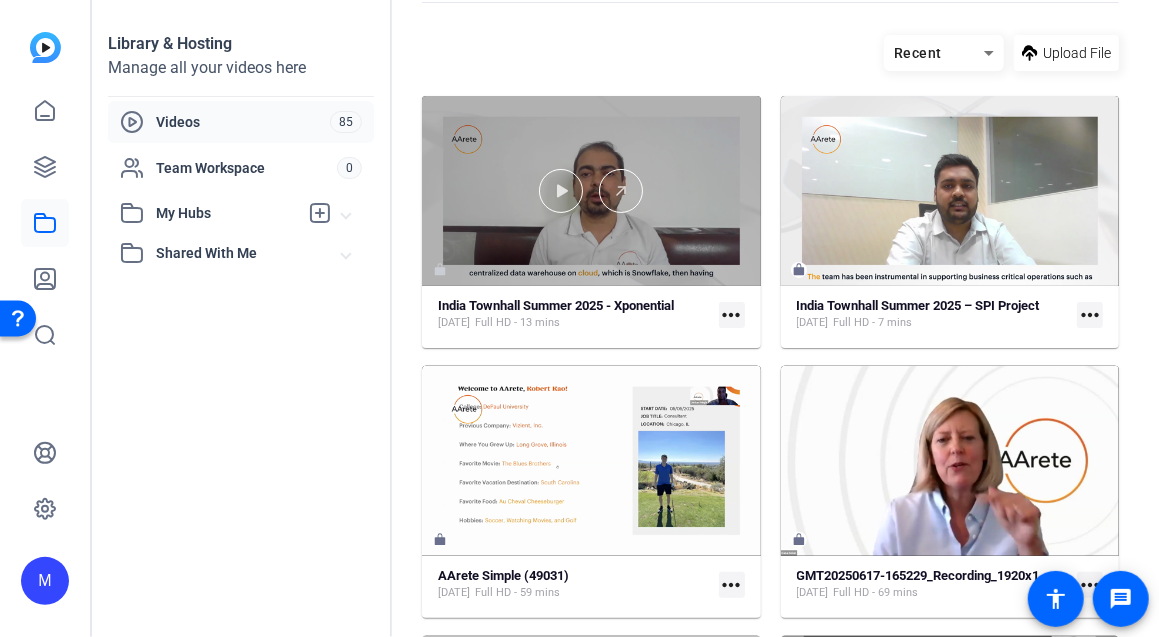 scroll, scrollTop: 0, scrollLeft: 0, axis: both 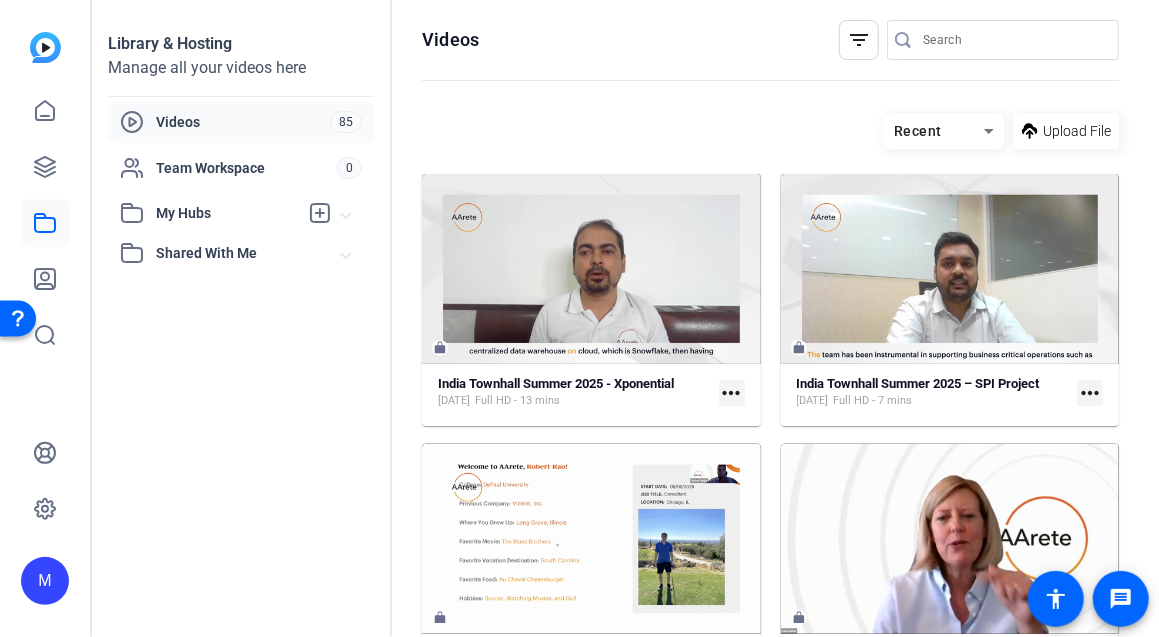 click on "Recent
Upload File" 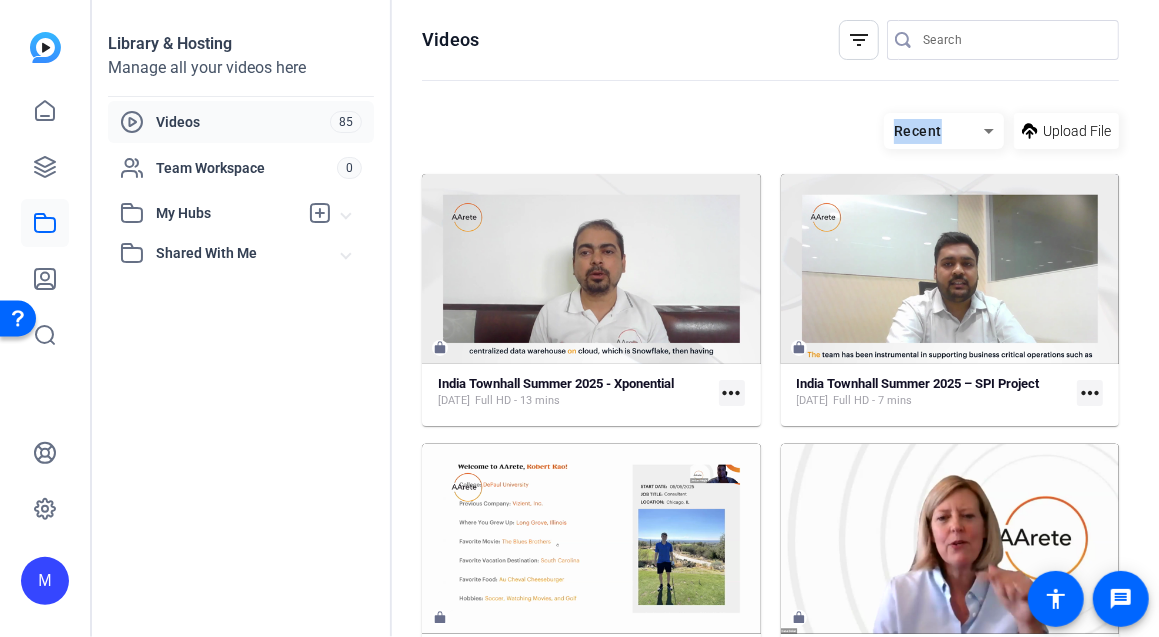 click on "Recent
Upload File" 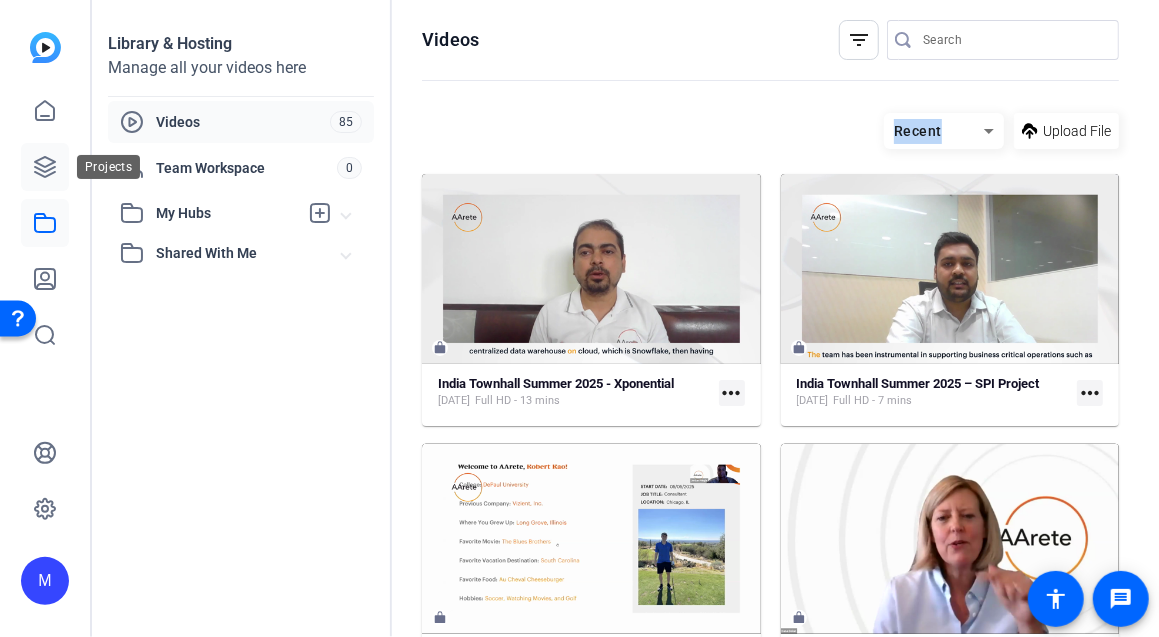 click 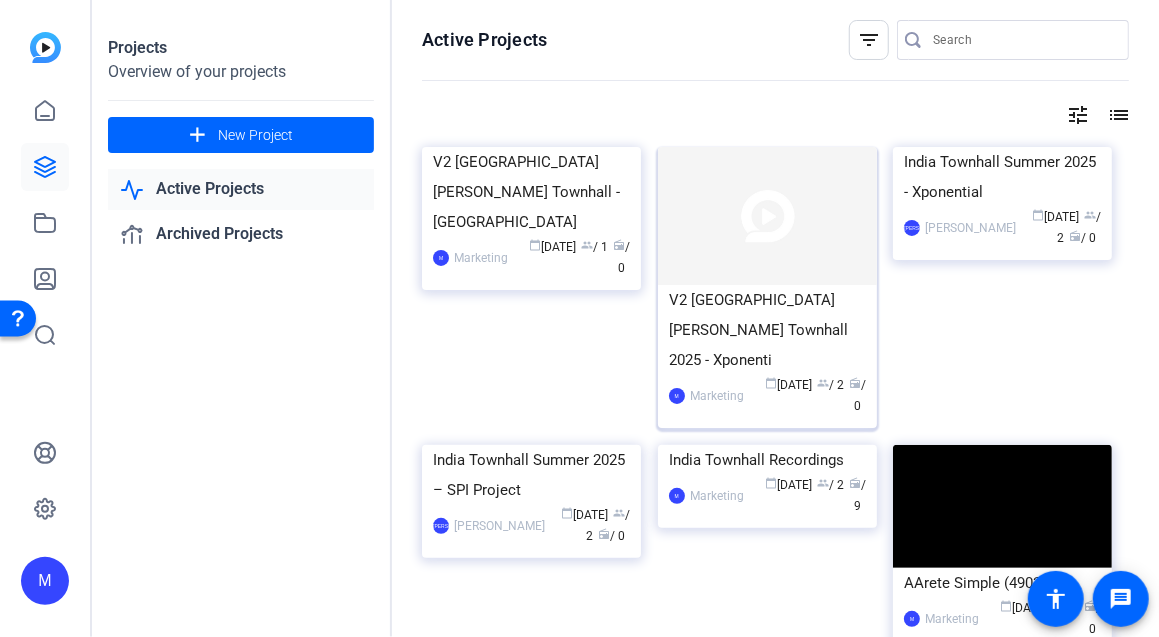 click on "V2 [GEOGRAPHIC_DATA][PERSON_NAME] Townhall 2025 - Xponenti" 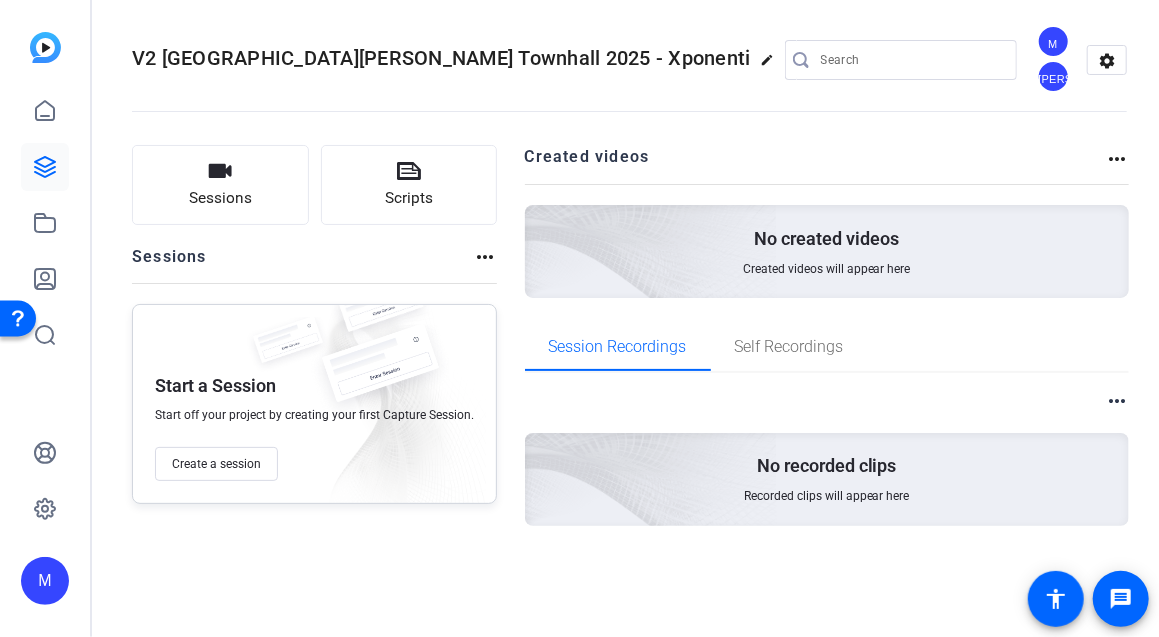 click on "more_horiz" 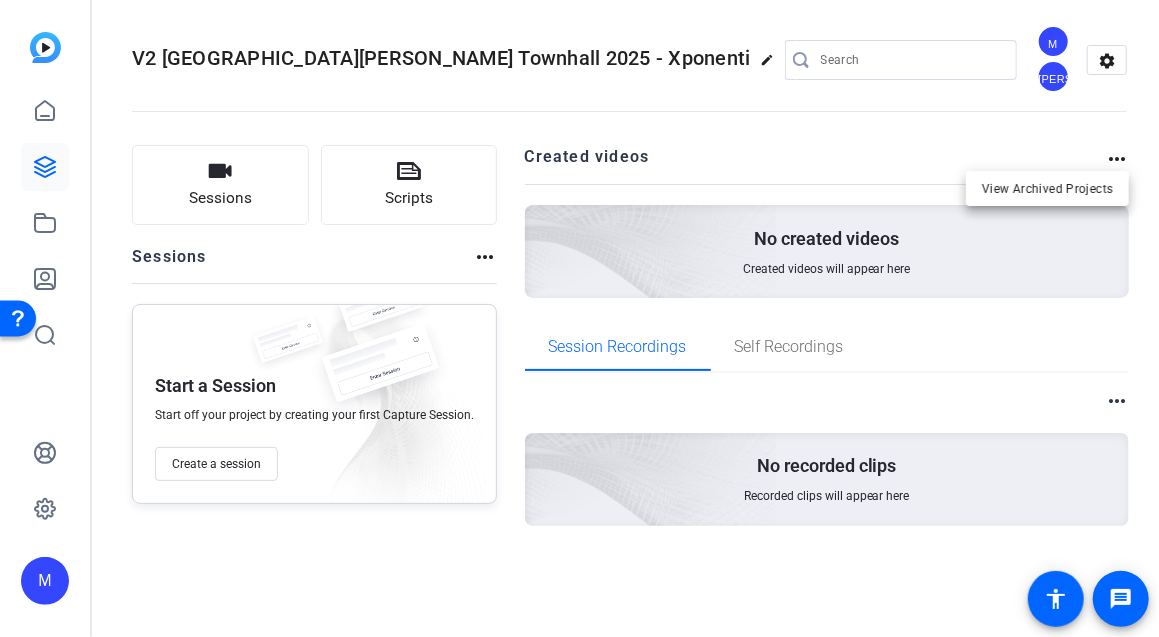 click at bounding box center [579, 318] 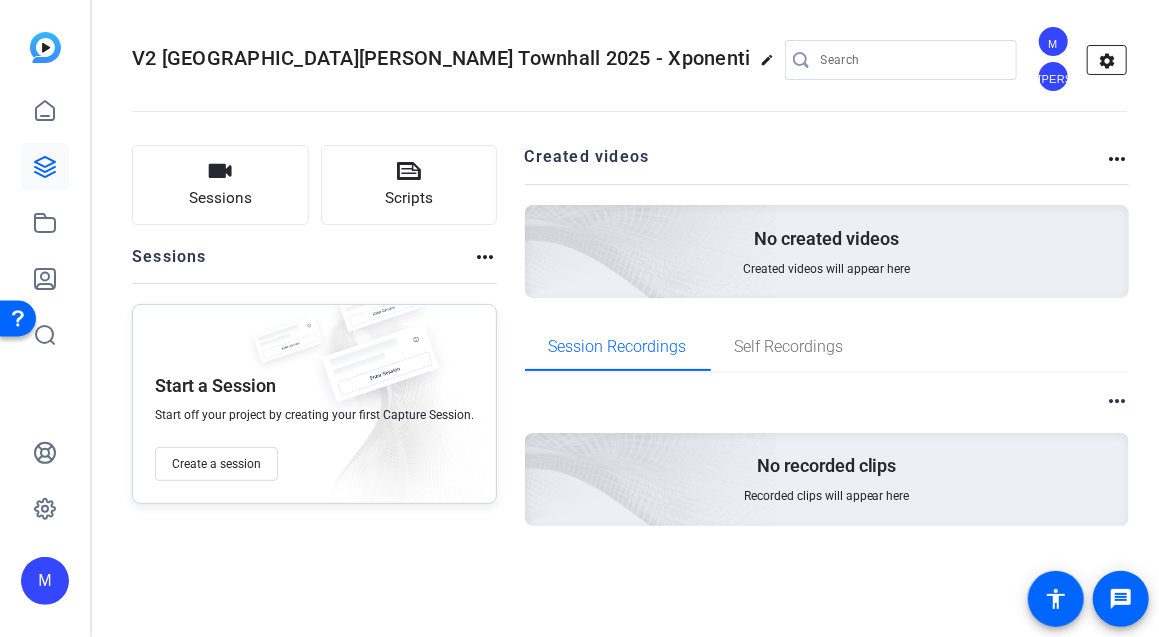 click on "settings" 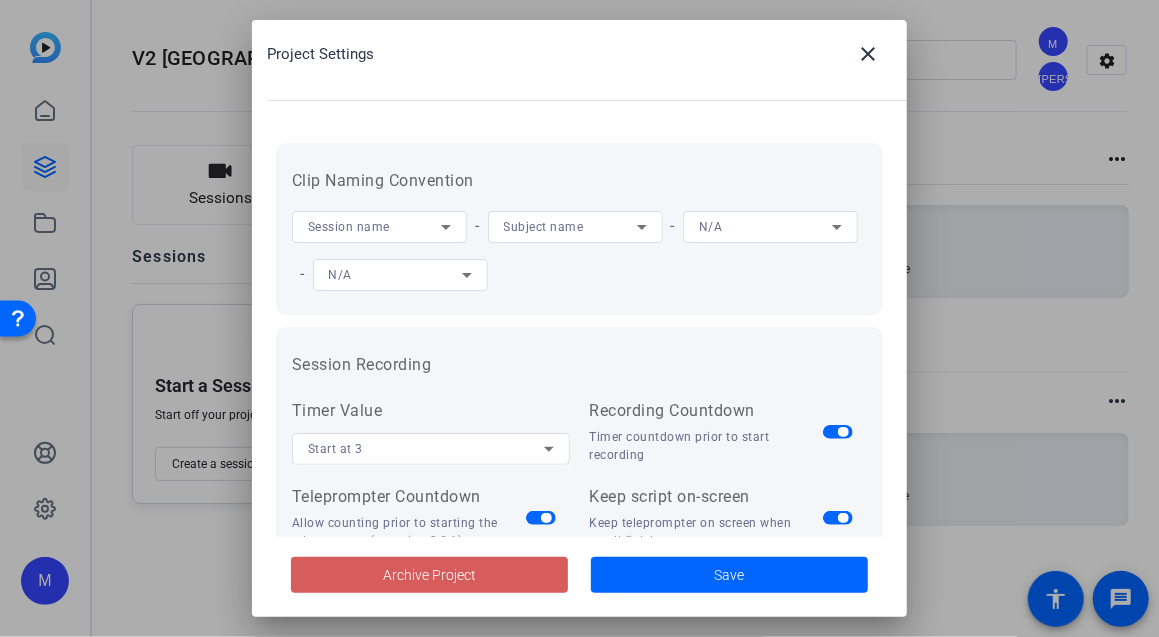 click on "Archive Project" 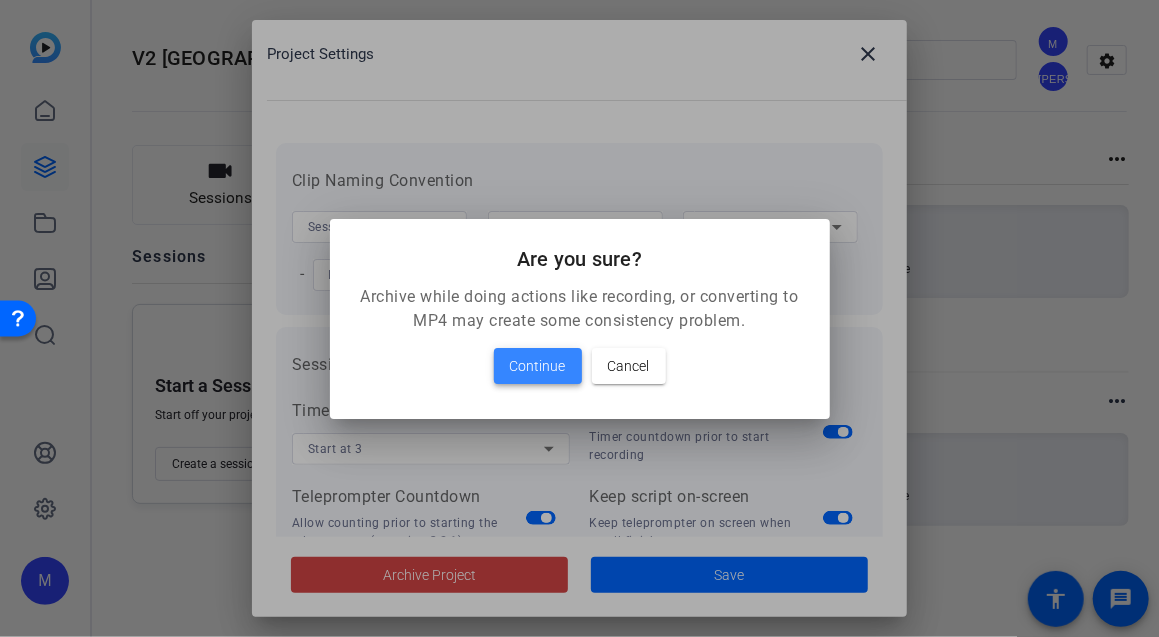 click on "Continue" at bounding box center [538, 366] 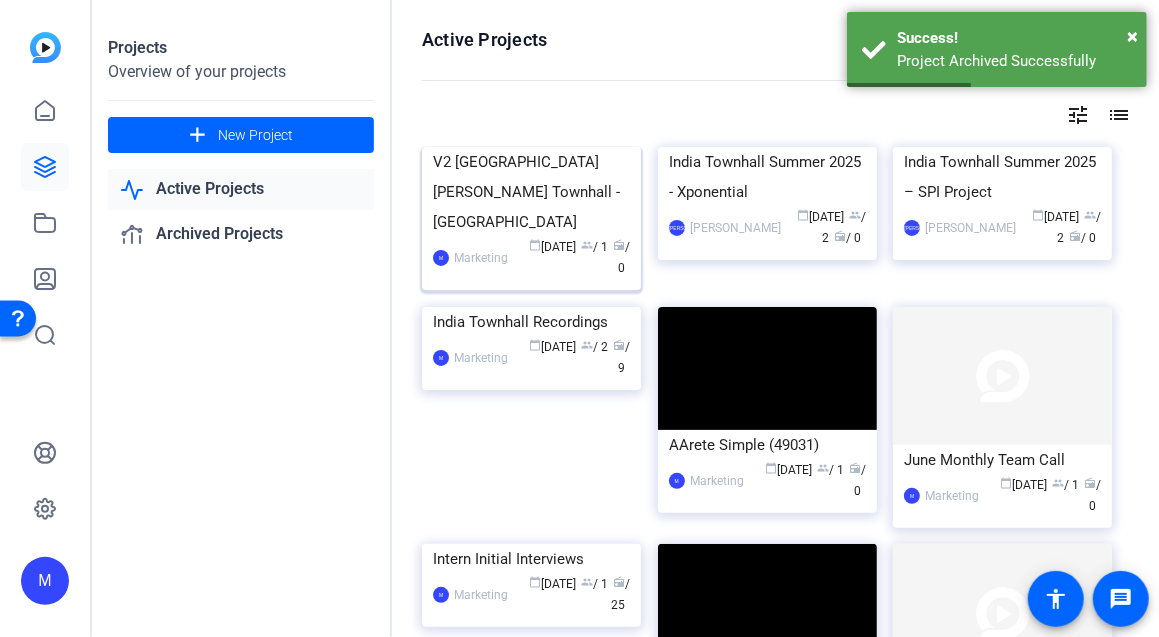 click on "V2 [GEOGRAPHIC_DATA][PERSON_NAME] Townhall - [GEOGRAPHIC_DATA]" 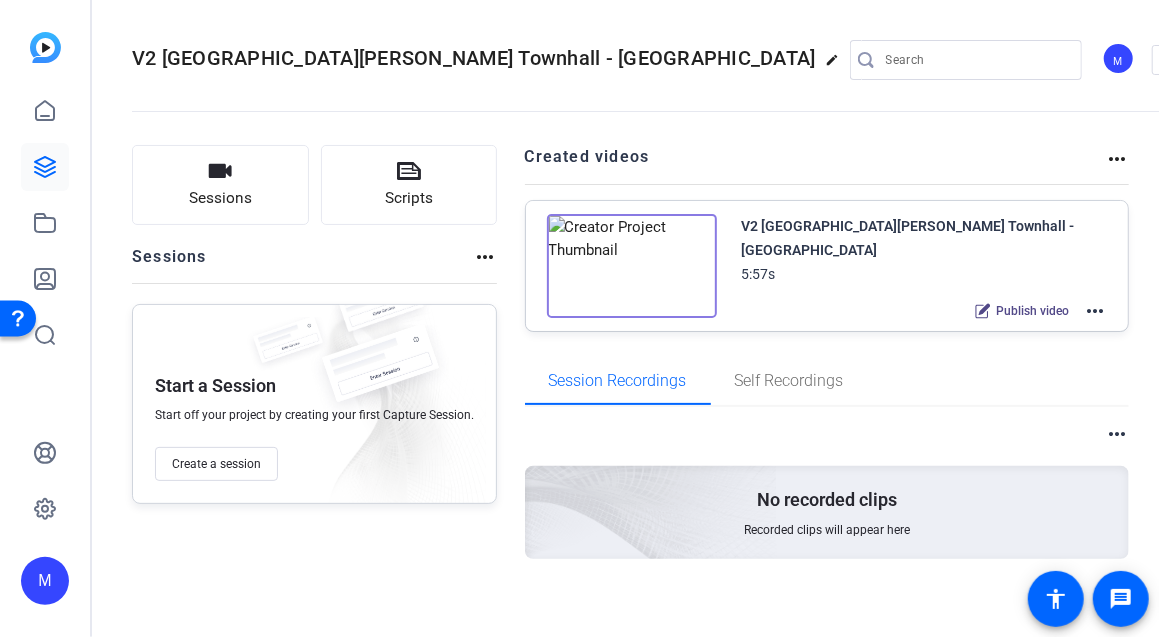 click on "more_horiz" 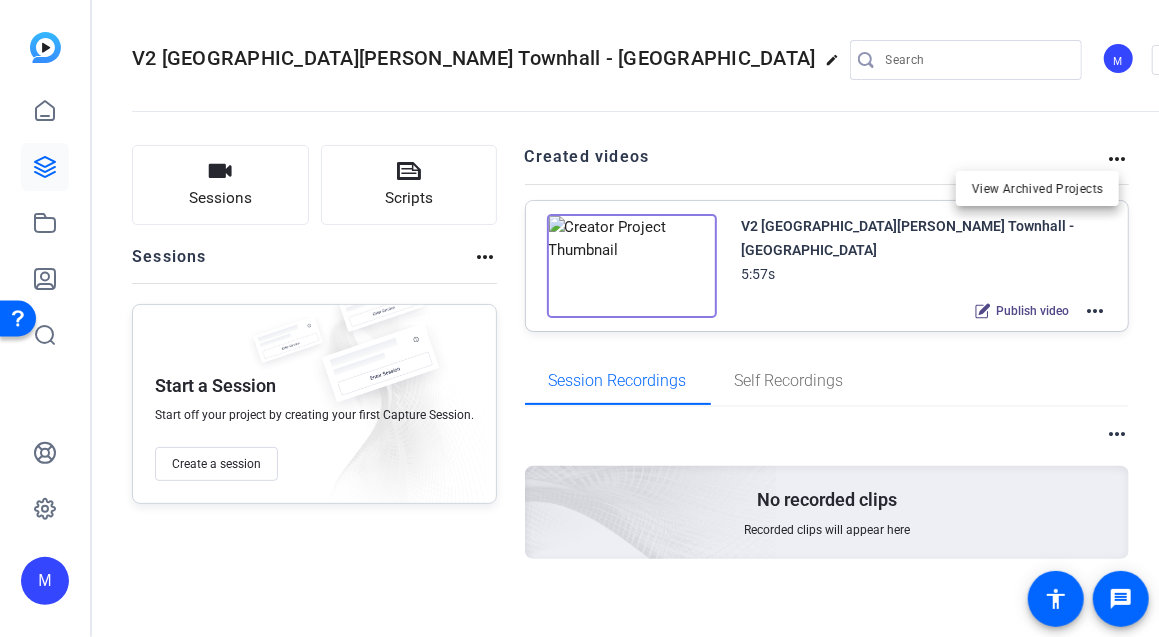 click at bounding box center [579, 318] 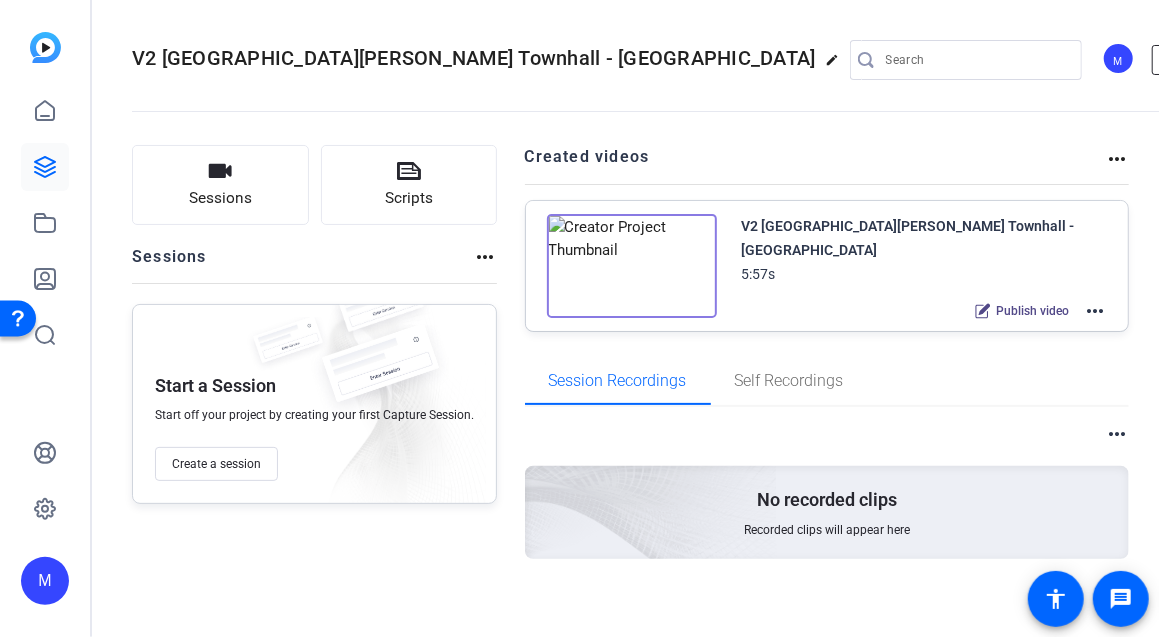 click on "settings" 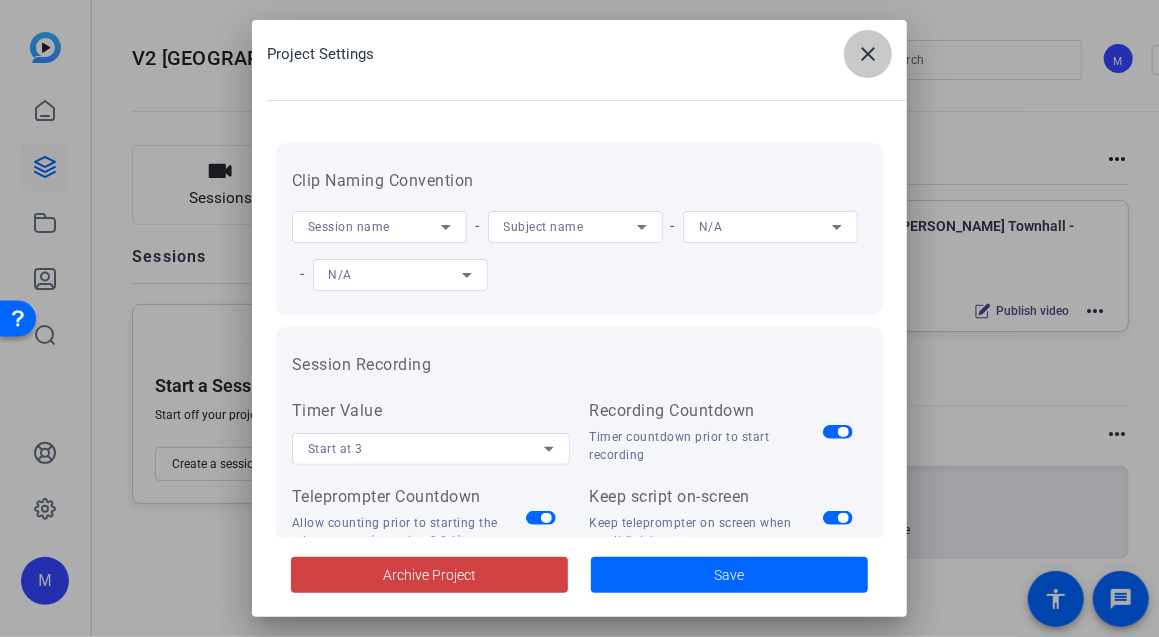 click on "close" at bounding box center (868, 54) 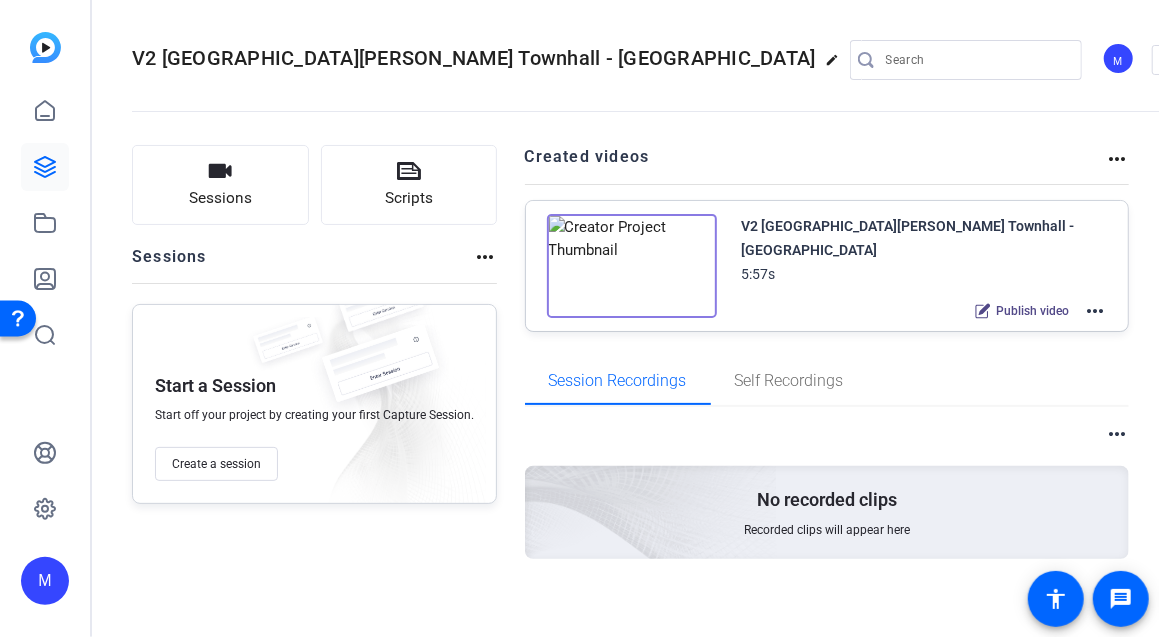 click on "M" 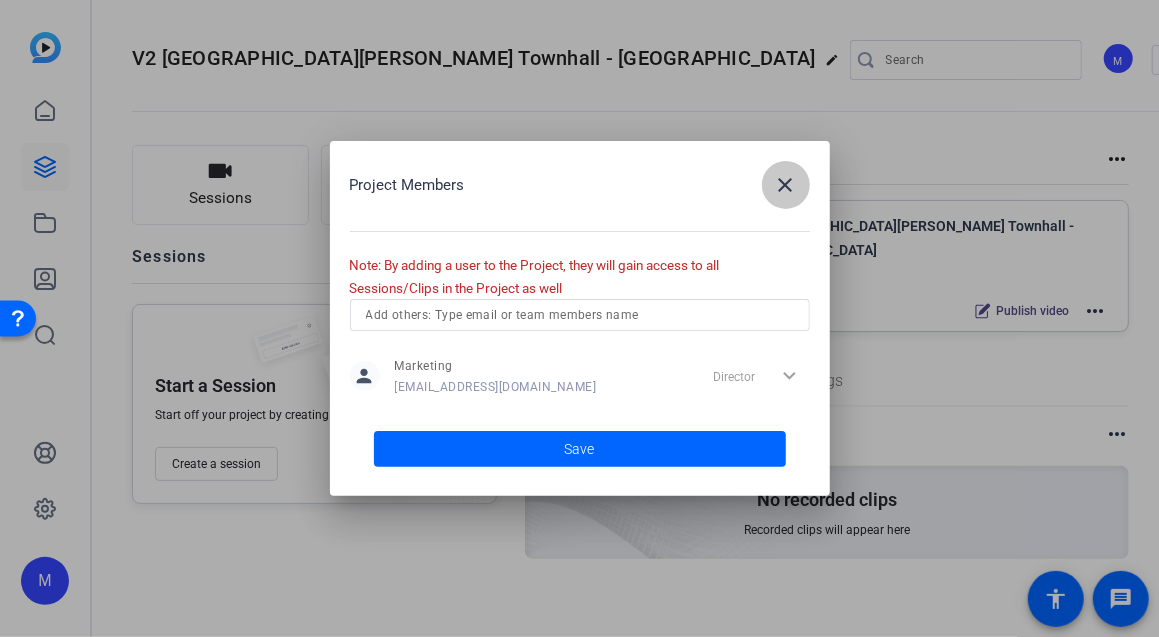 click on "close" at bounding box center [786, 185] 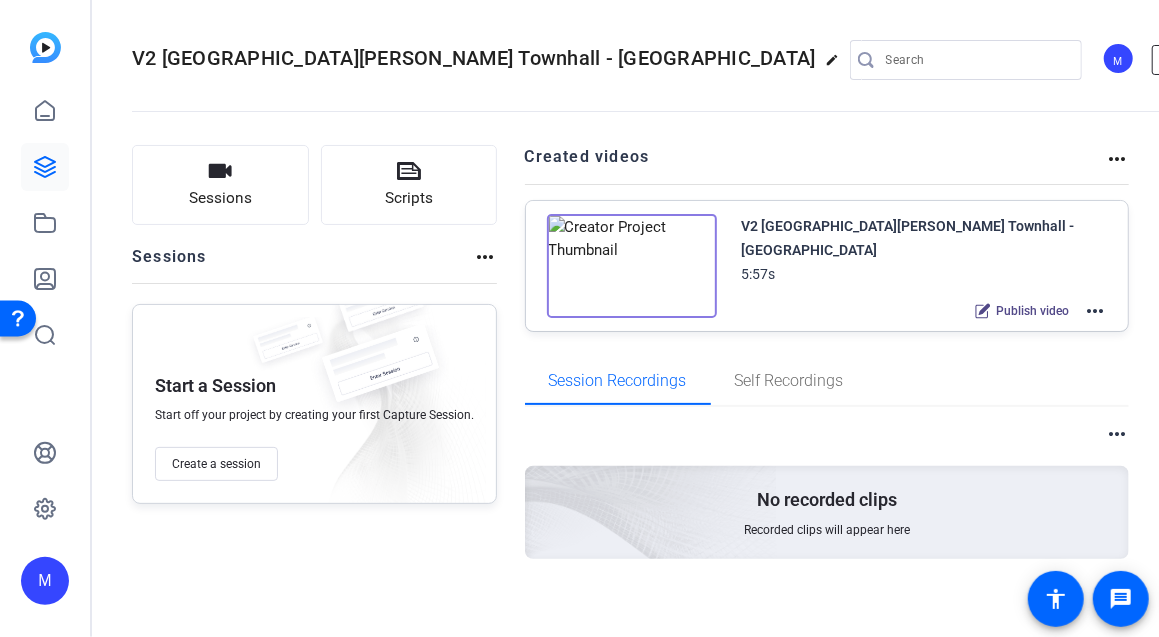 click on "settings" 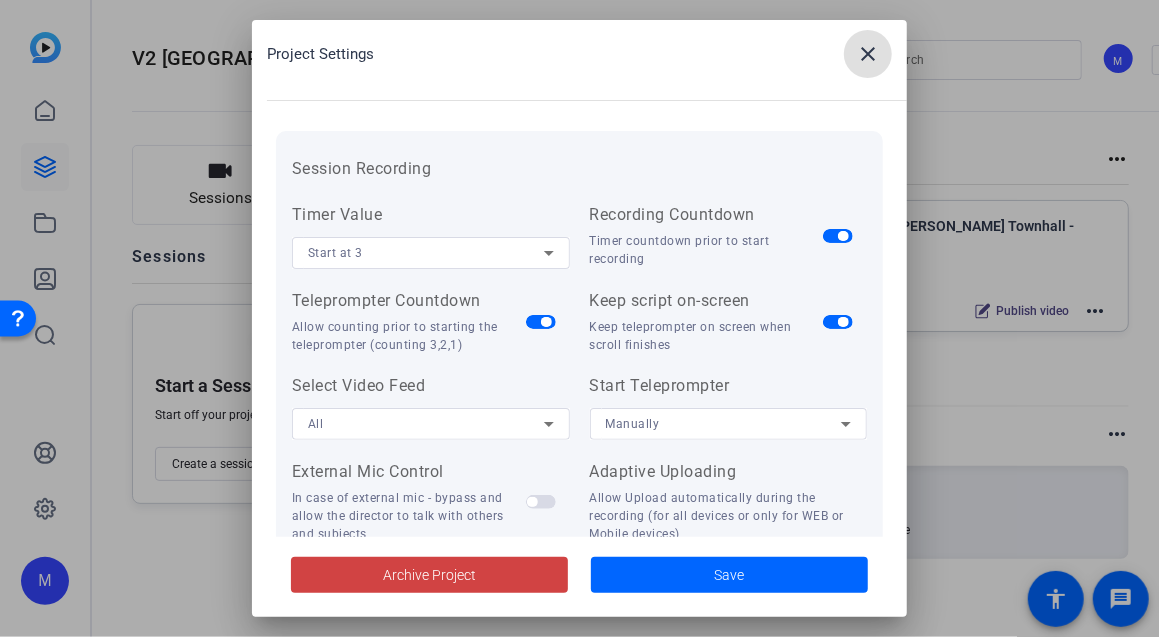 scroll, scrollTop: 266, scrollLeft: 0, axis: vertical 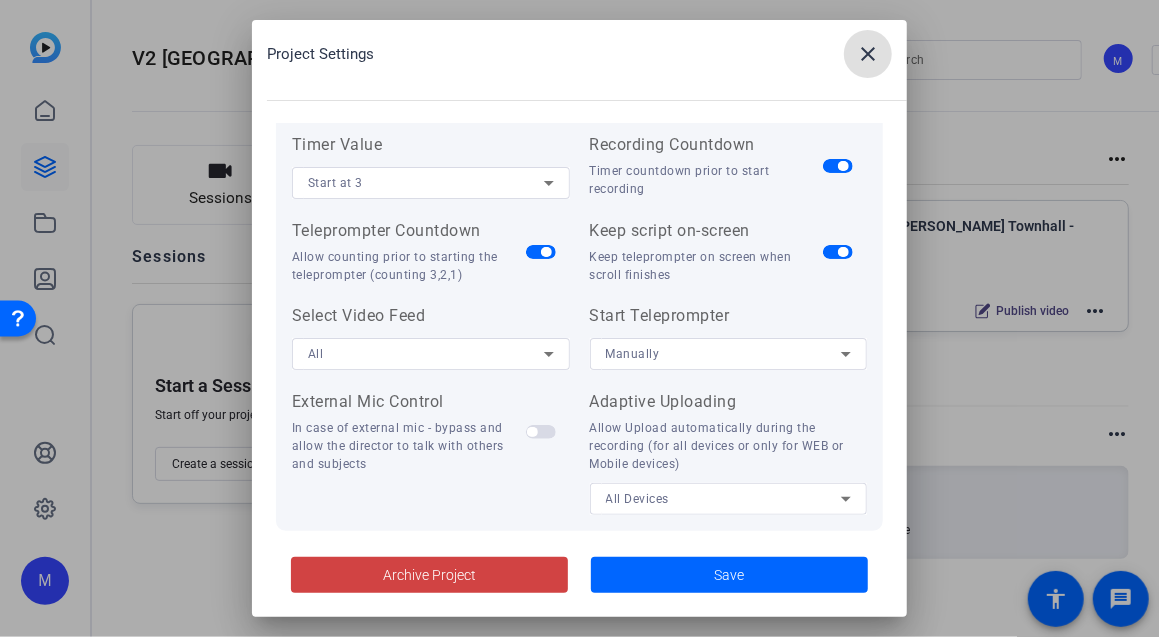 click at bounding box center [868, 54] 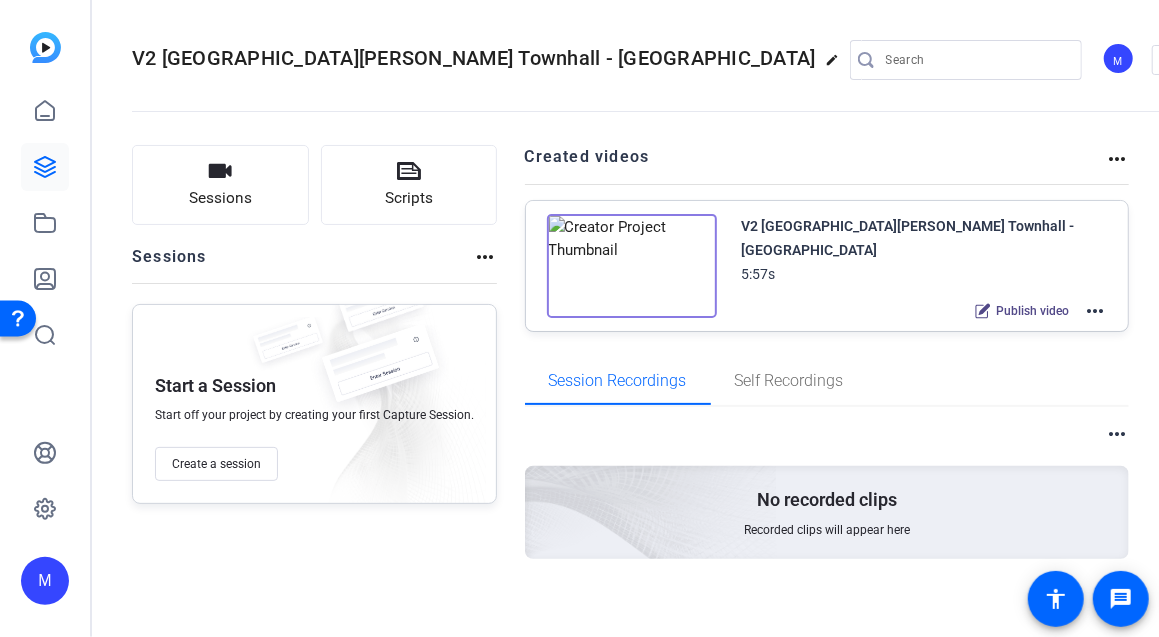 click on "M" 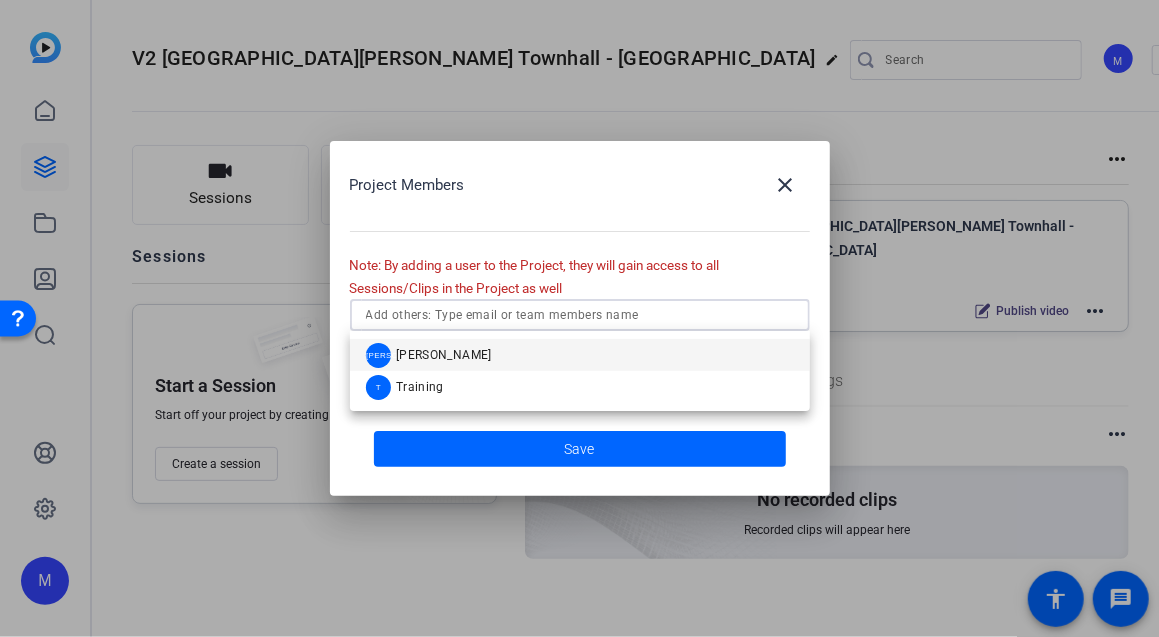 click at bounding box center (580, 315) 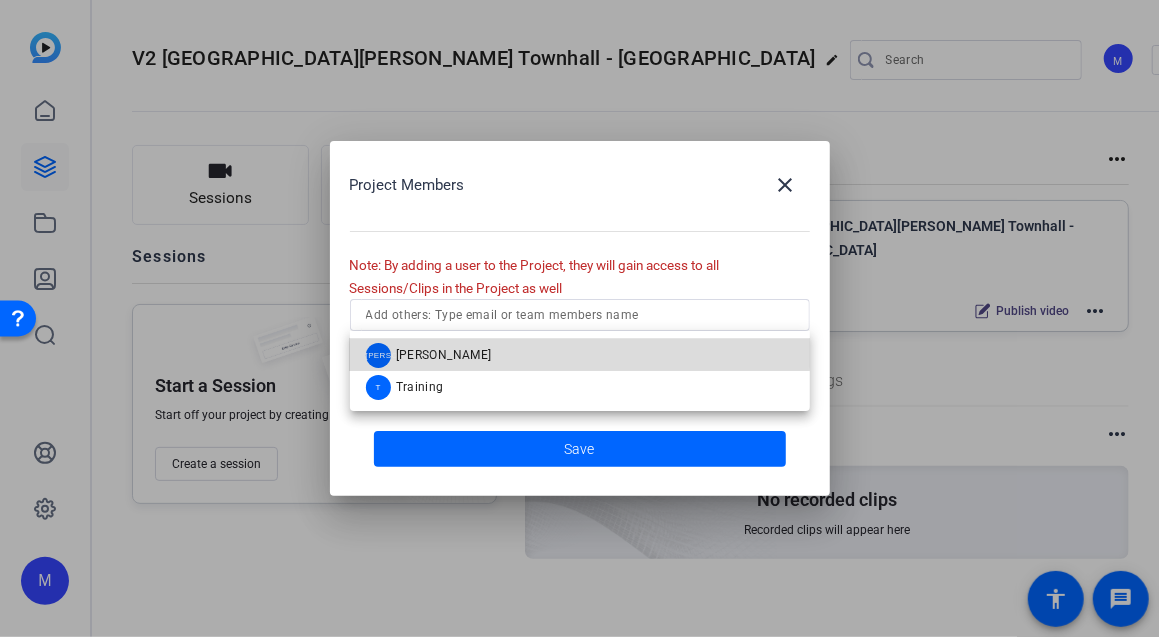 click on "JA  [PERSON_NAME]" at bounding box center [580, 355] 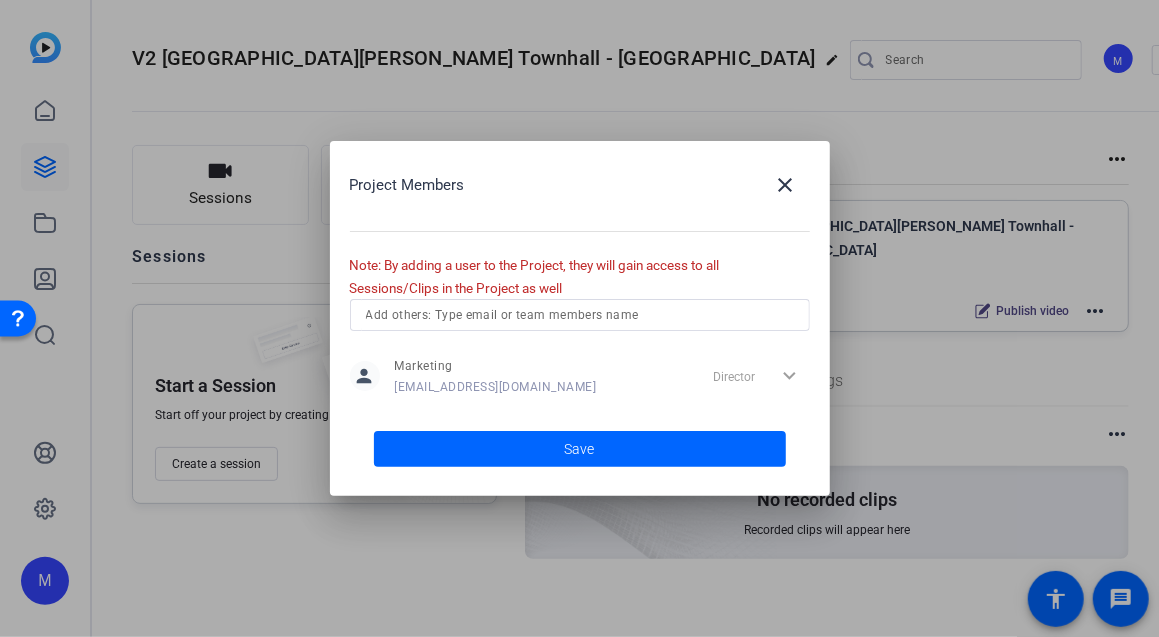 type 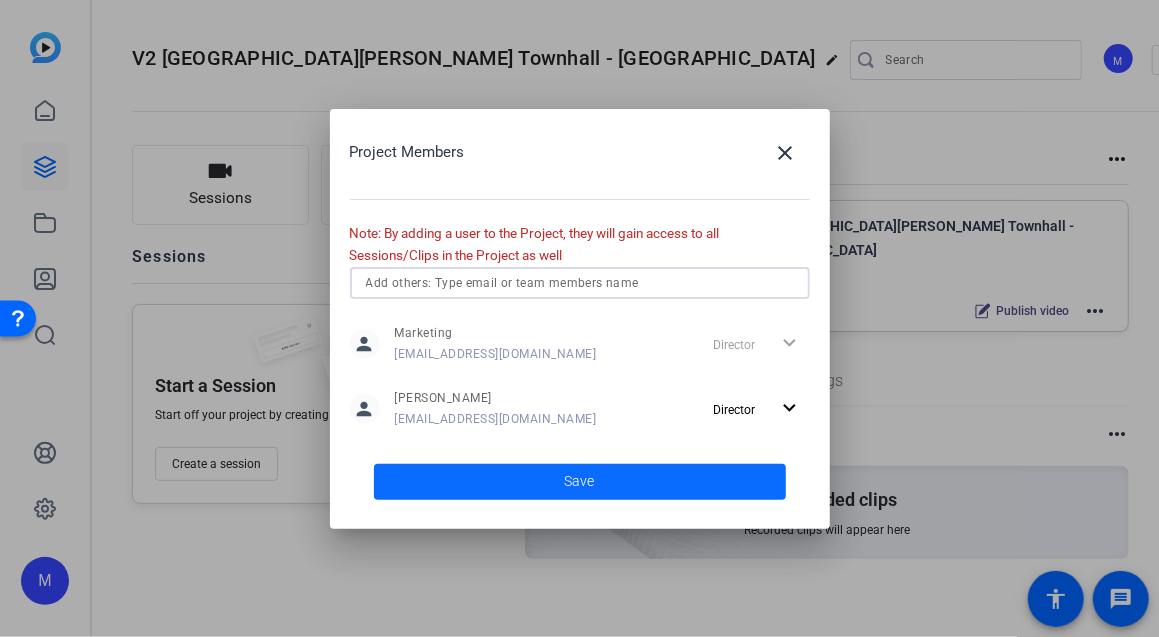 click 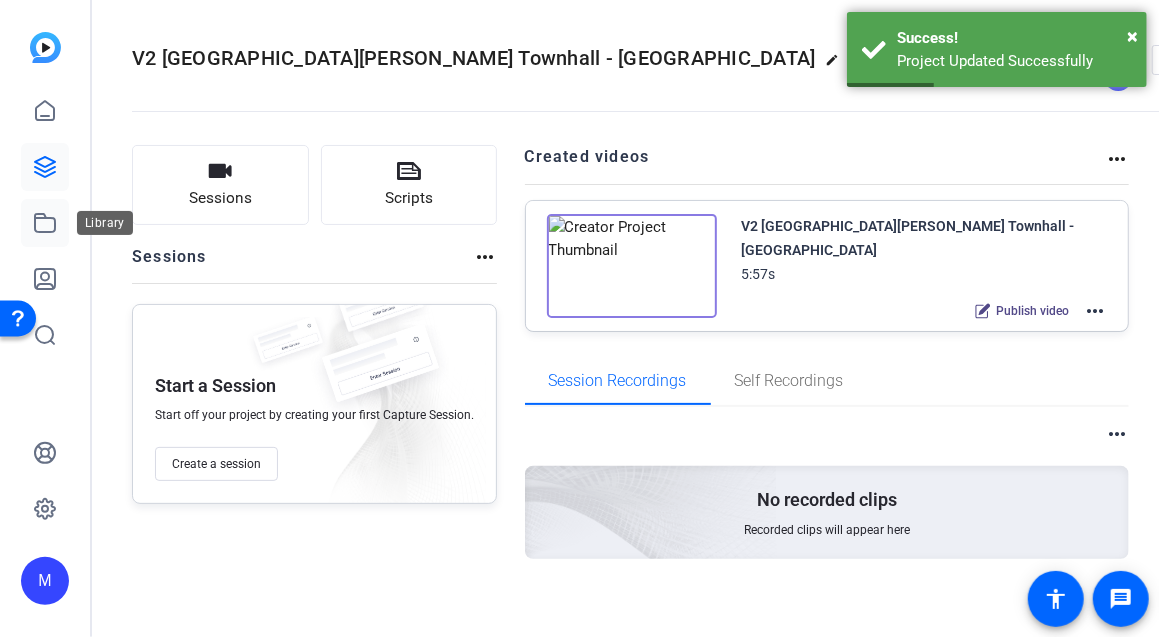 click 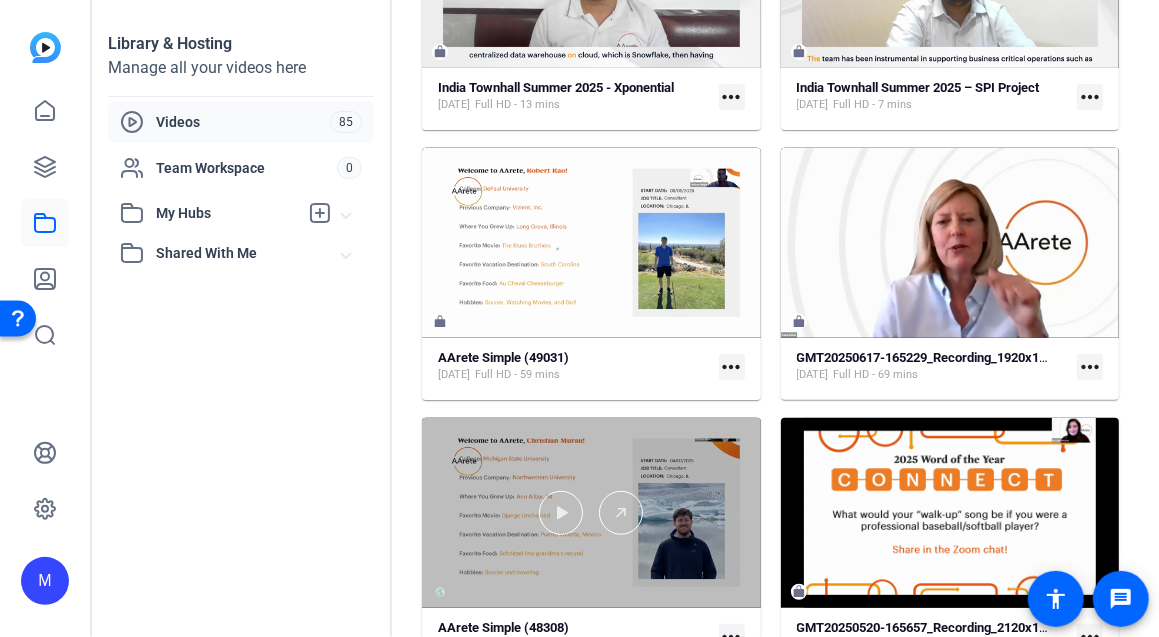scroll, scrollTop: 0, scrollLeft: 0, axis: both 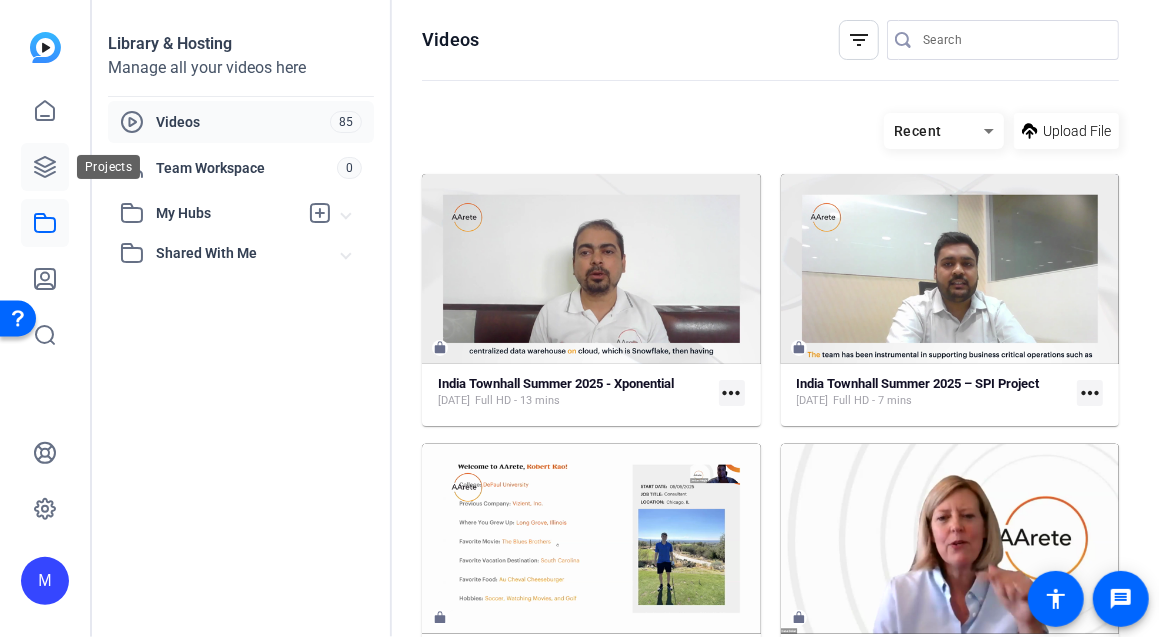 click 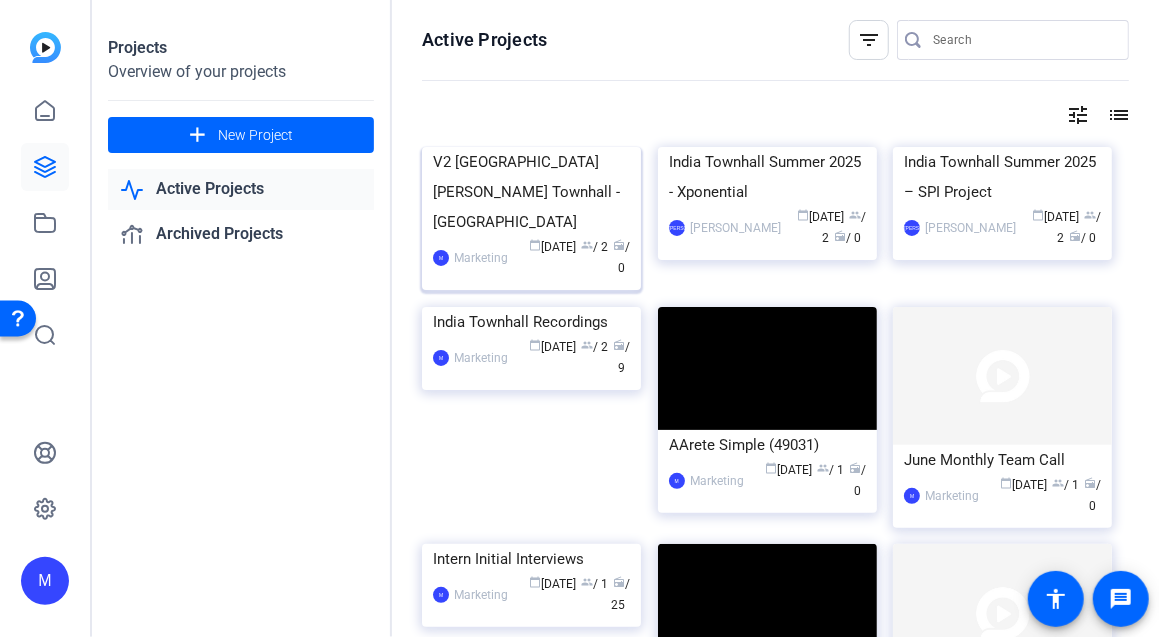 click on "V2 [GEOGRAPHIC_DATA][PERSON_NAME] Townhall - [GEOGRAPHIC_DATA]" 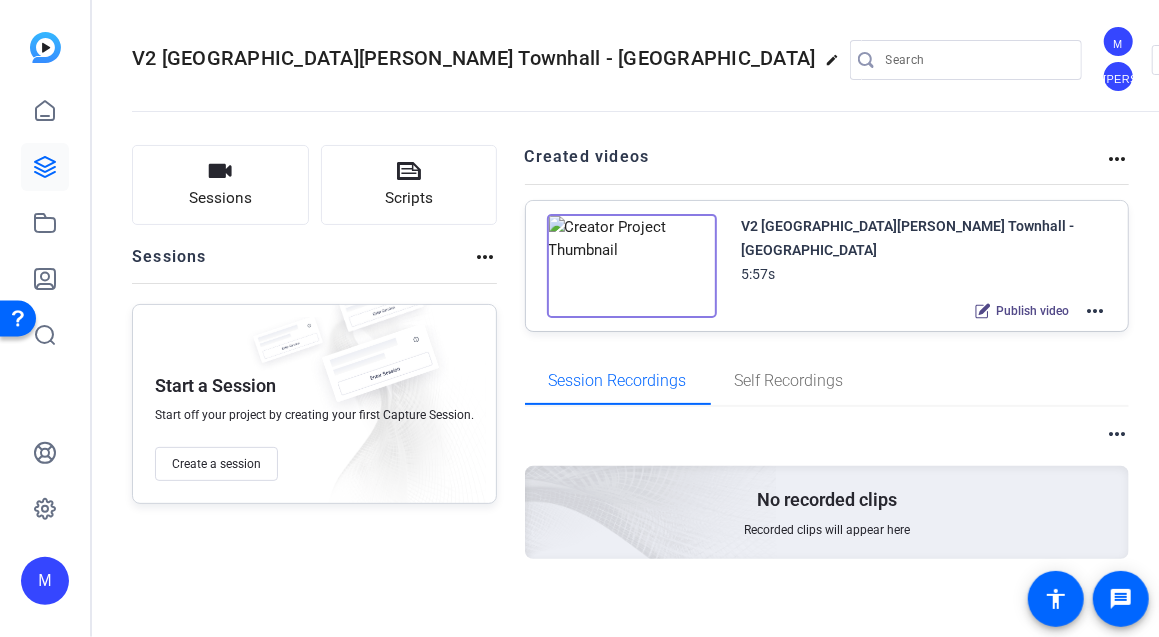 click 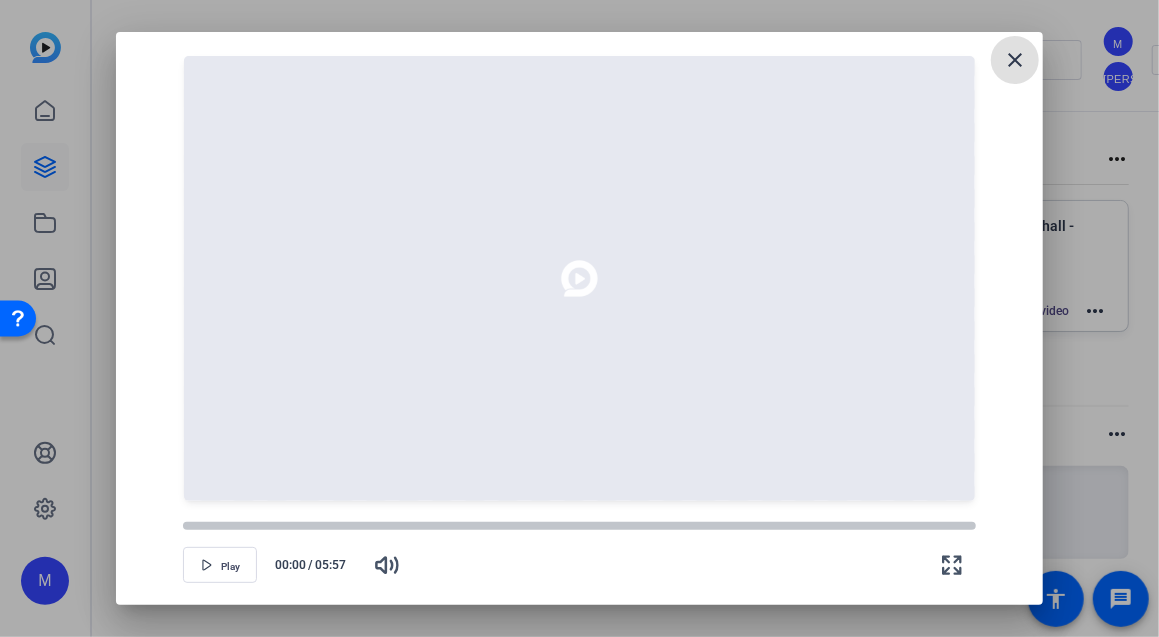click on "close" at bounding box center (1015, 60) 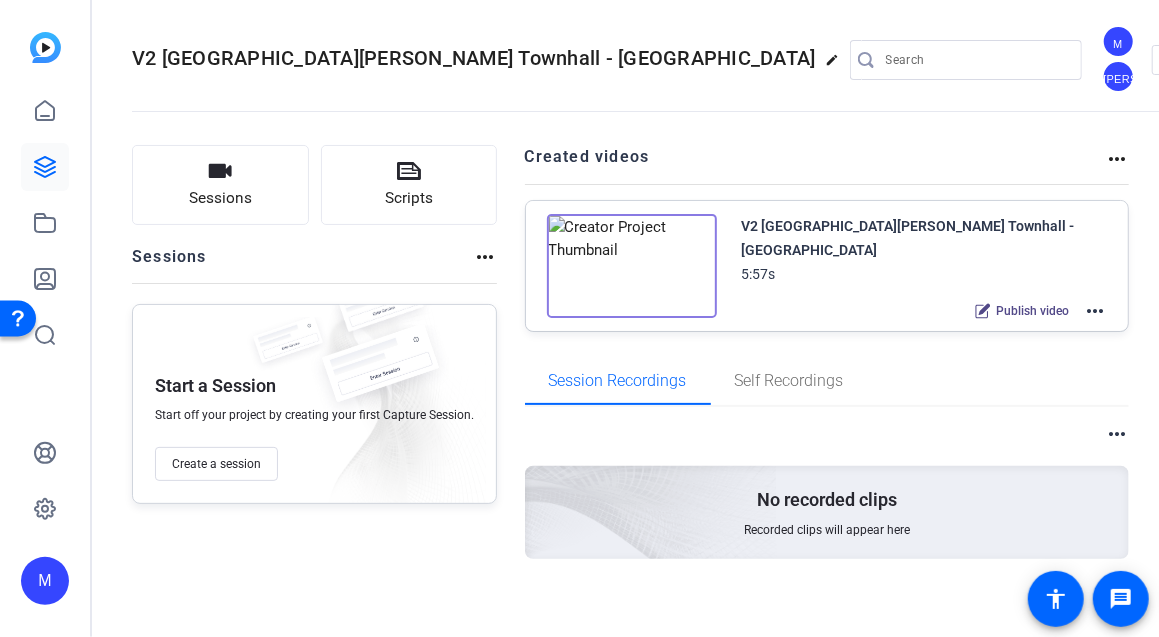click on "more_horiz" 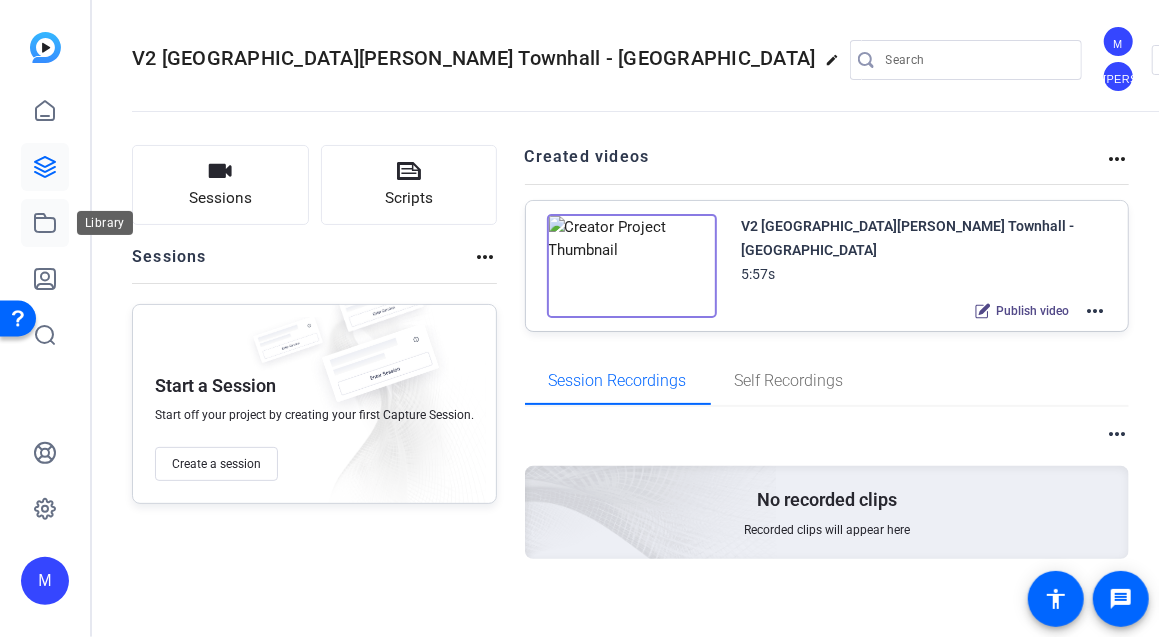 click 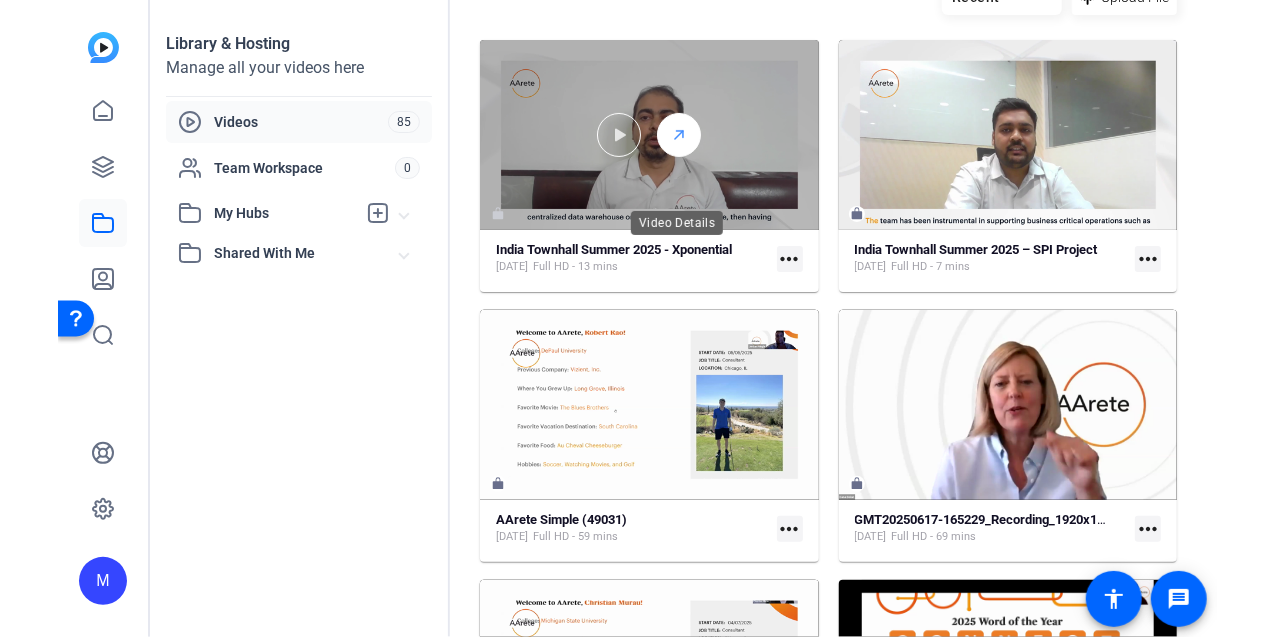 scroll, scrollTop: 82, scrollLeft: 0, axis: vertical 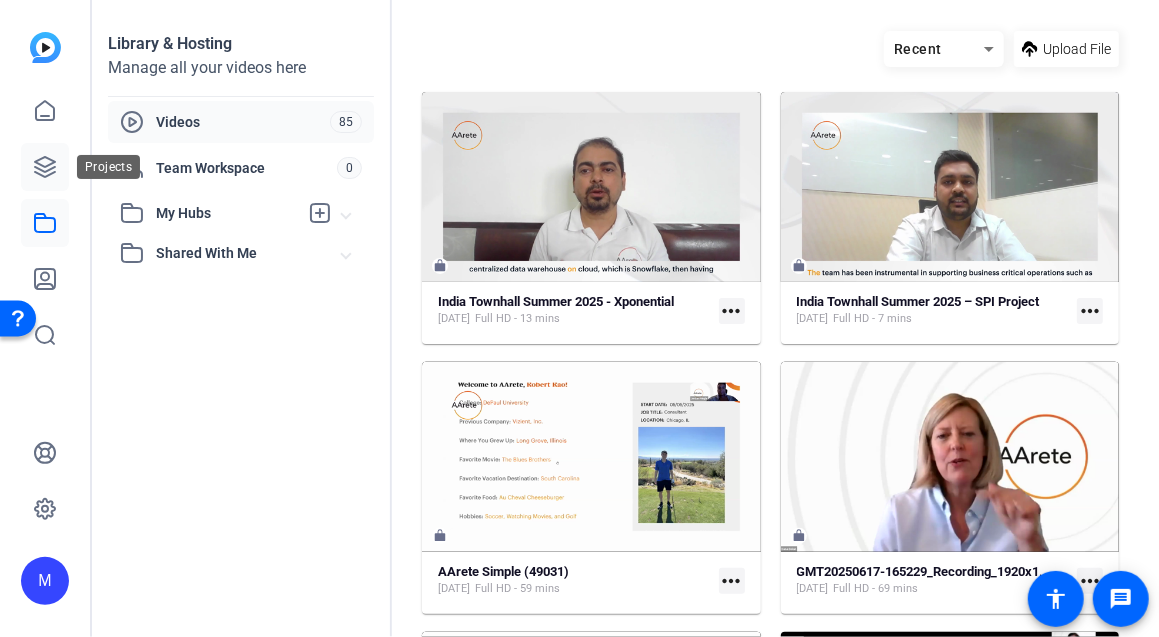 click 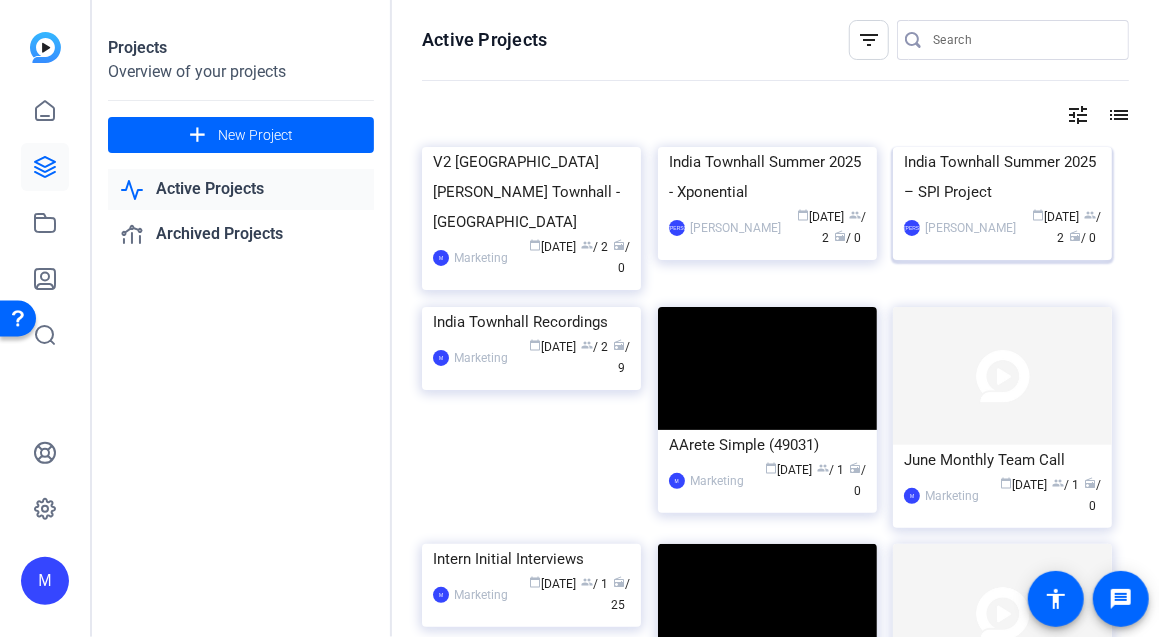 click 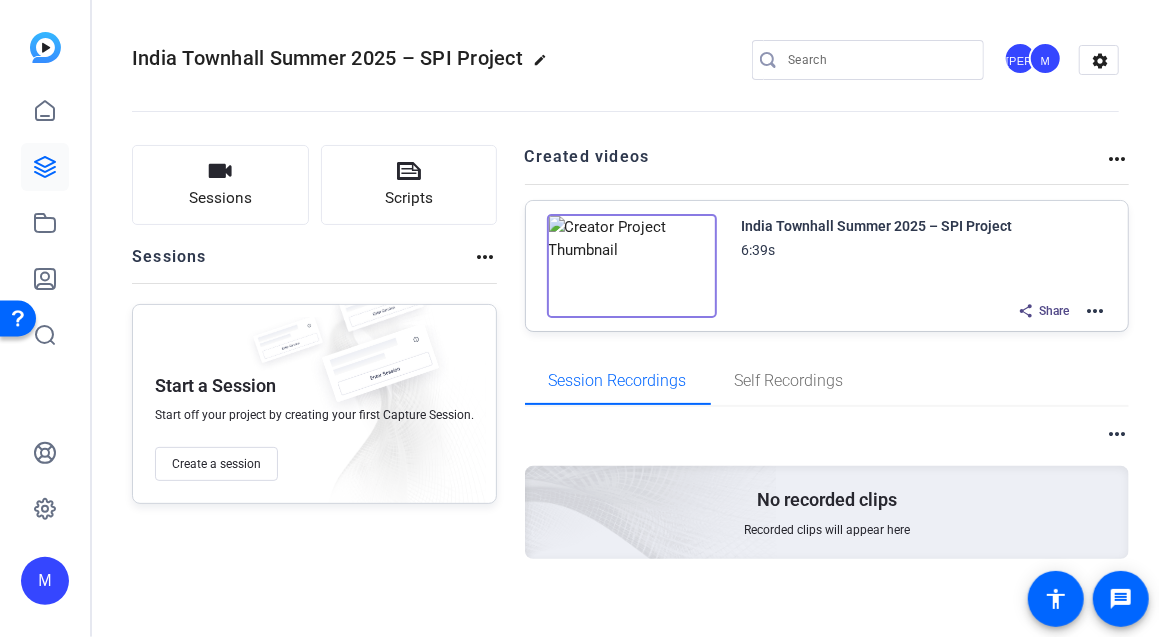 click 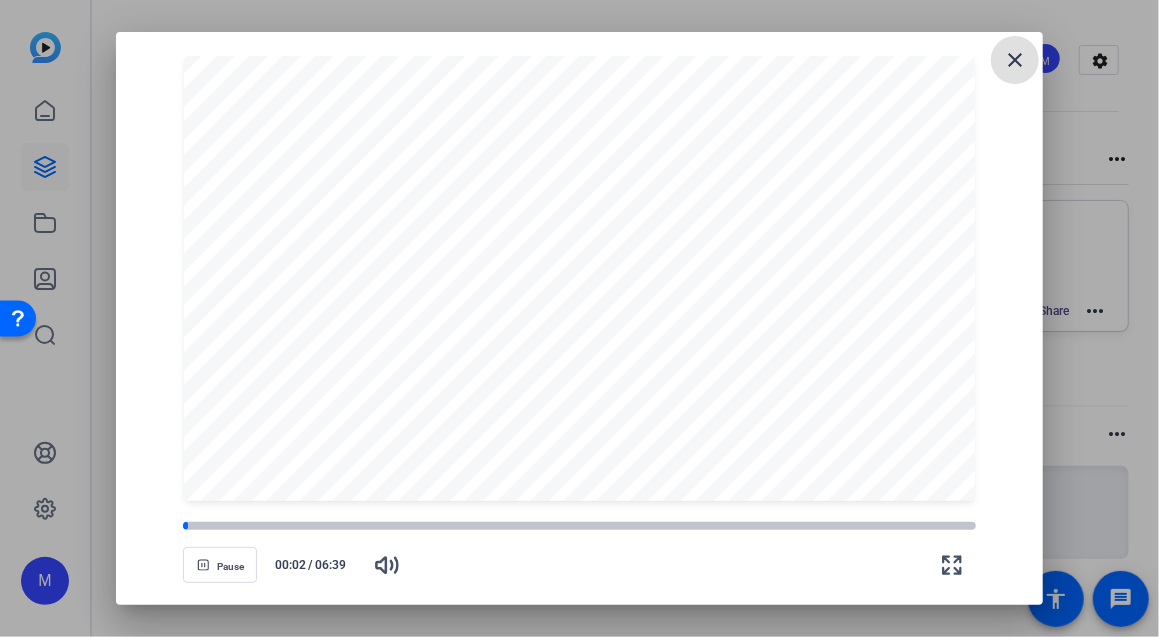 type 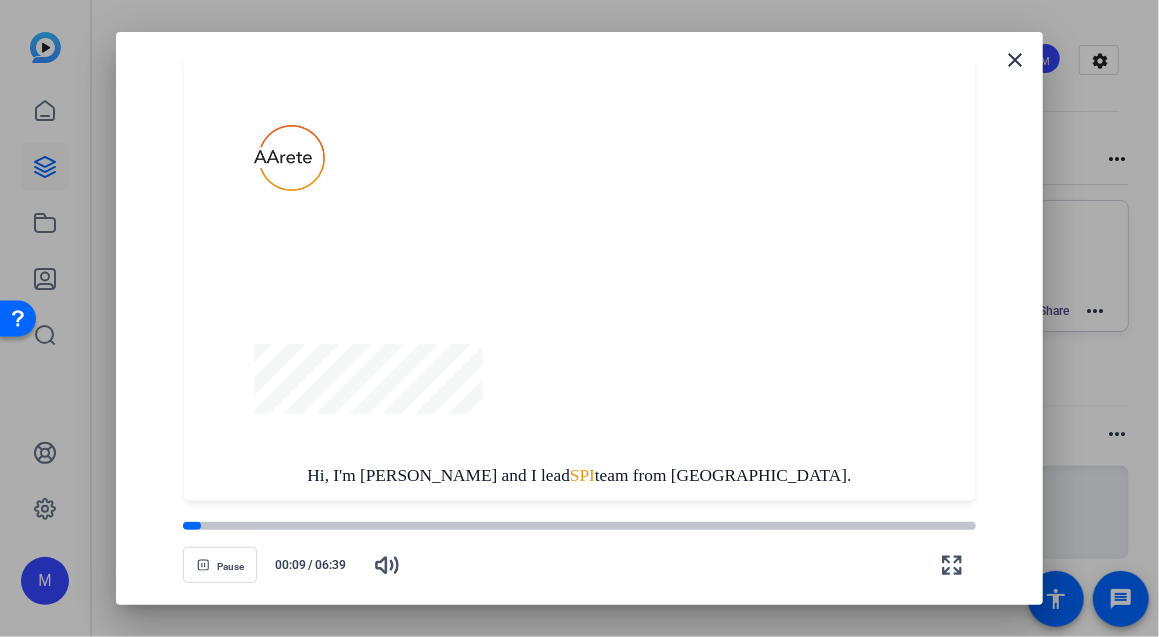 click at bounding box center (580, 278) 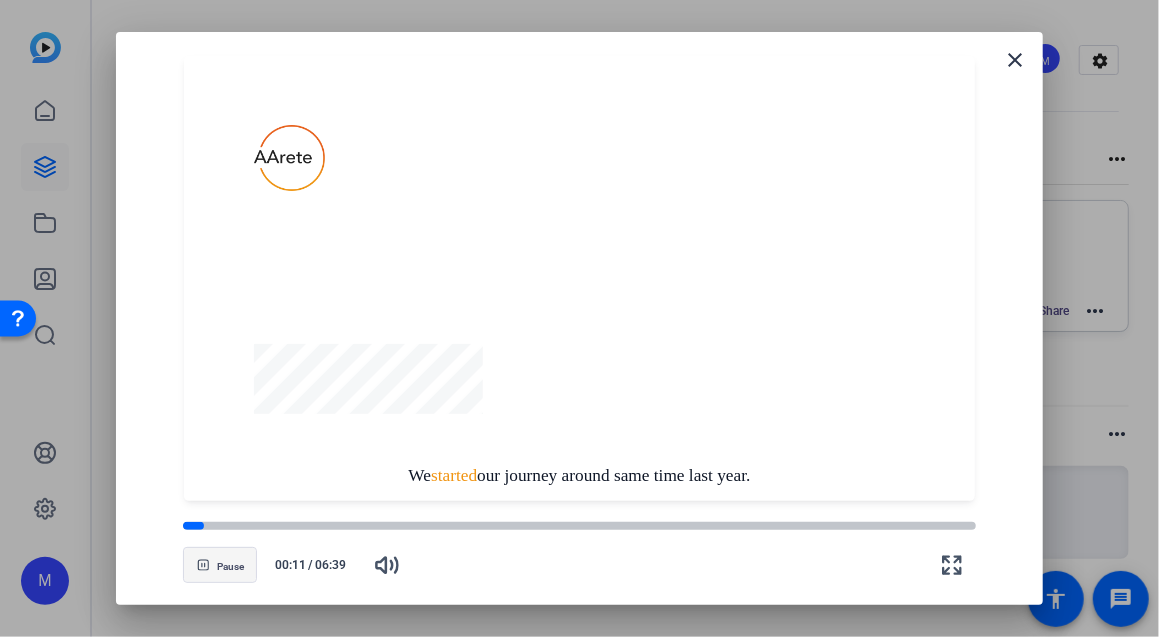 click at bounding box center [220, 565] 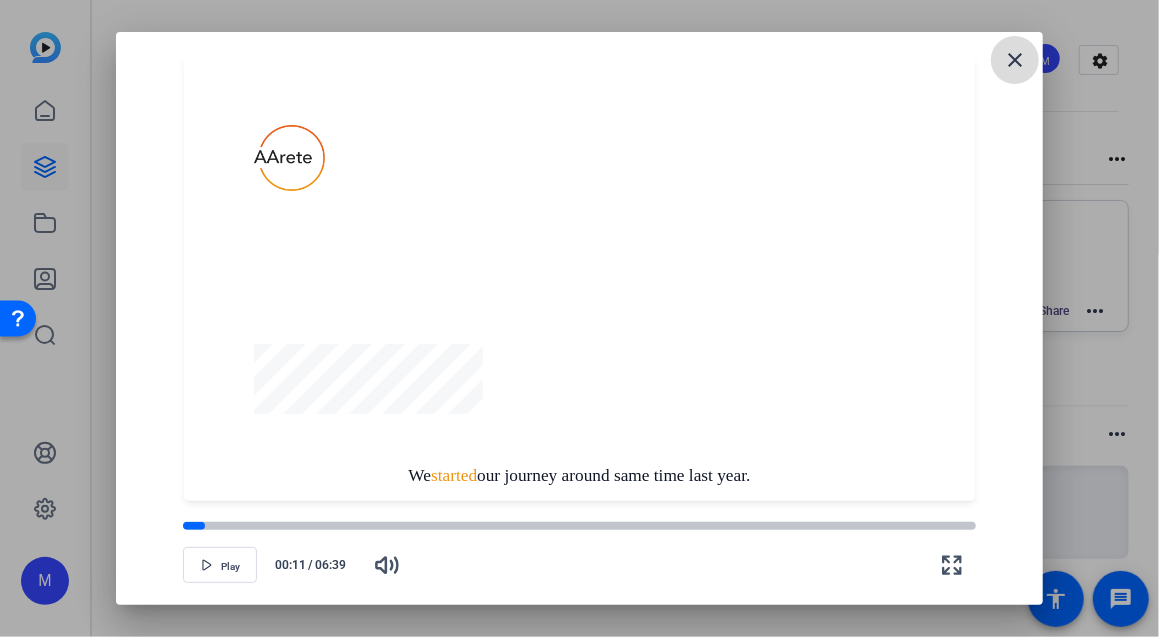 click on "close" at bounding box center (1015, 60) 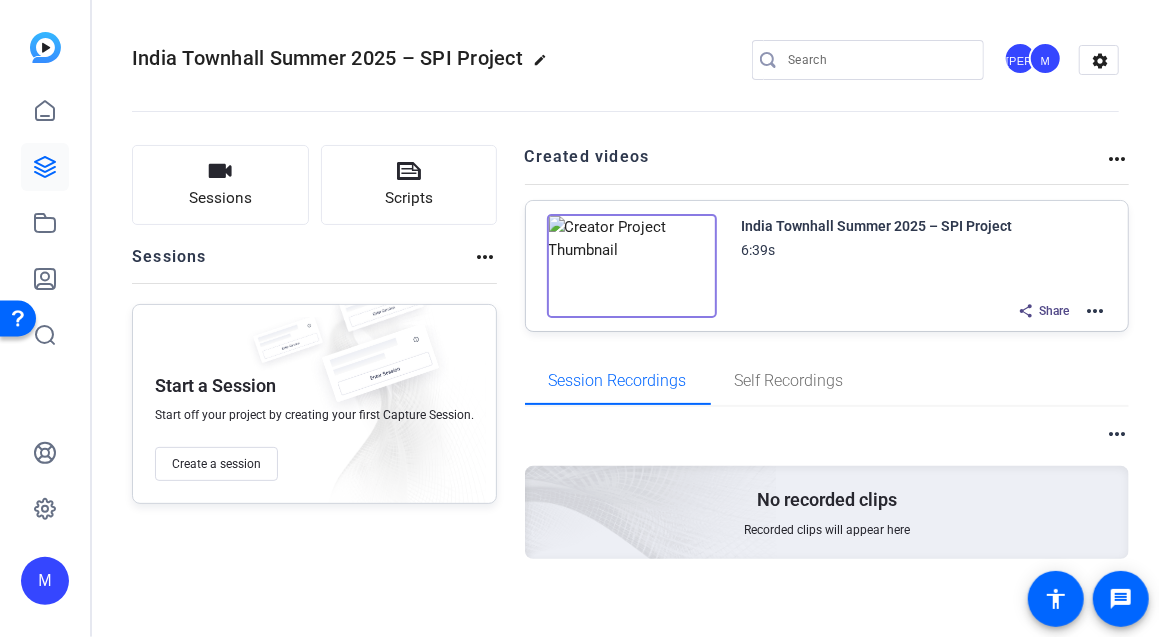 click 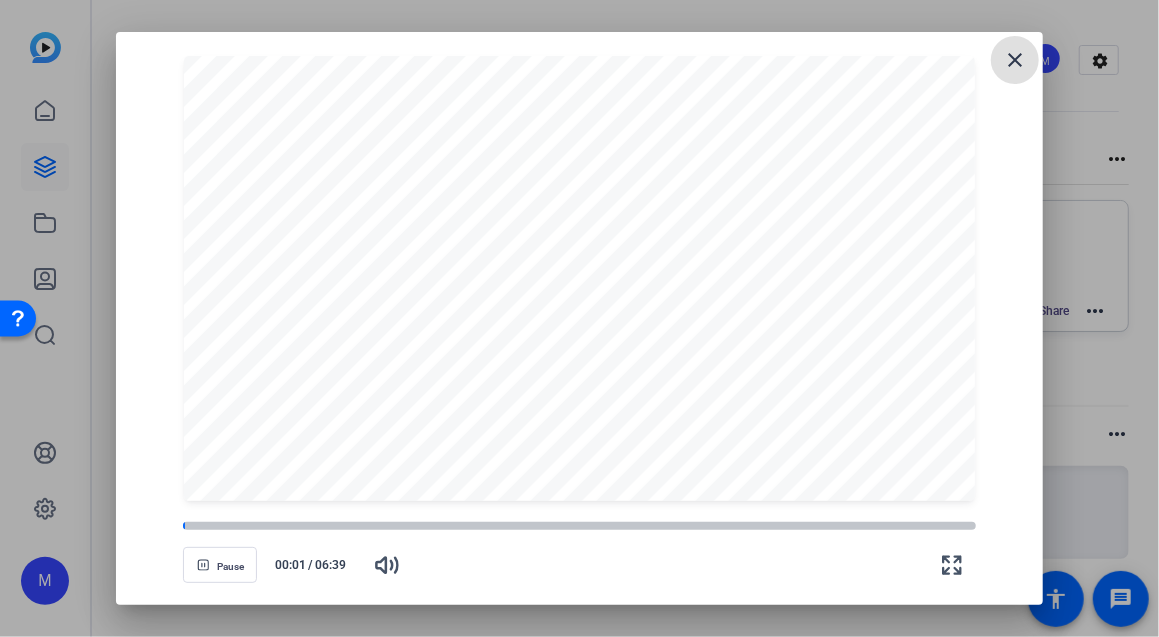 click on "Pause 00:01  /  06:39" at bounding box center (579, 554) 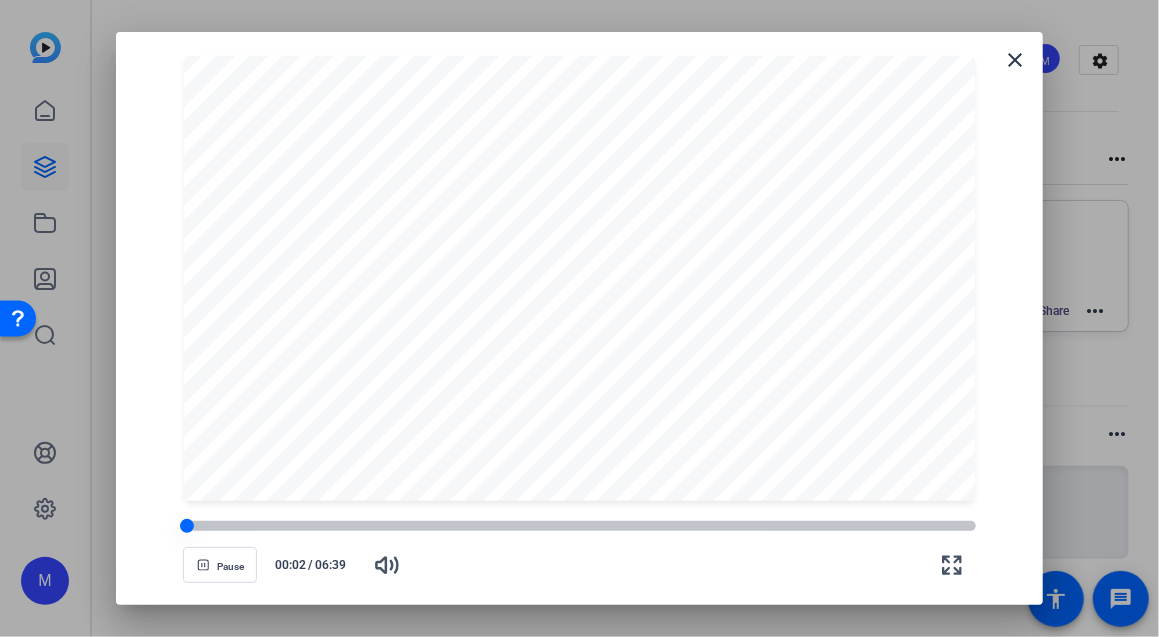click at bounding box center [579, 526] 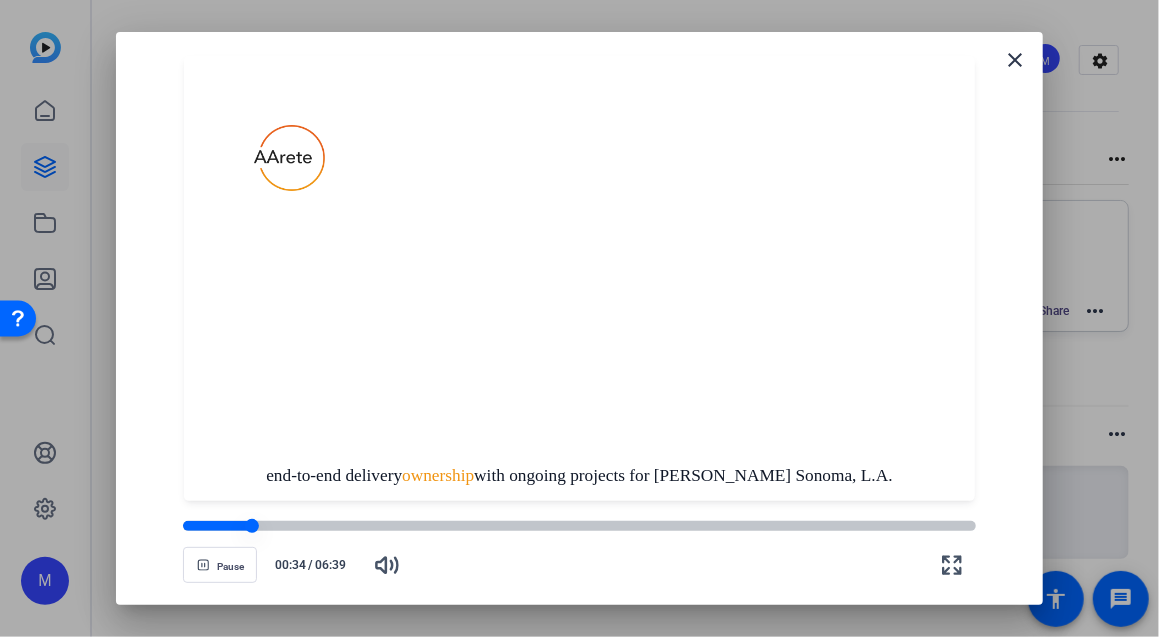 click at bounding box center [217, 526] 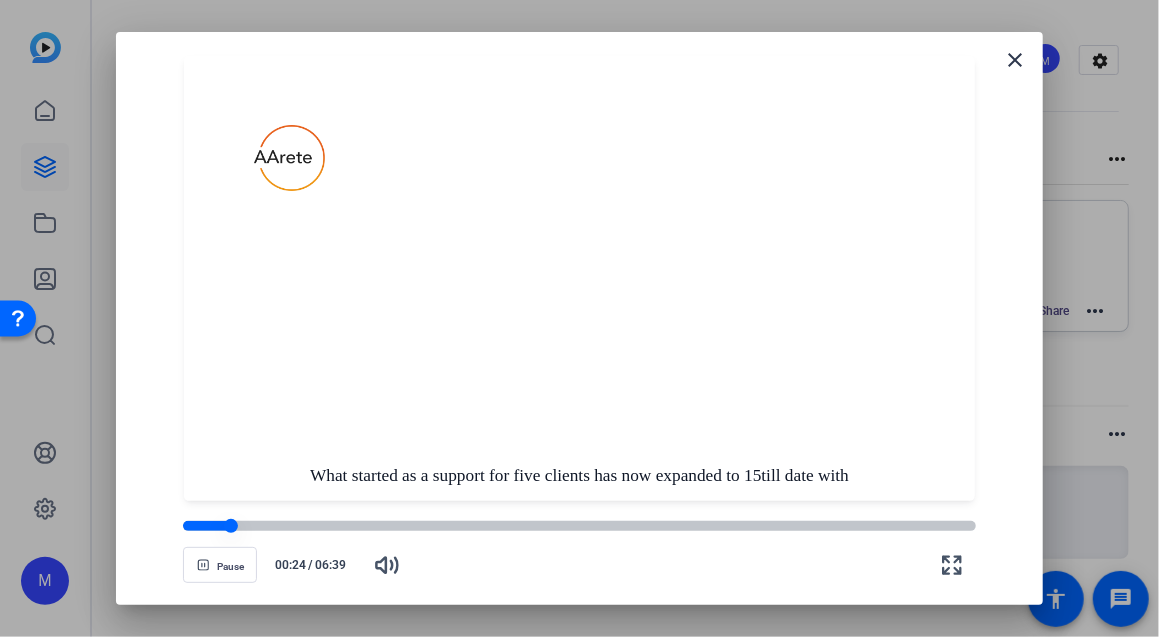 click at bounding box center [207, 526] 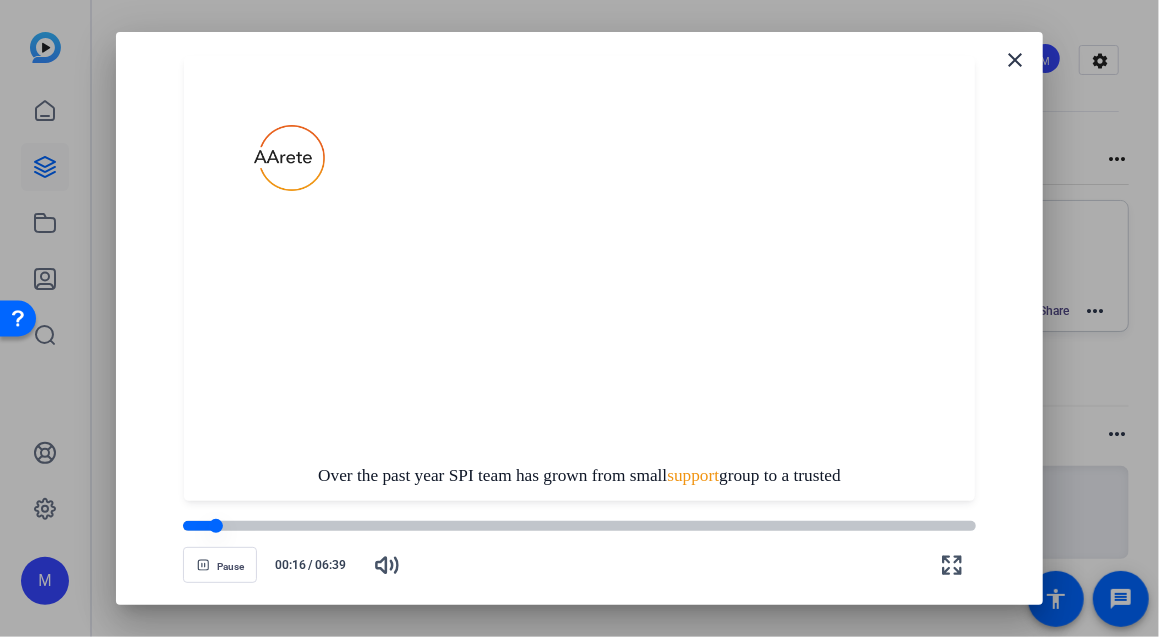 click at bounding box center [199, 526] 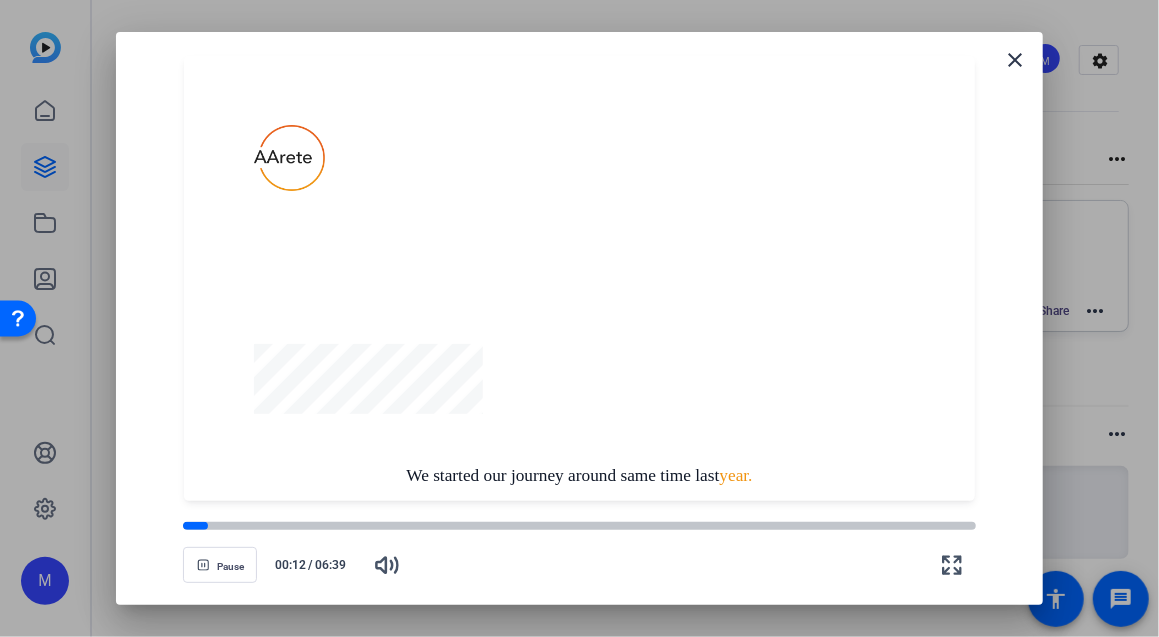 click at bounding box center [580, 278] 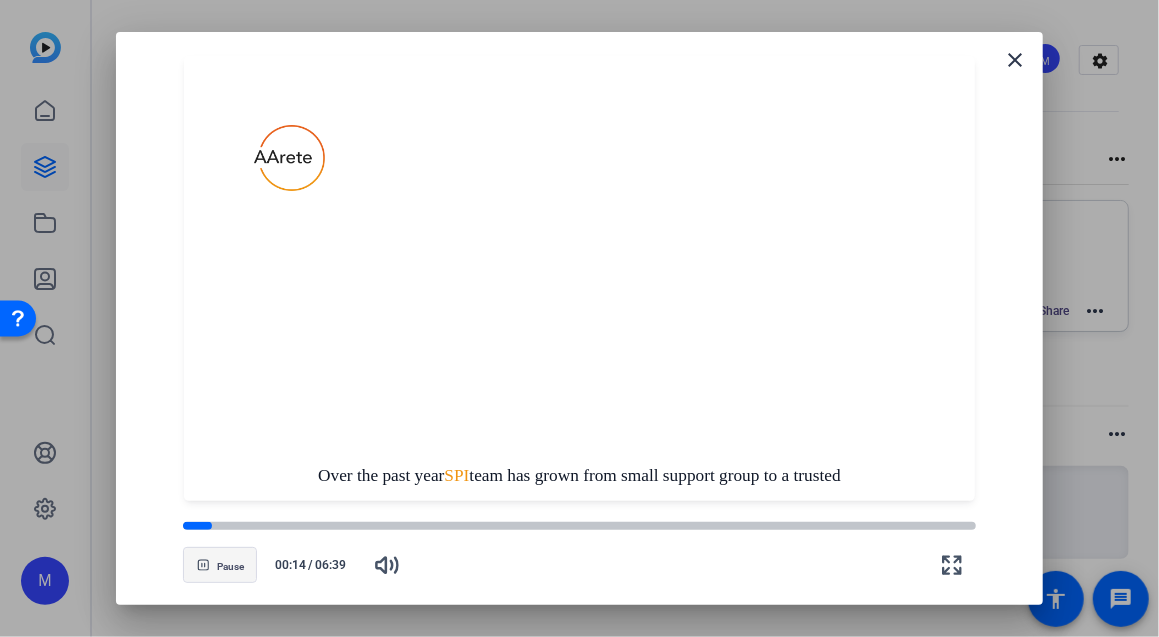 click on "Pause" at bounding box center (230, 567) 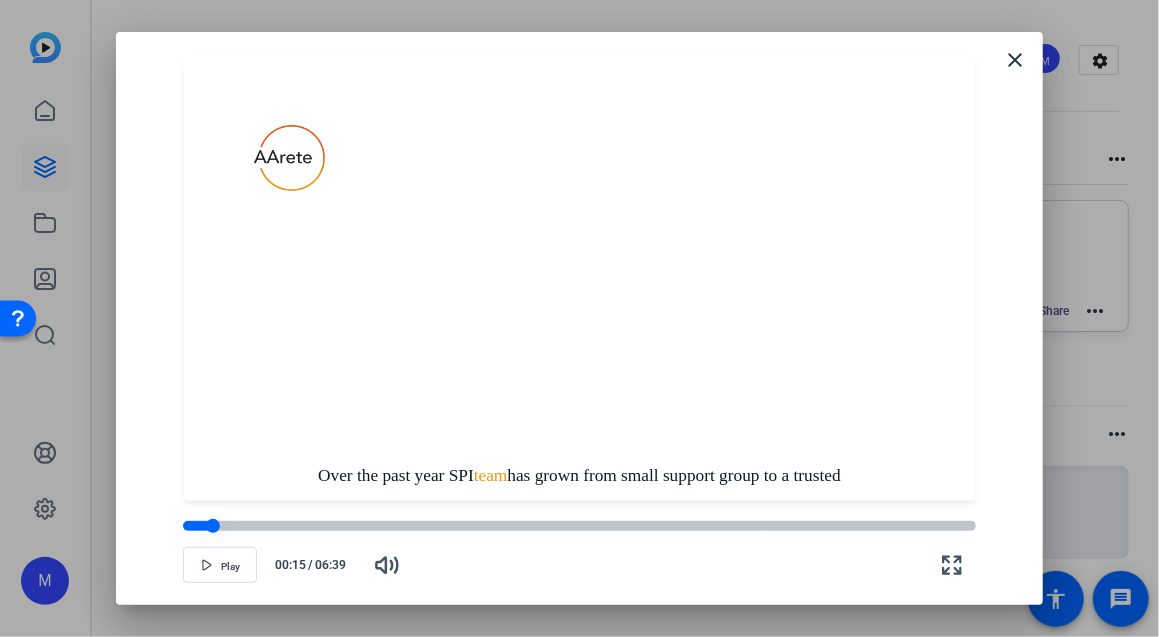 click at bounding box center [197, 526] 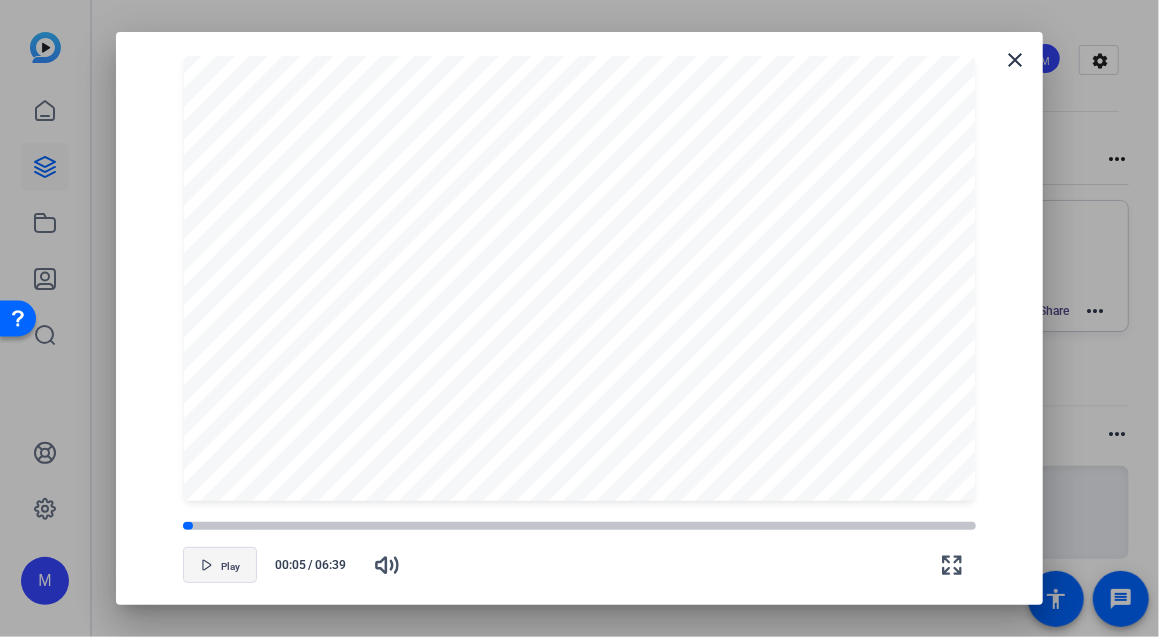 click 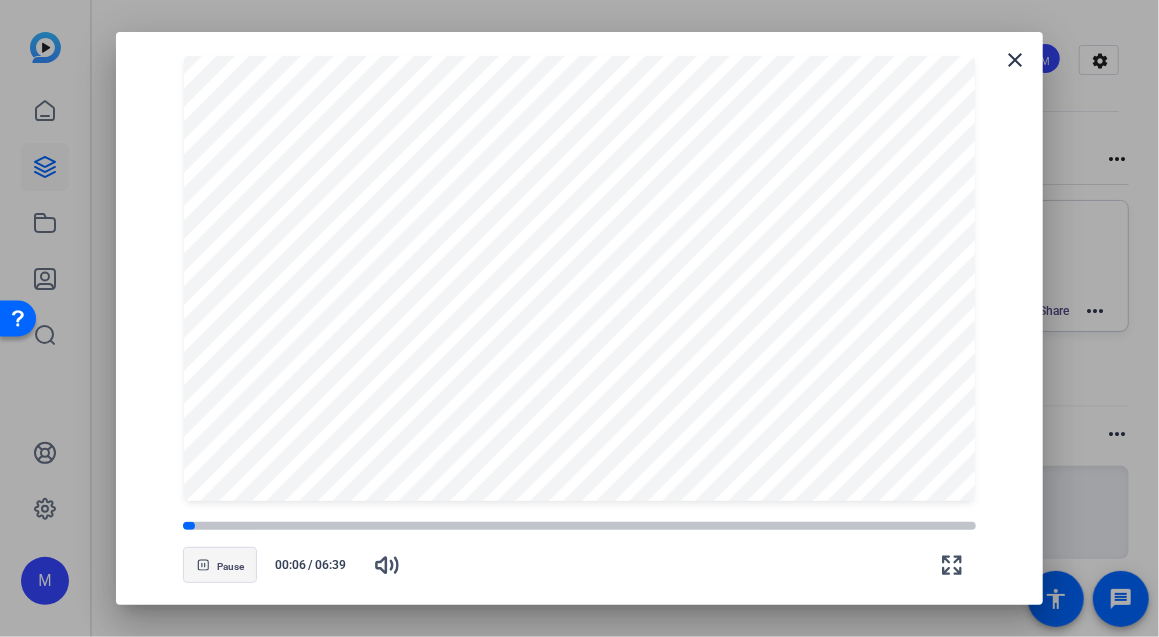 click 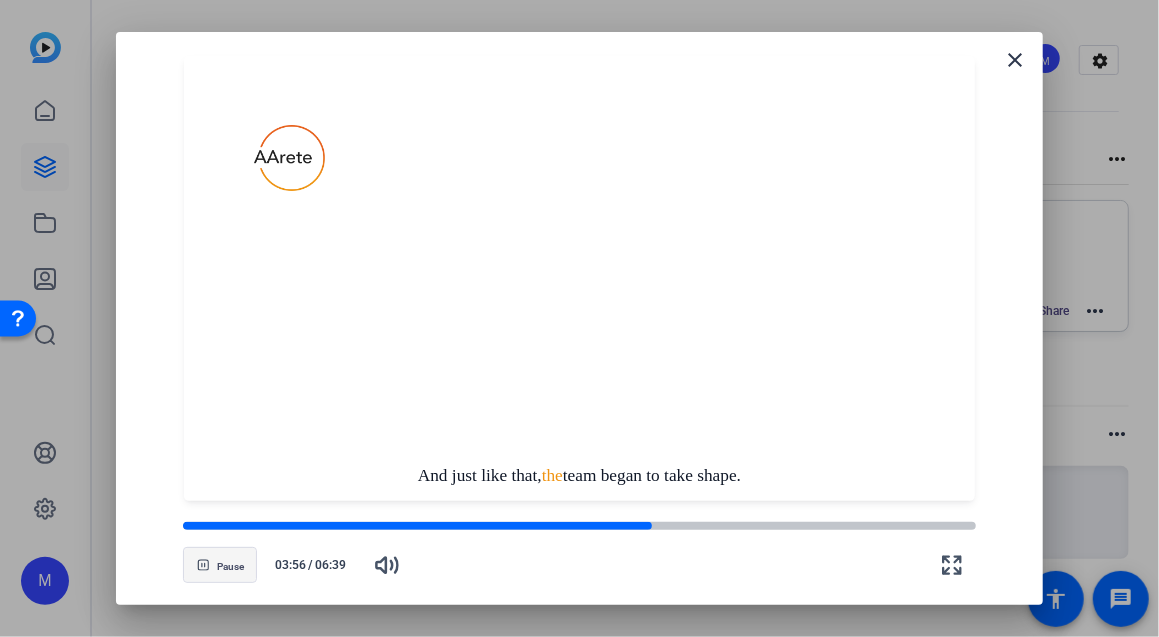 click on "And just like that,  the  team began to take shape." at bounding box center [579, 278] 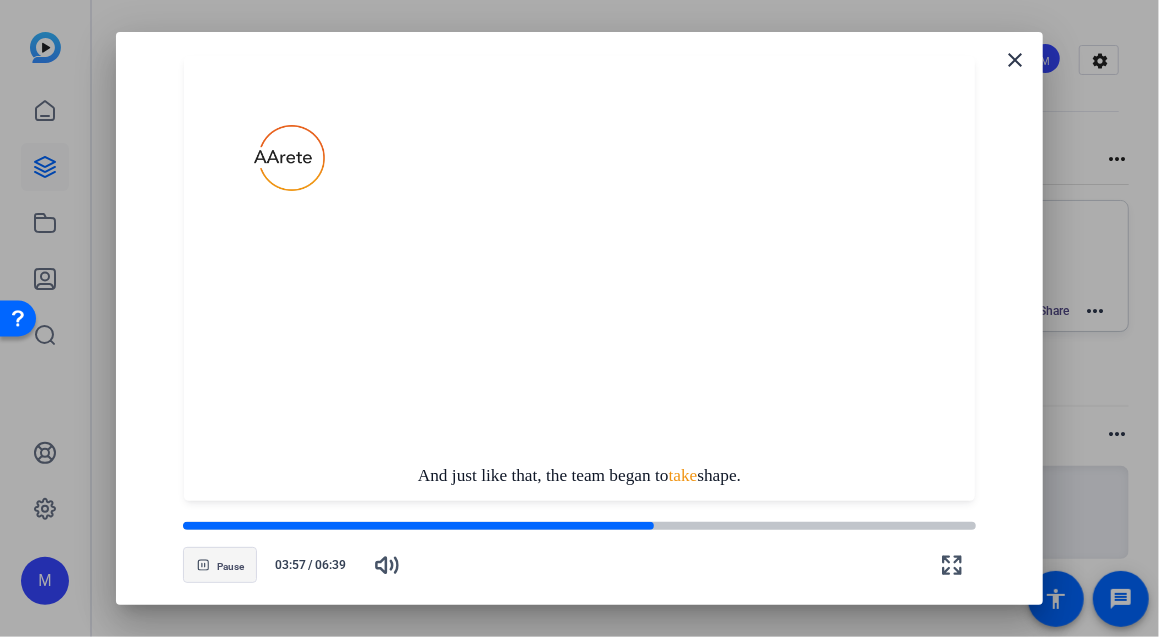 click at bounding box center (580, 278) 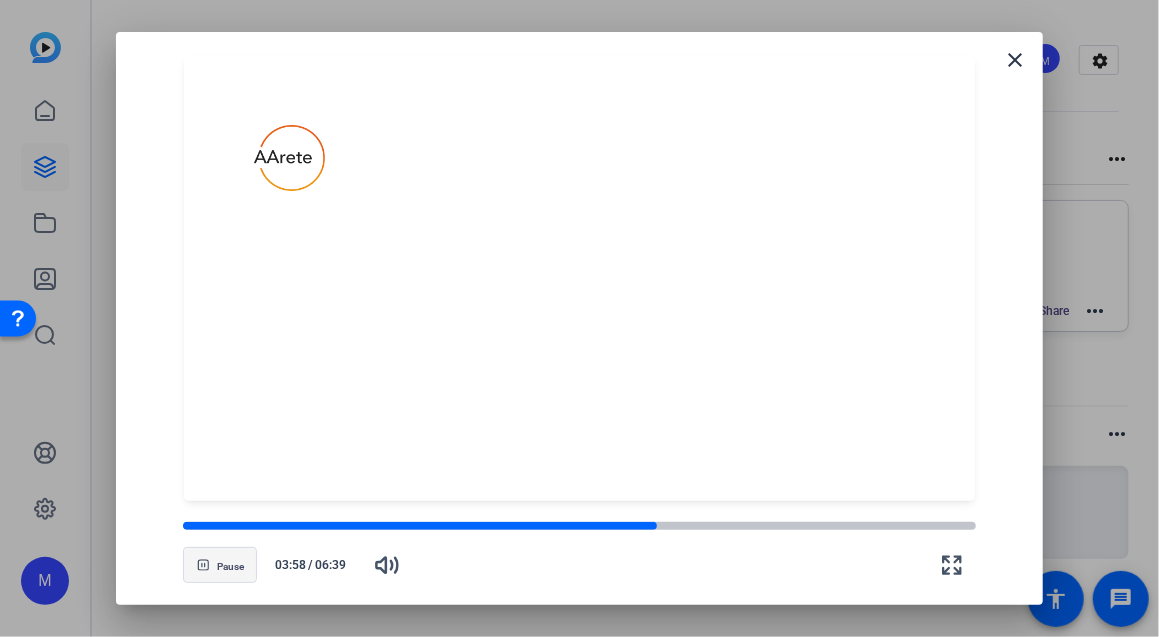 click at bounding box center (220, 565) 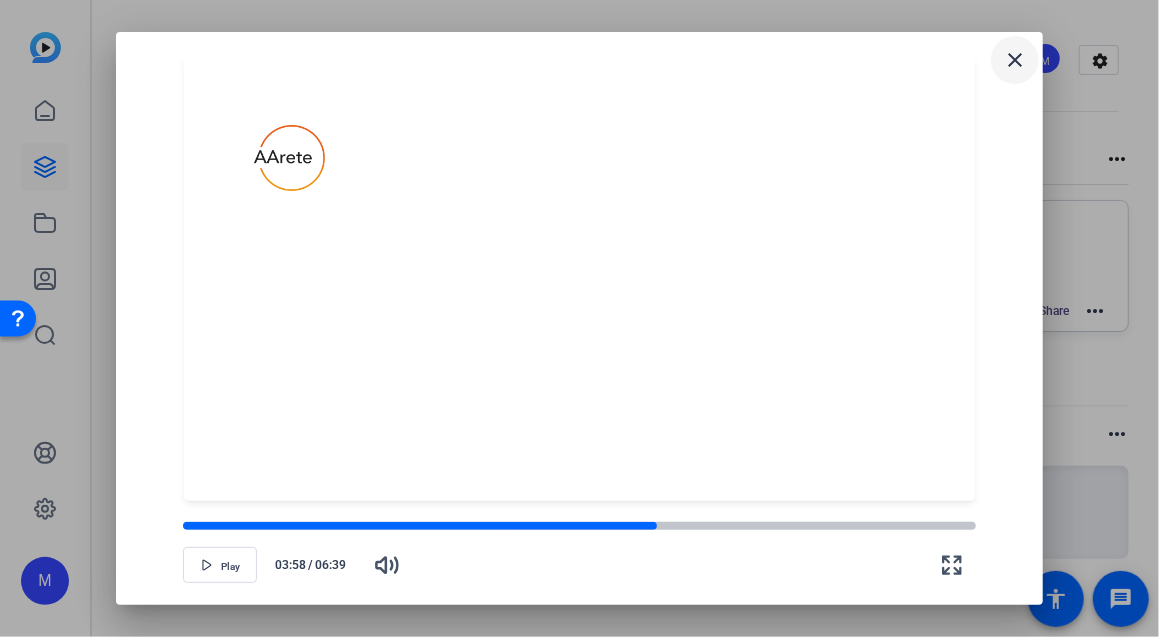 click on "close" at bounding box center [1015, 60] 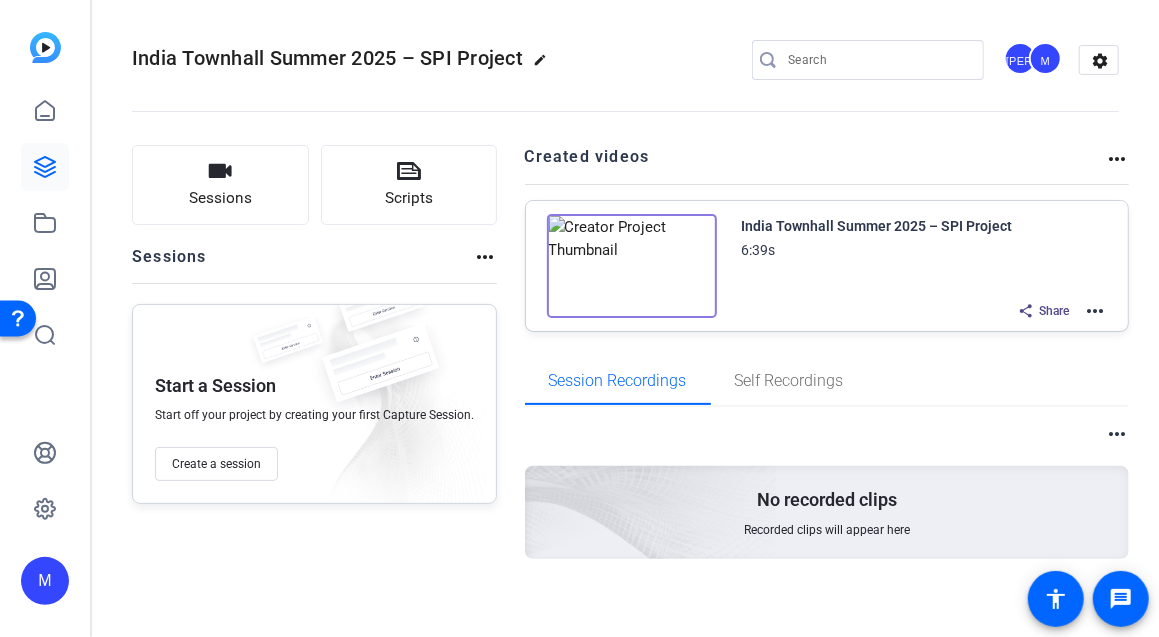 click 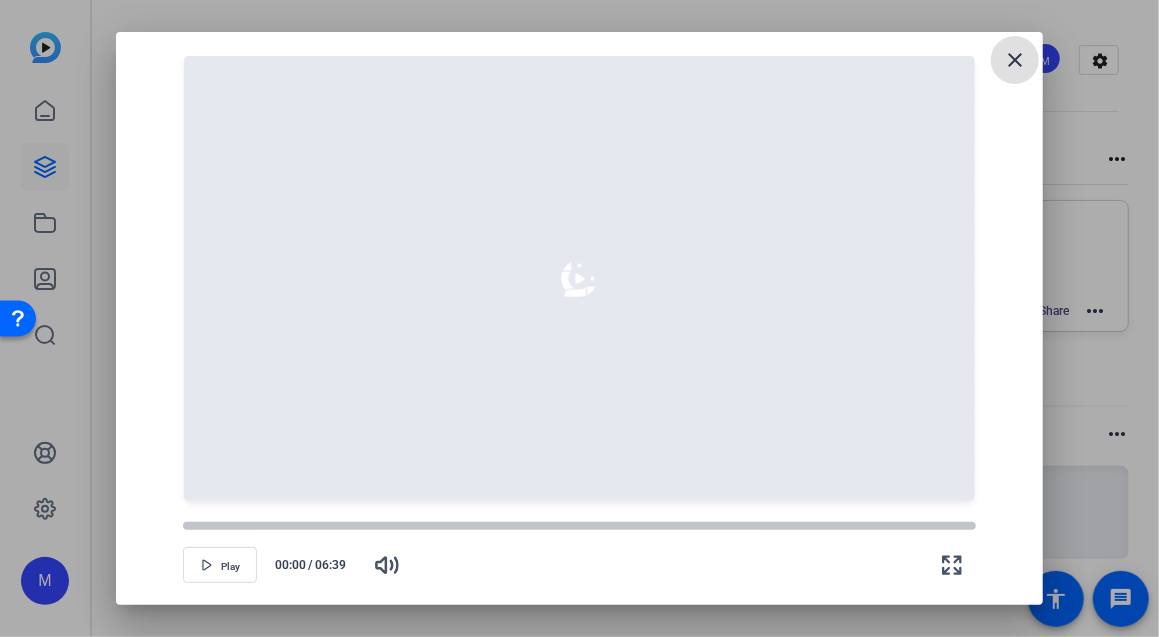 click on "close" at bounding box center [1015, 60] 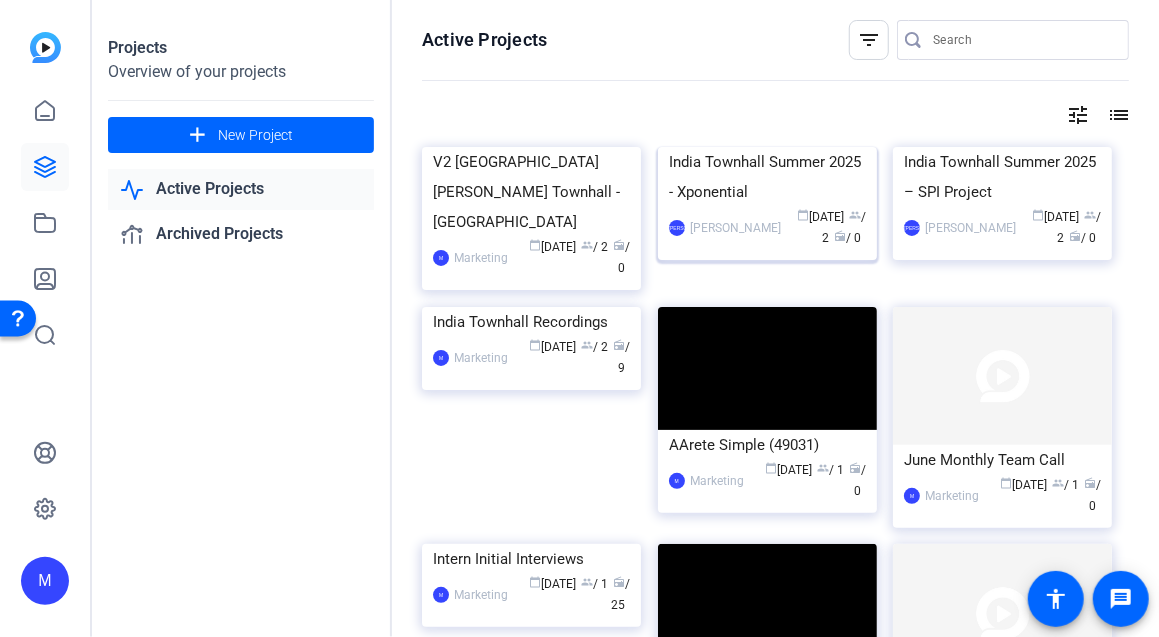 click 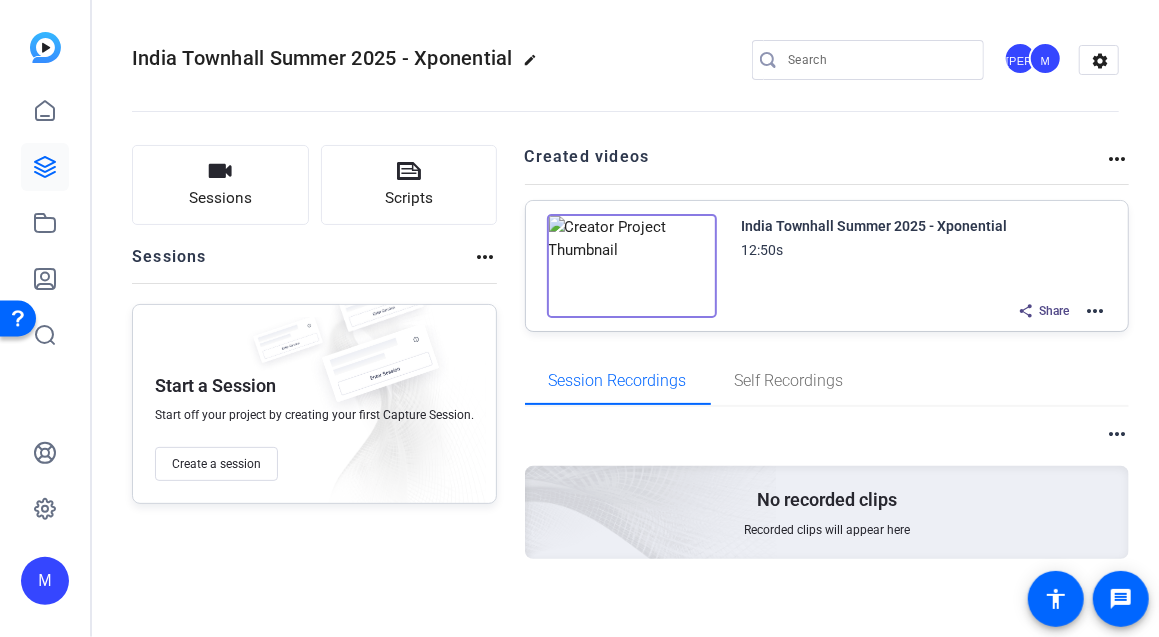 click 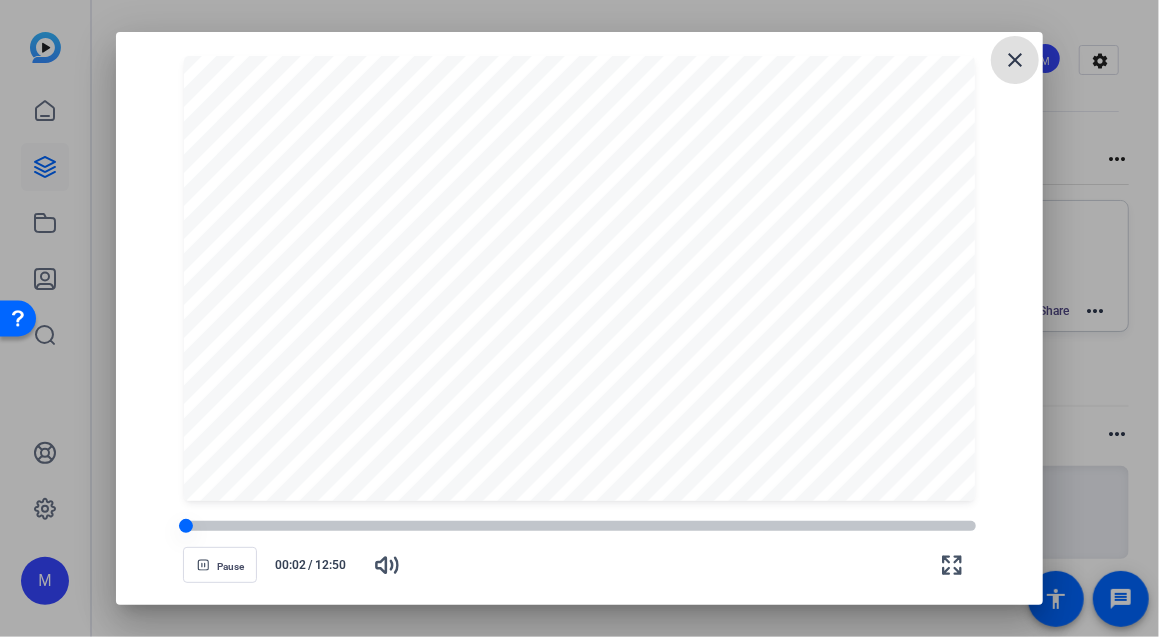 click at bounding box center [579, 526] 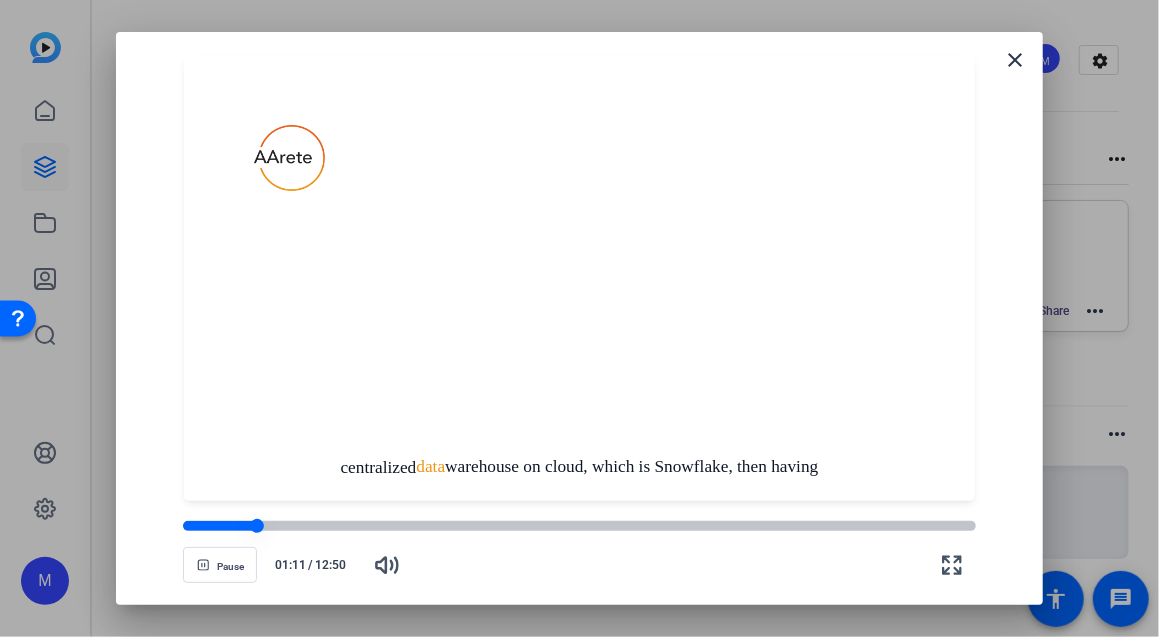 click at bounding box center (579, 526) 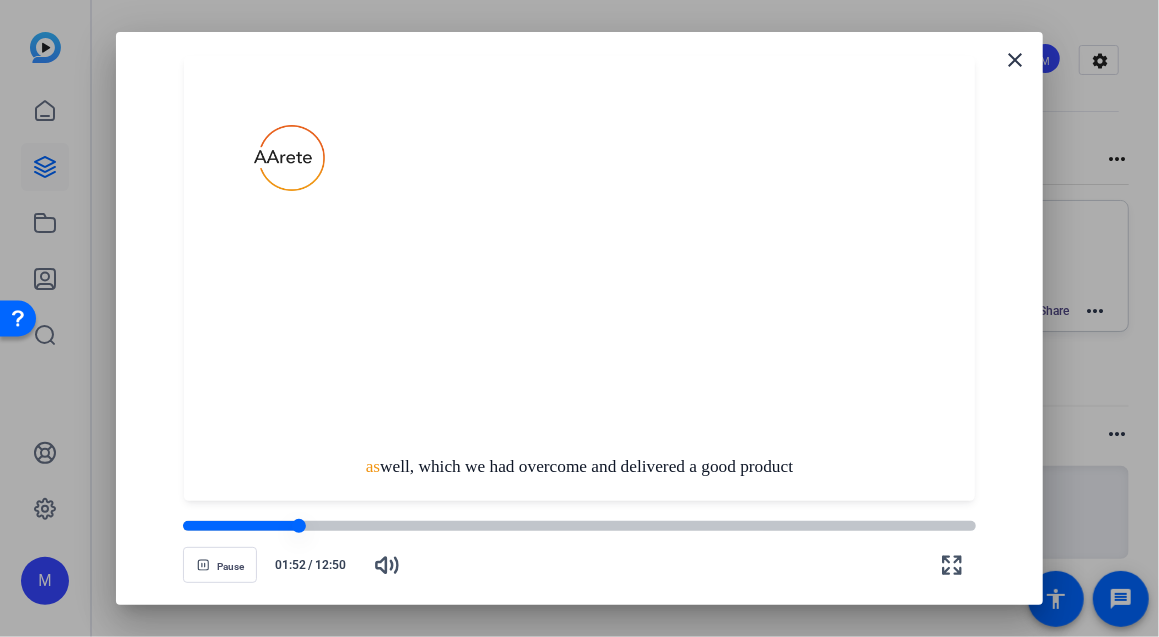 click at bounding box center [579, 526] 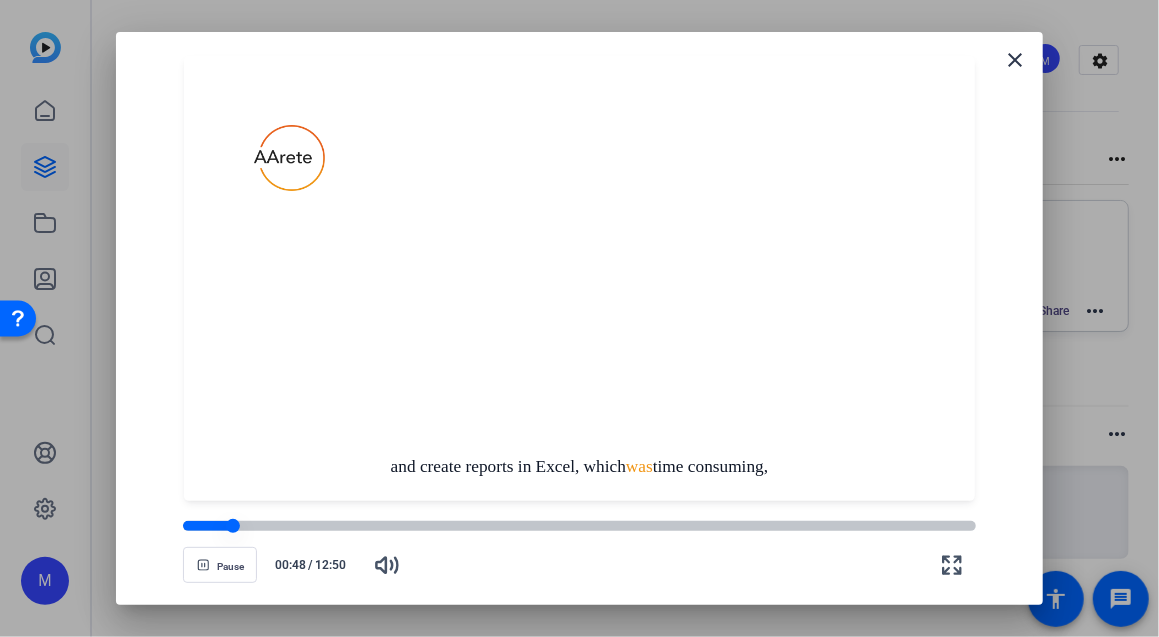 click at bounding box center [207, 526] 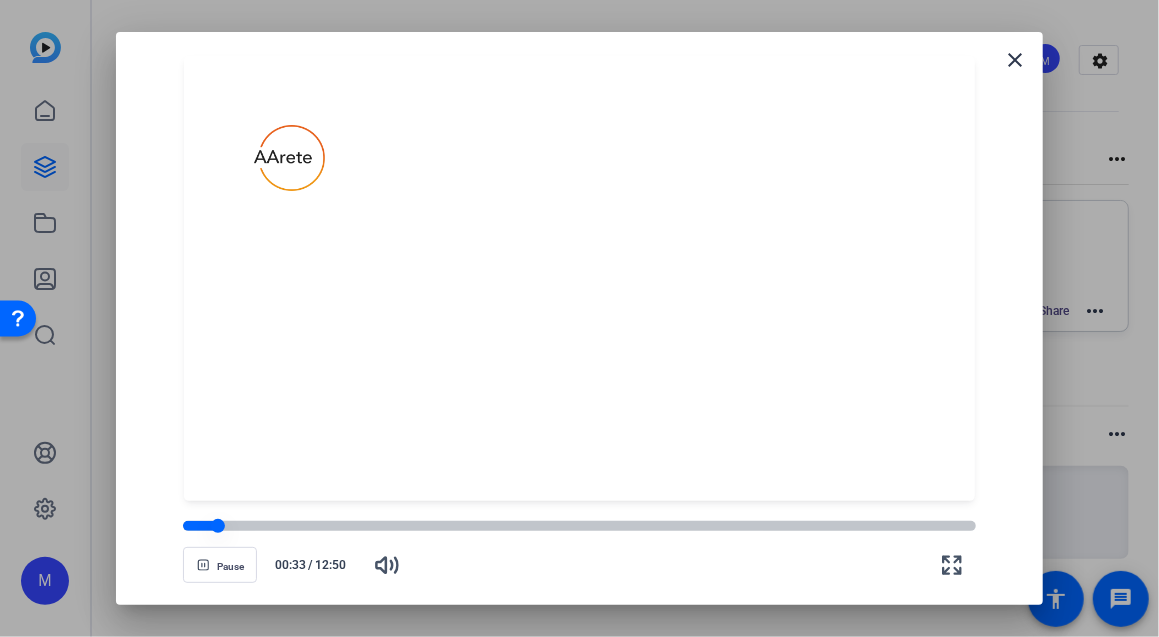 click at bounding box center [200, 526] 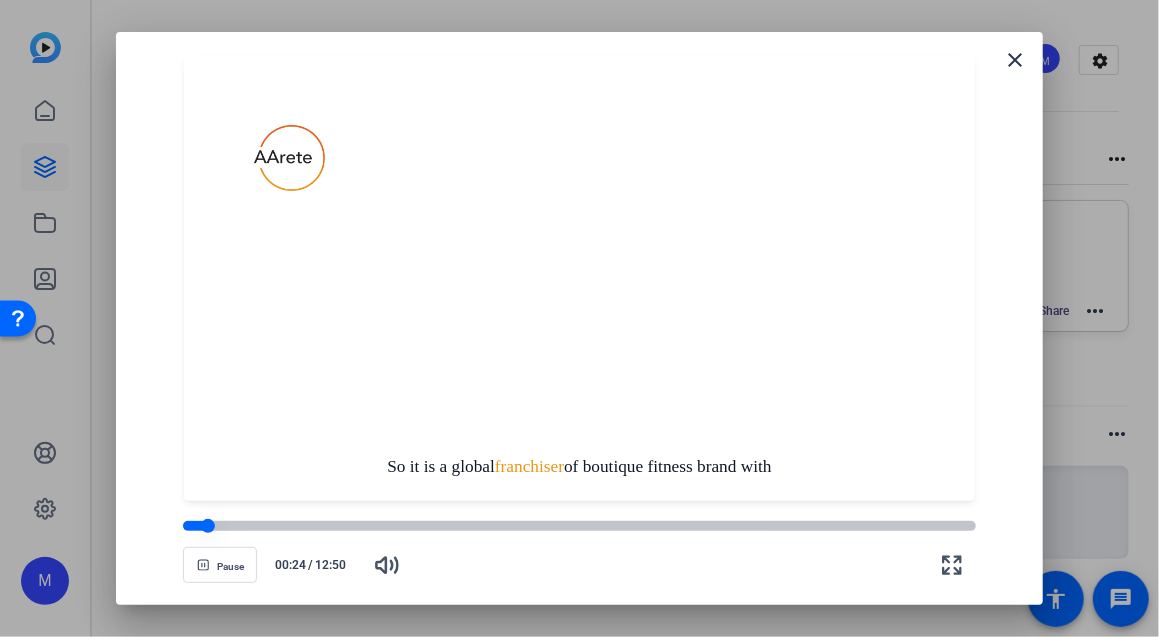 click at bounding box center [195, 526] 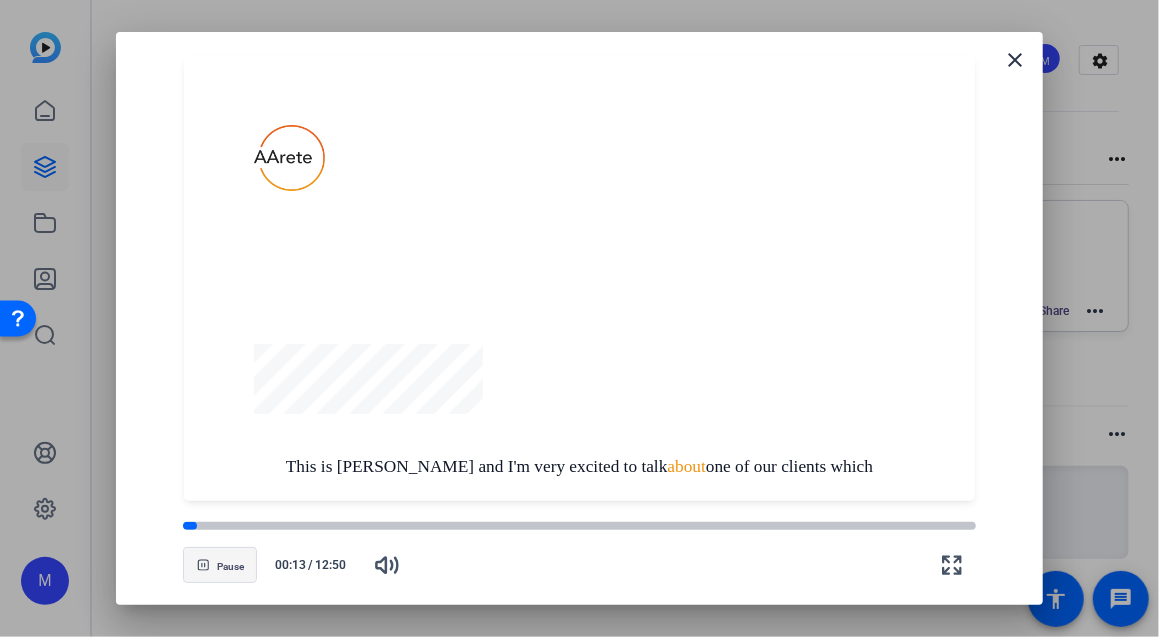 click on "Pause" at bounding box center [230, 567] 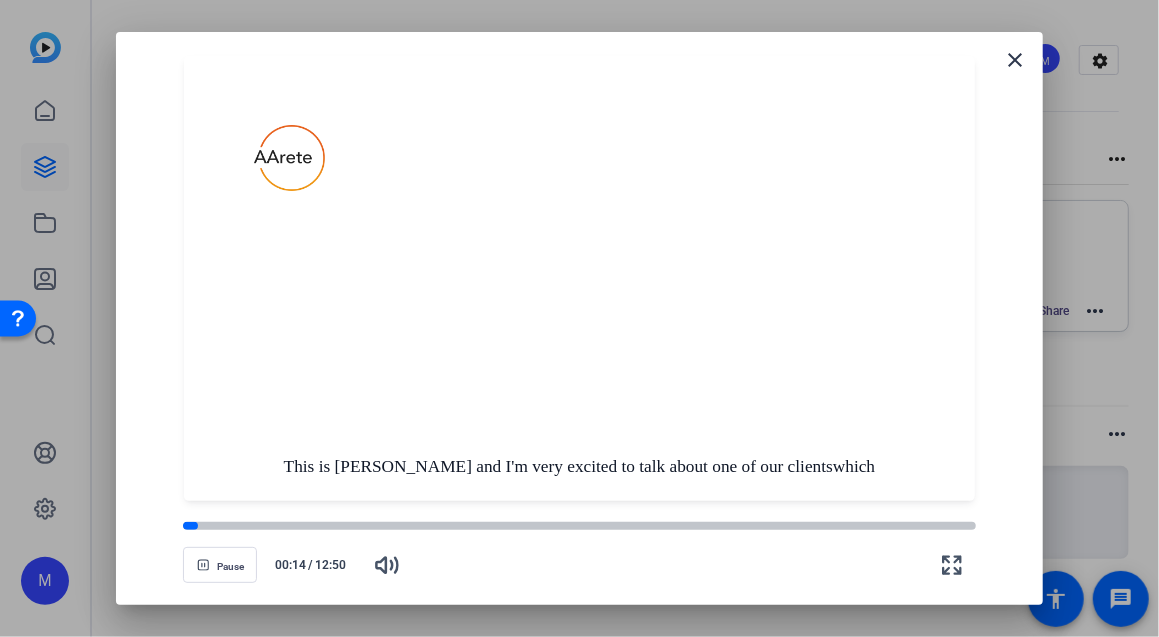 click at bounding box center (580, 278) 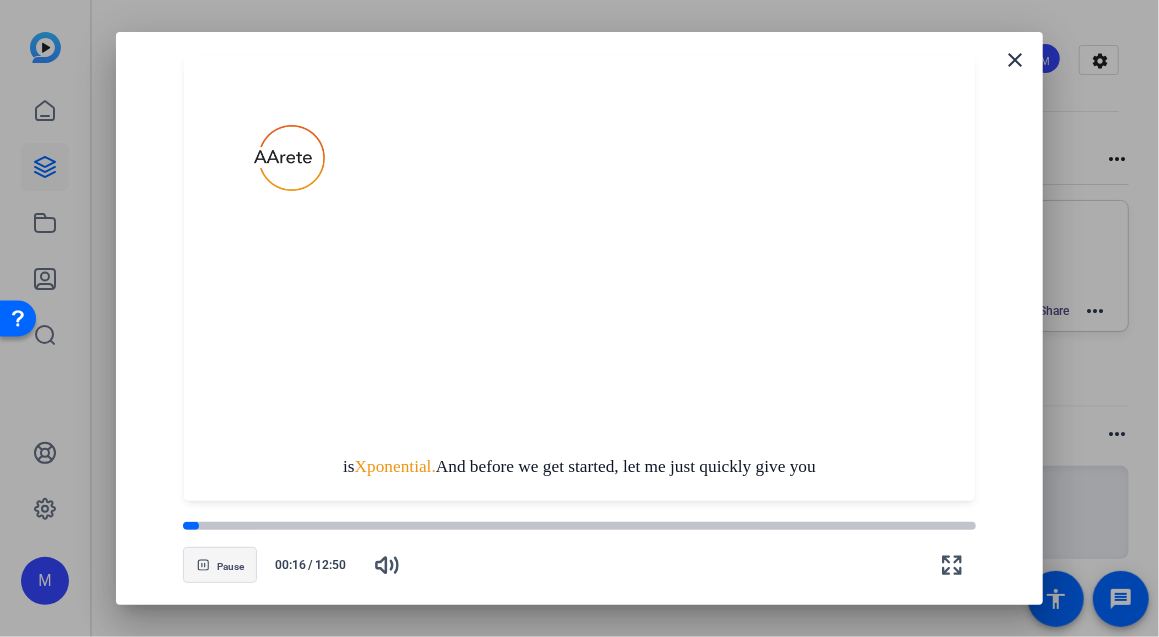 click at bounding box center [220, 565] 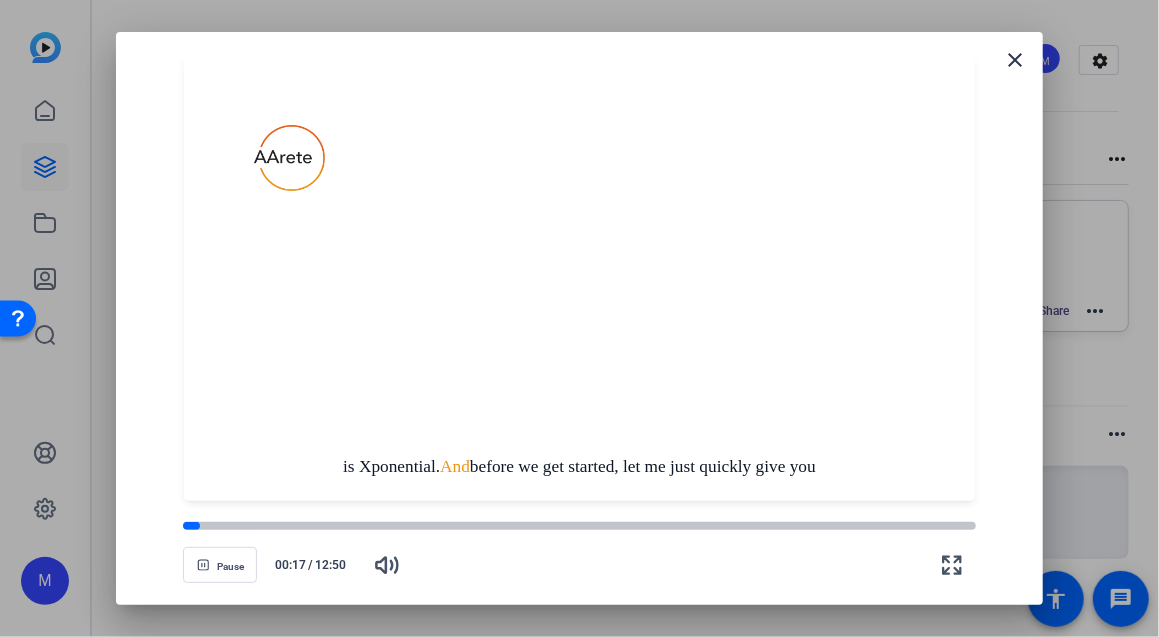 click at bounding box center (580, 278) 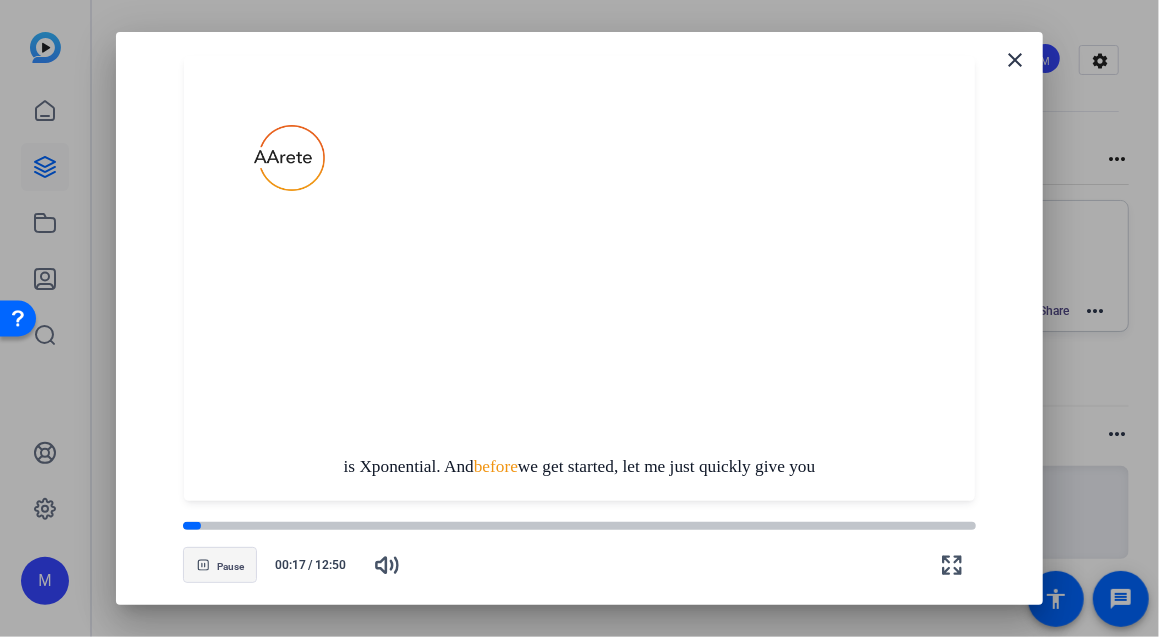 click on "Pause" at bounding box center [230, 567] 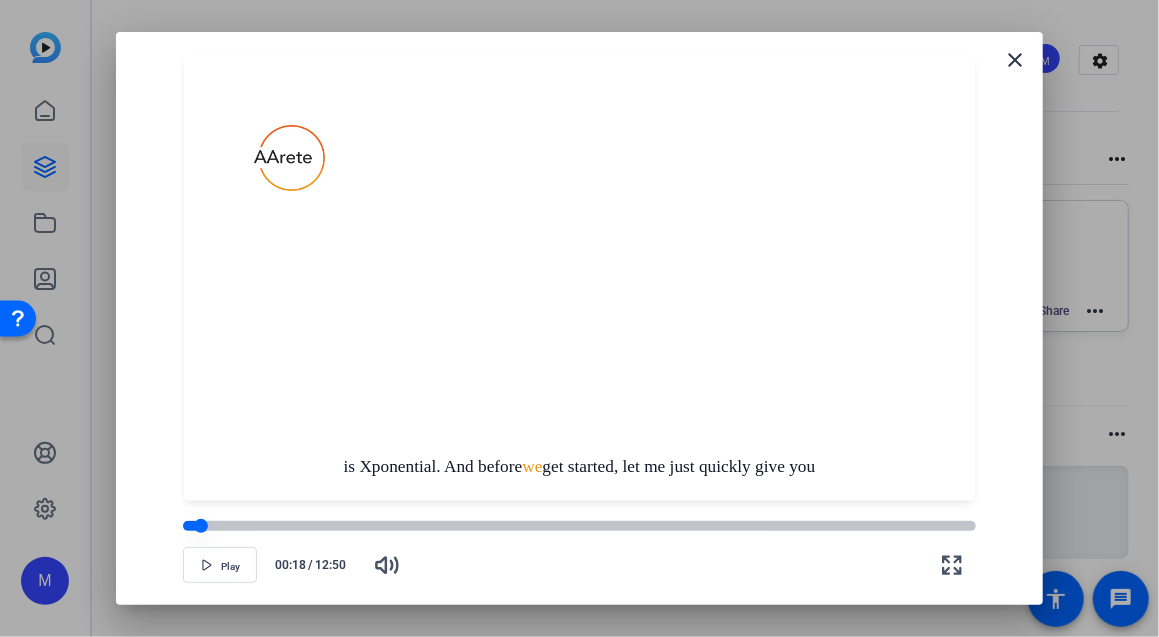 click at bounding box center (192, 526) 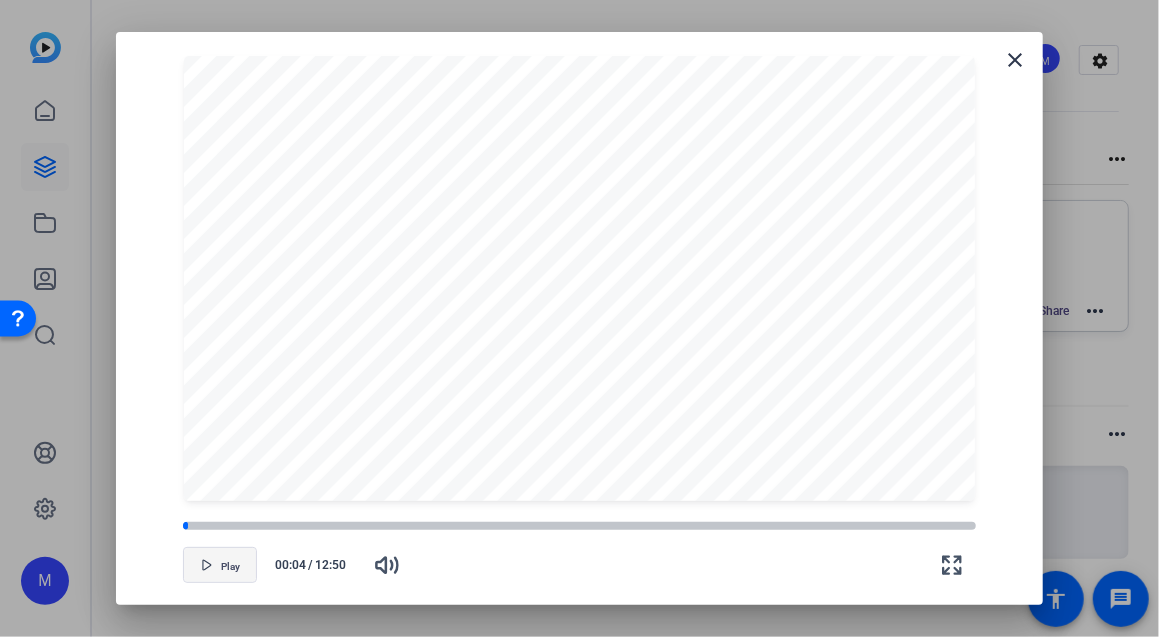 click at bounding box center (220, 565) 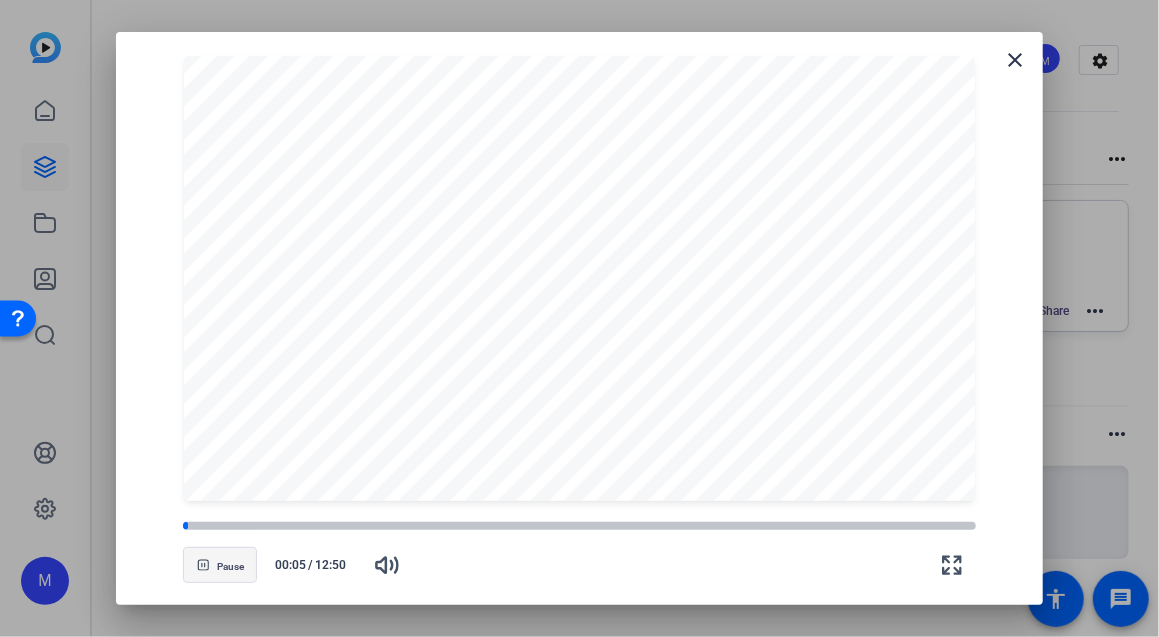 type 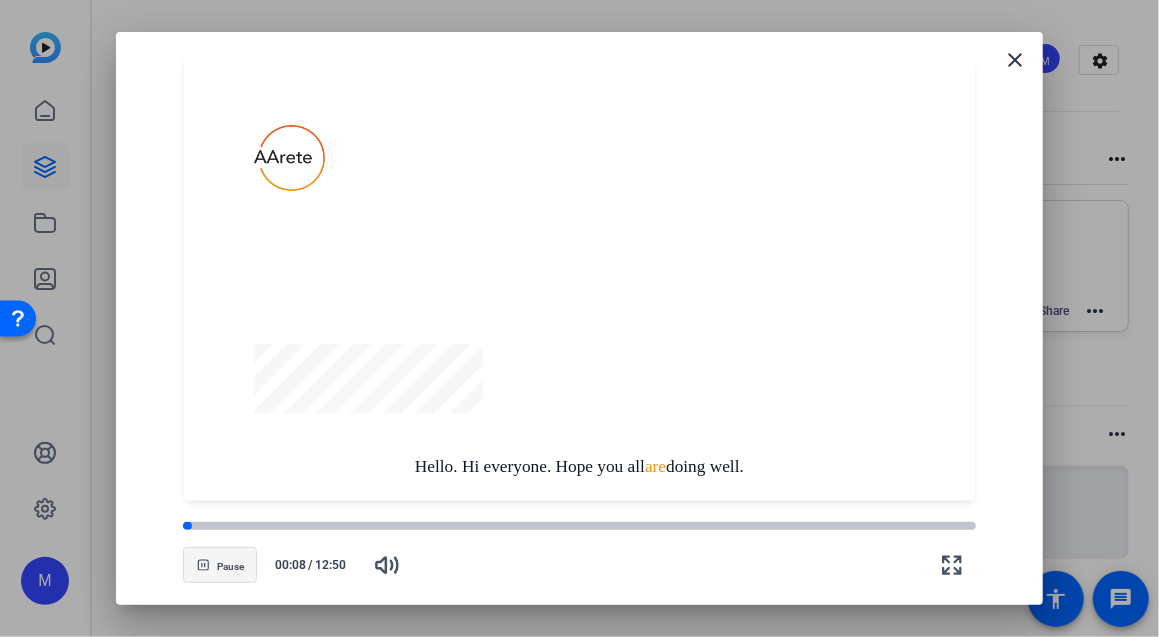 click on "Pause" at bounding box center (230, 567) 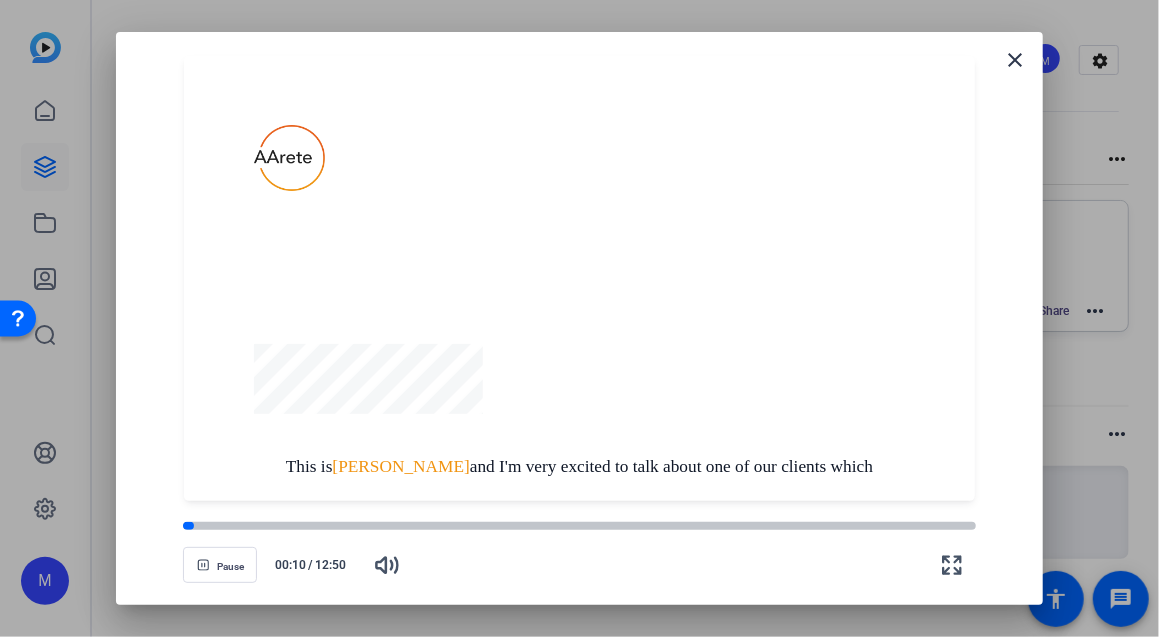 click at bounding box center [580, 278] 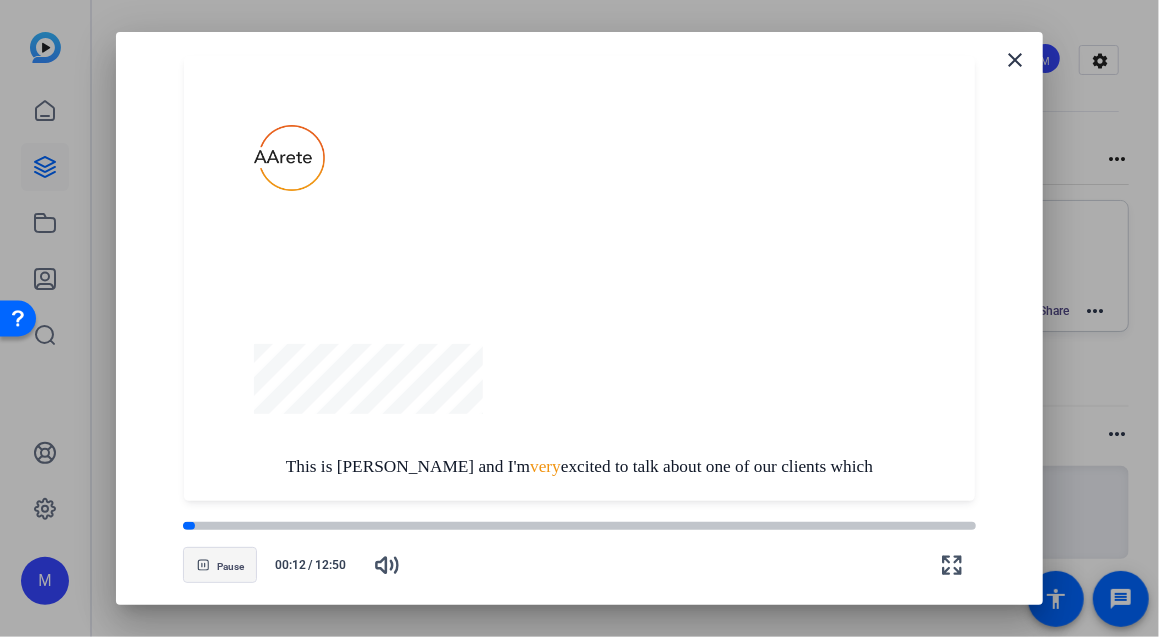 click at bounding box center [220, 565] 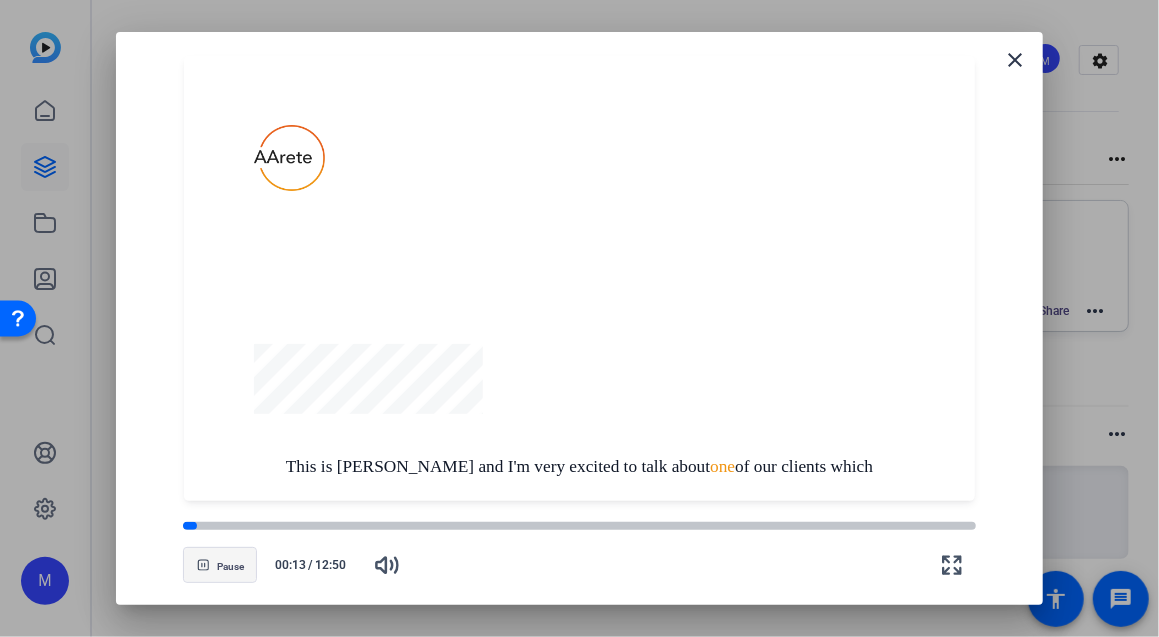 click on "Pause" at bounding box center [230, 567] 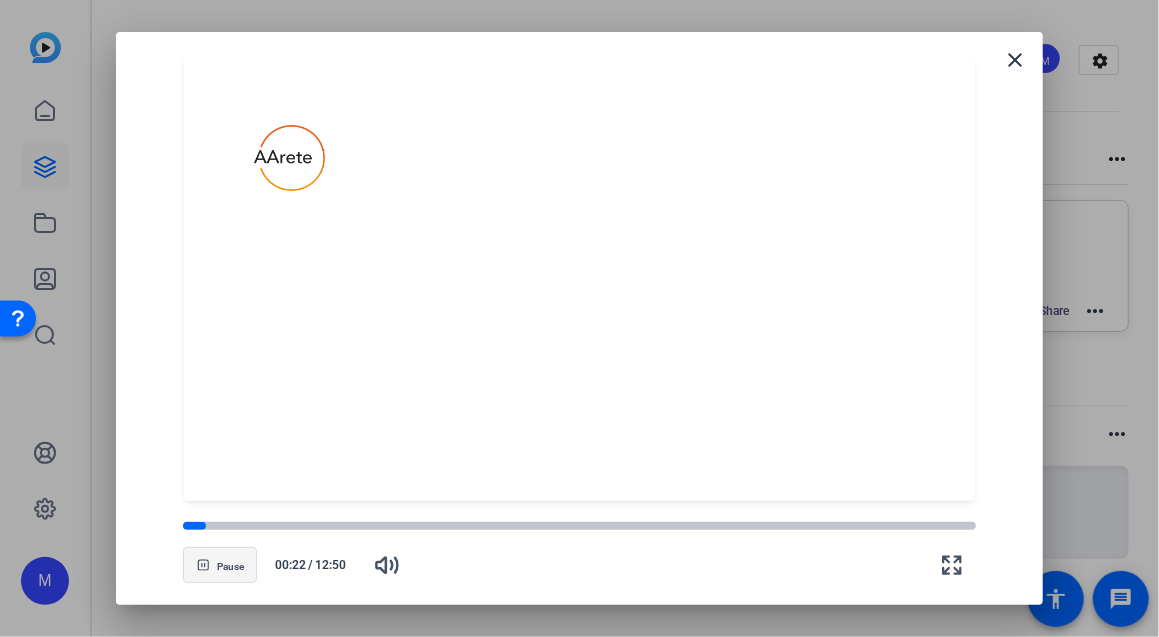 click on "Pause" at bounding box center (230, 567) 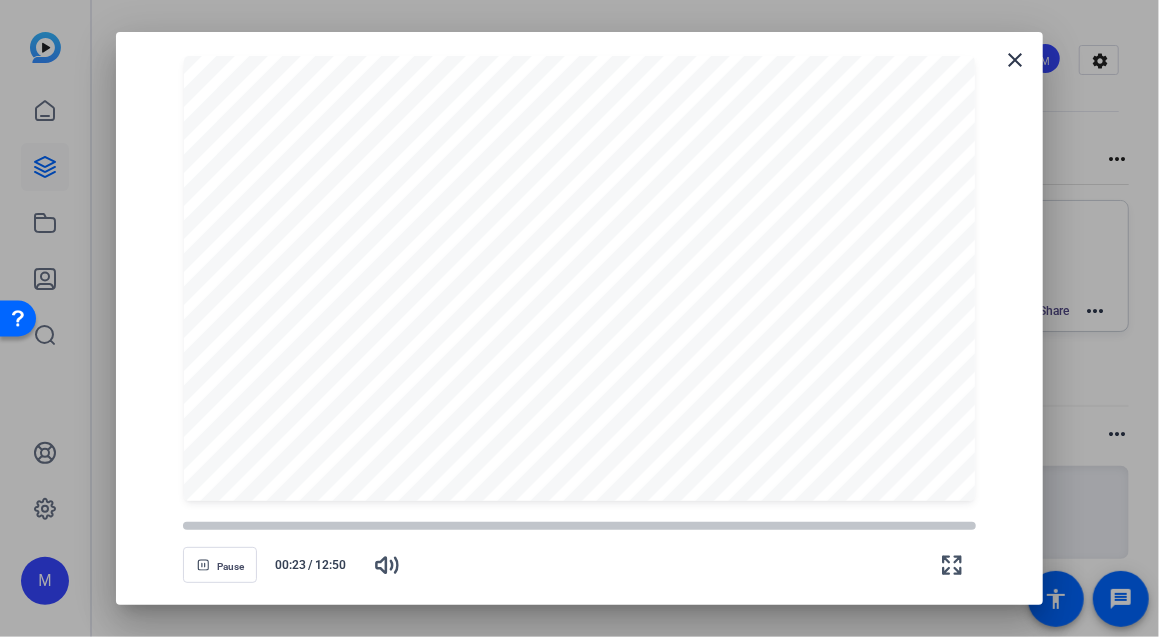 drag, startPoint x: 202, startPoint y: 526, endPoint x: 133, endPoint y: 529, distance: 69.065186 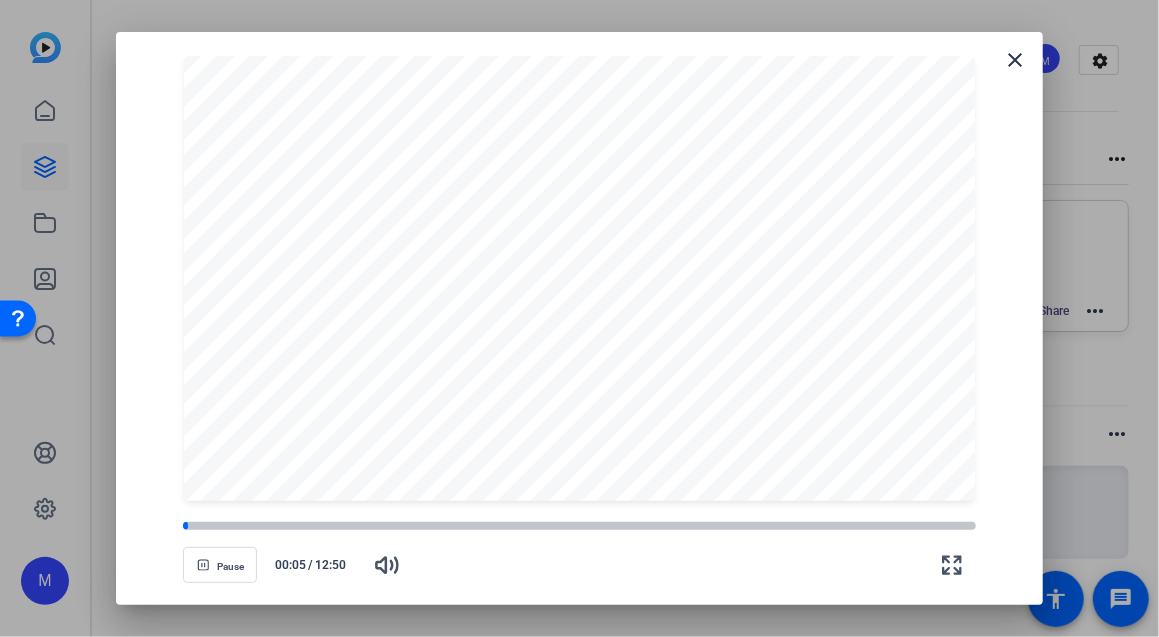 click at bounding box center (580, 278) 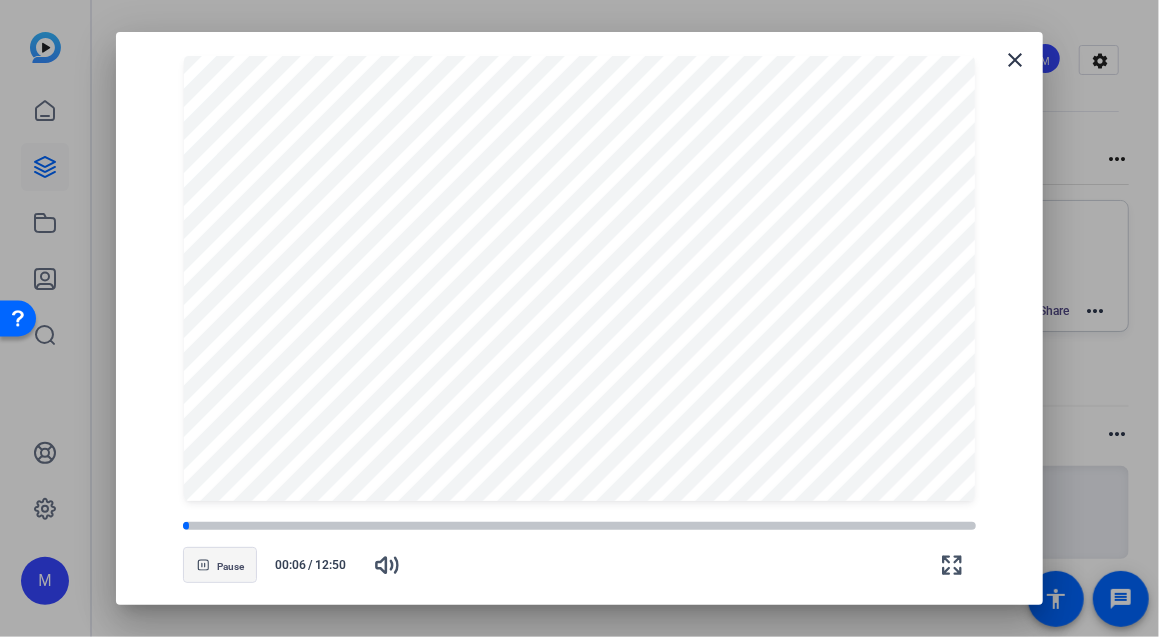 click at bounding box center [220, 565] 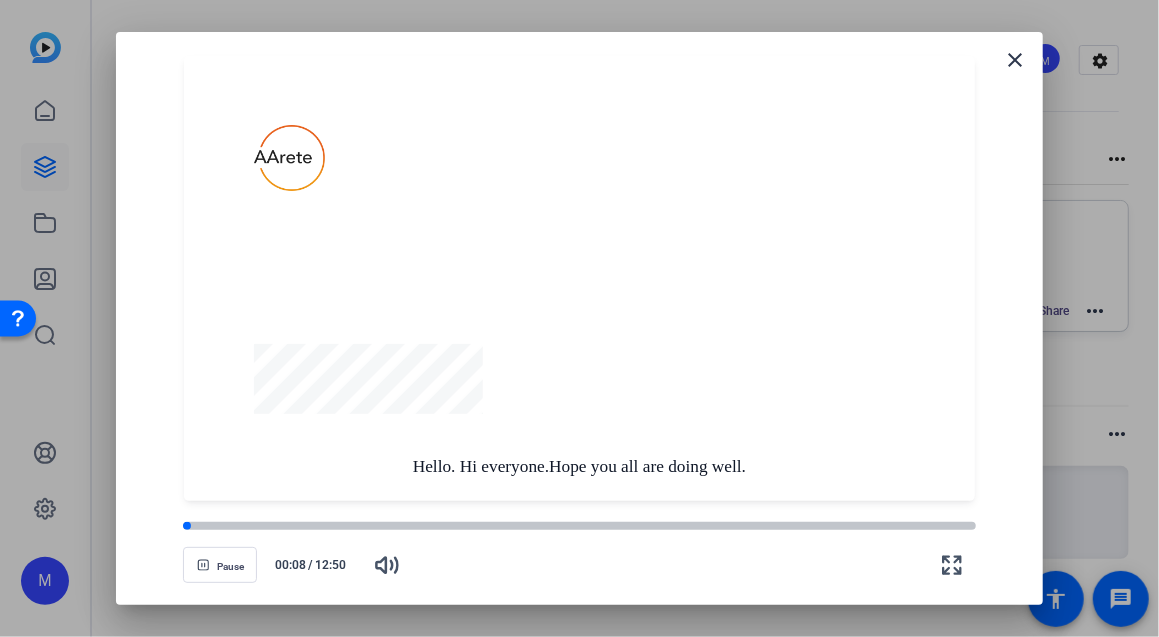 click at bounding box center (580, 278) 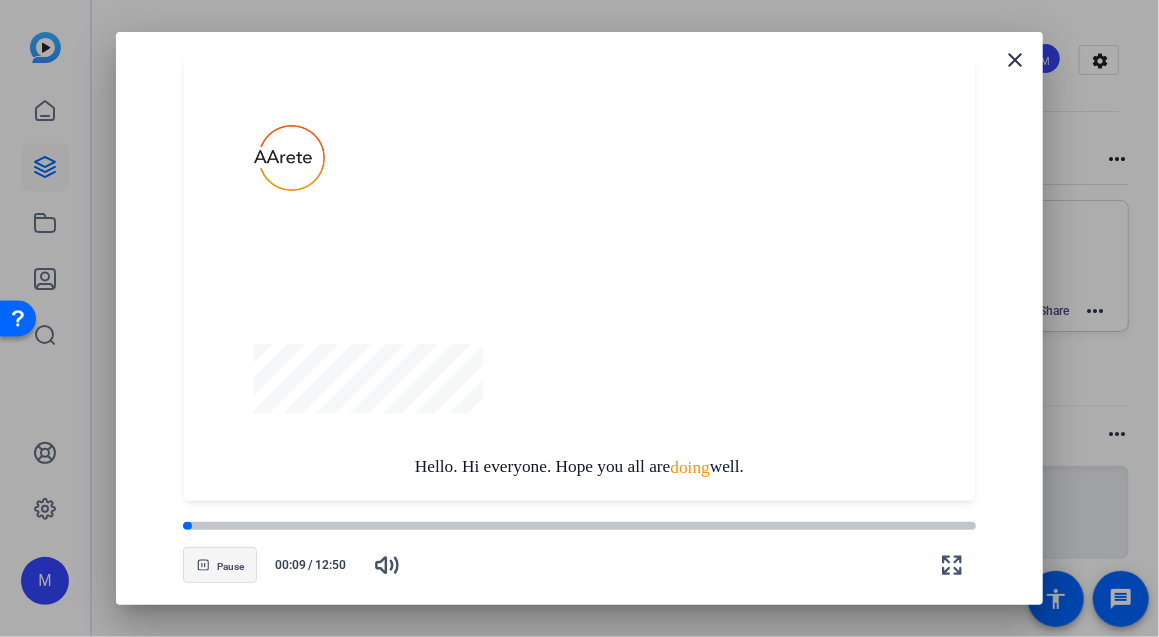 click at bounding box center (220, 565) 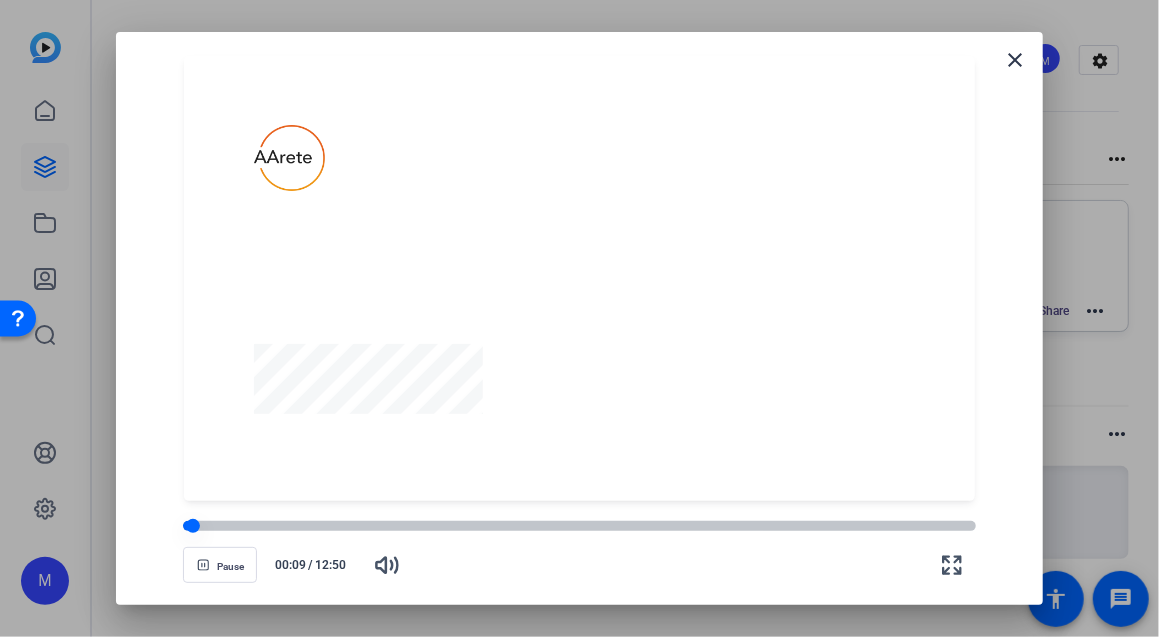 click at bounding box center [579, 526] 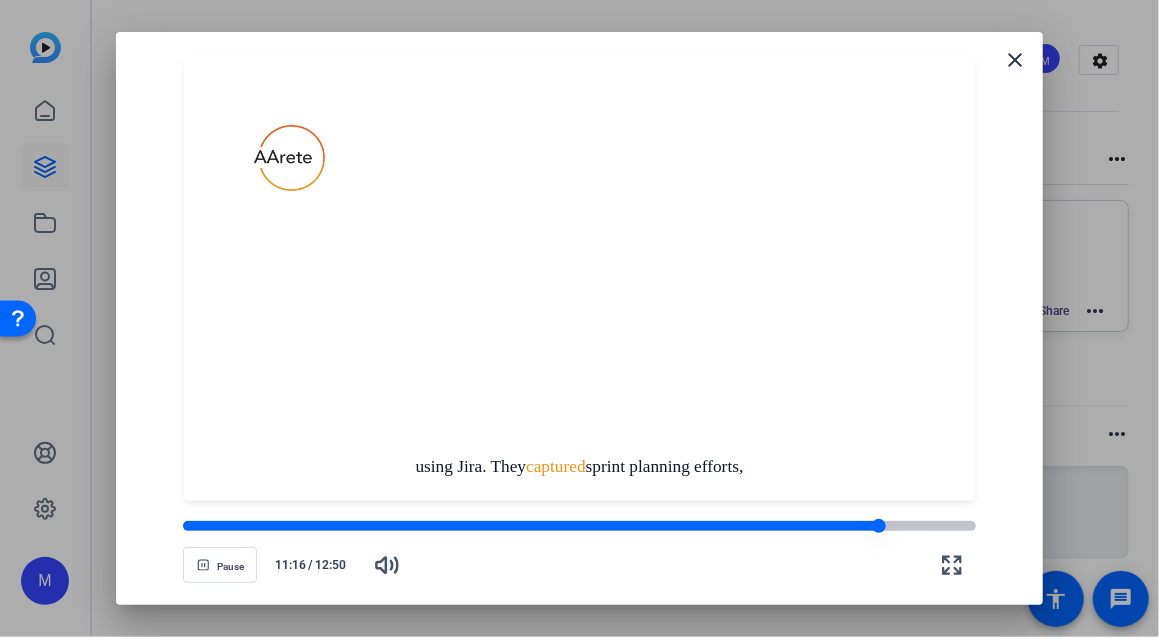 click at bounding box center [579, 526] 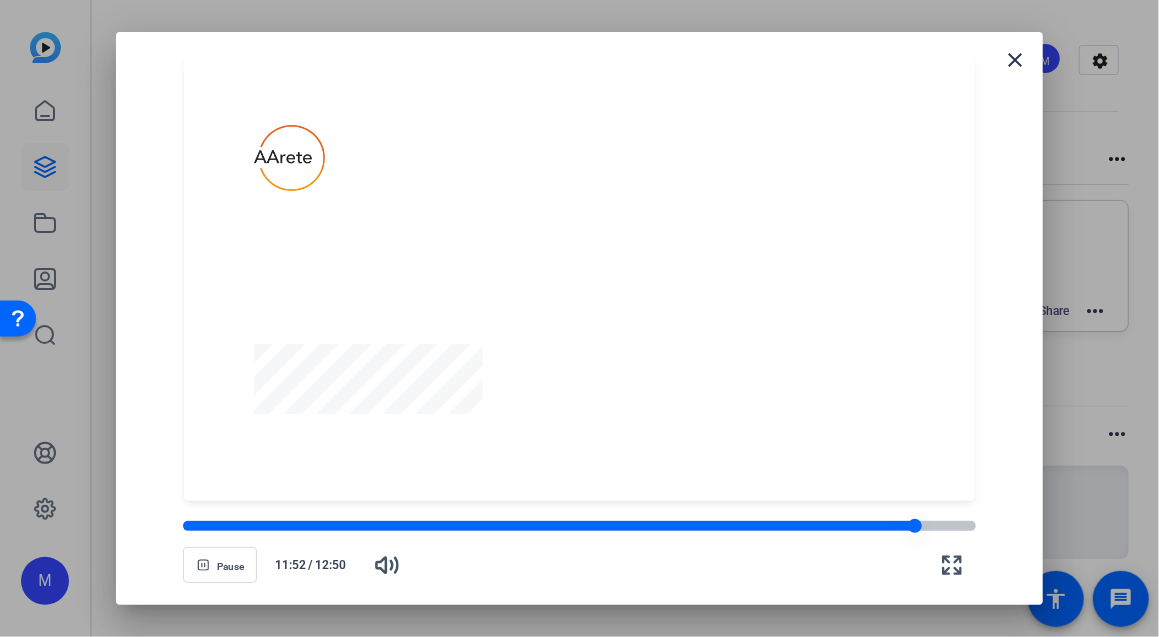 click at bounding box center (579, 526) 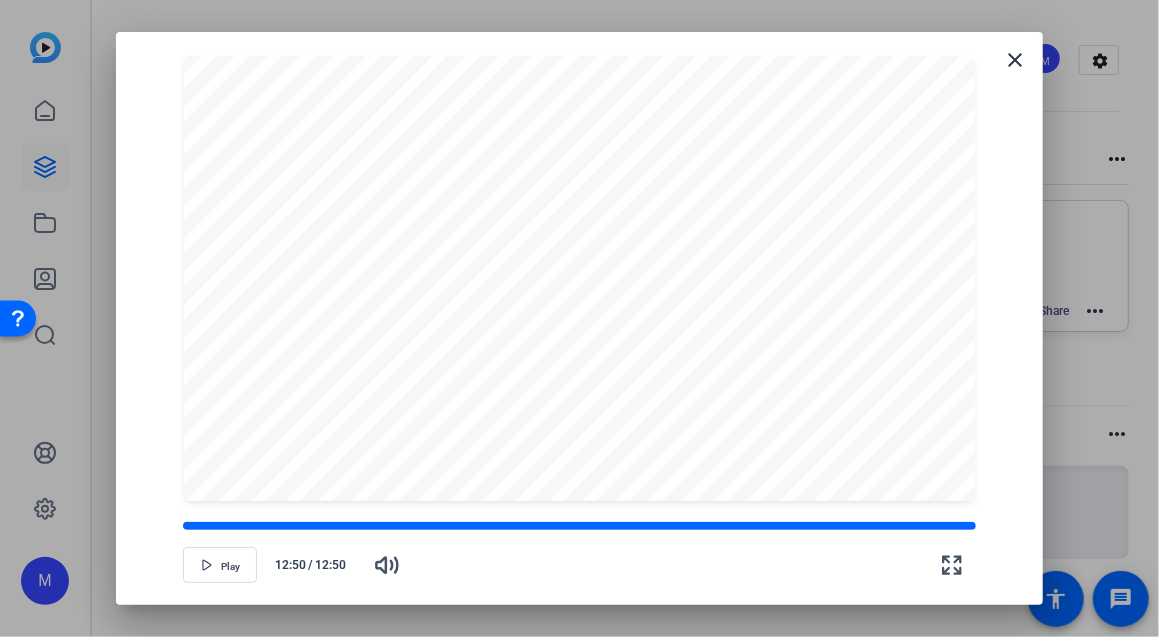 click at bounding box center (580, 278) 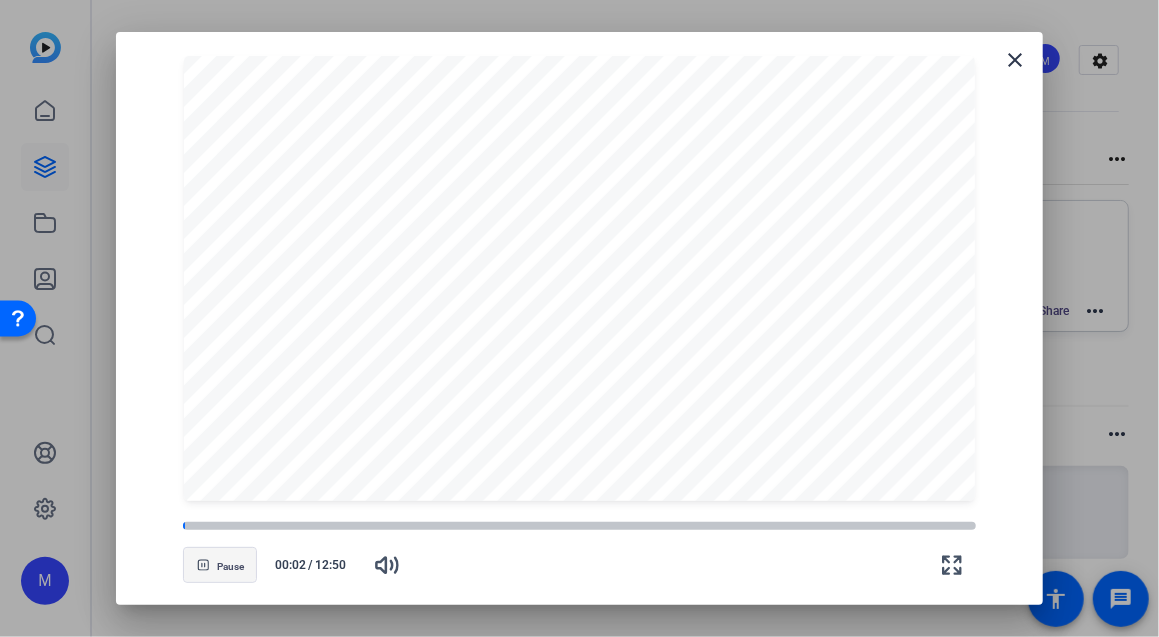 click 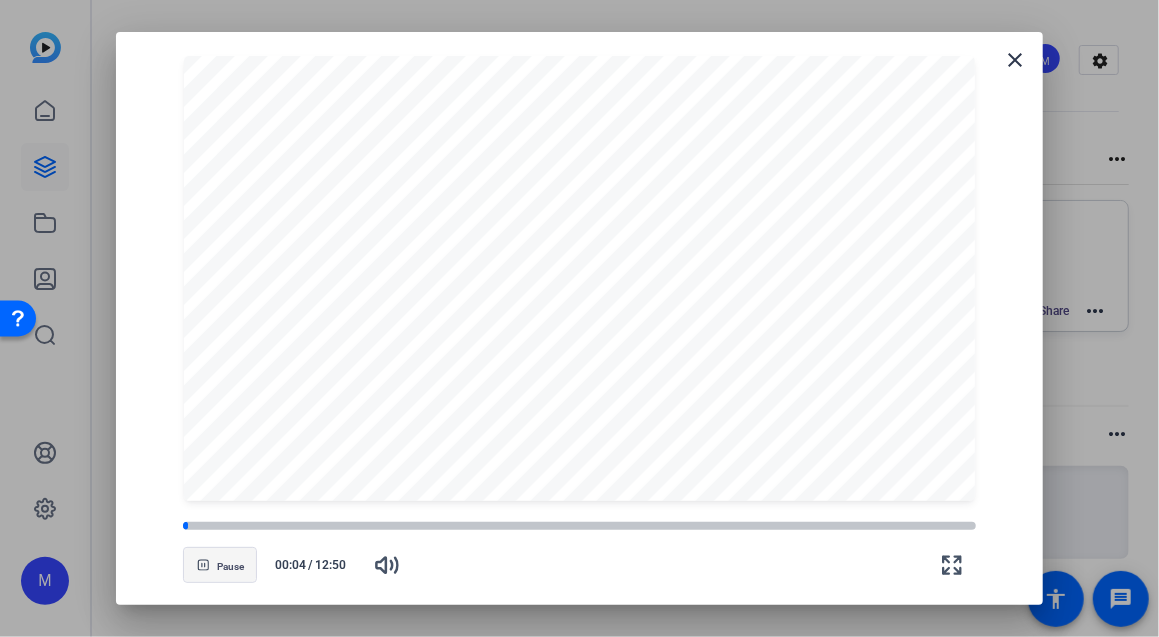 click on "Pause" at bounding box center (230, 567) 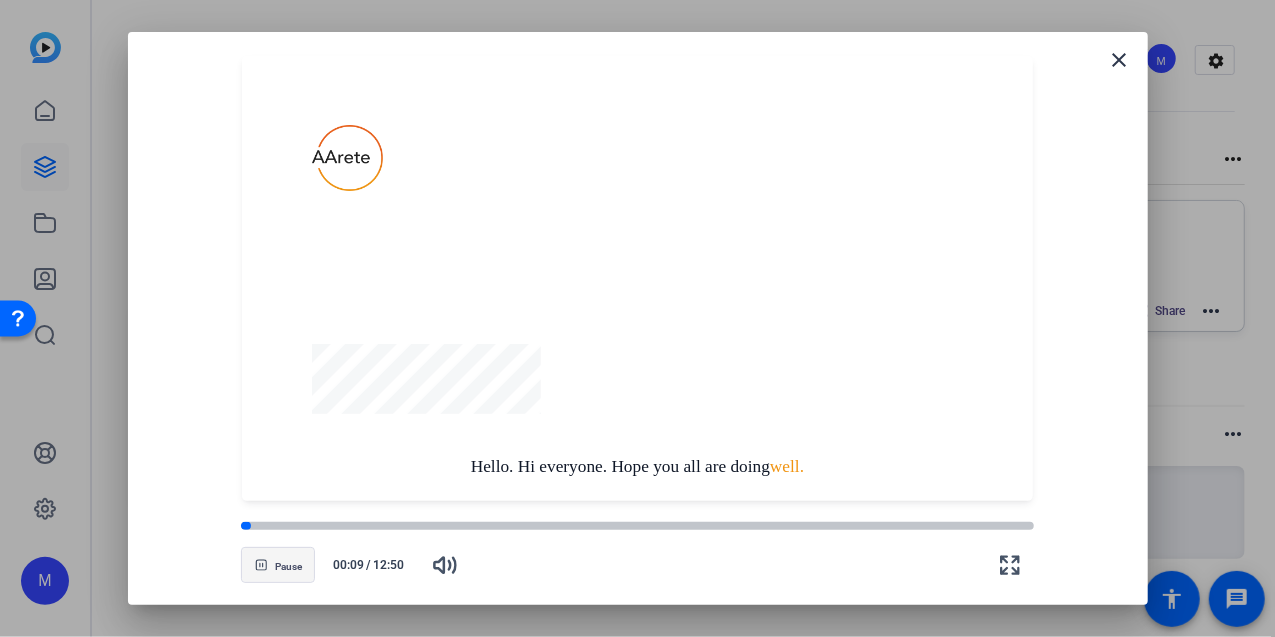 click on "Pause" at bounding box center [288, 567] 